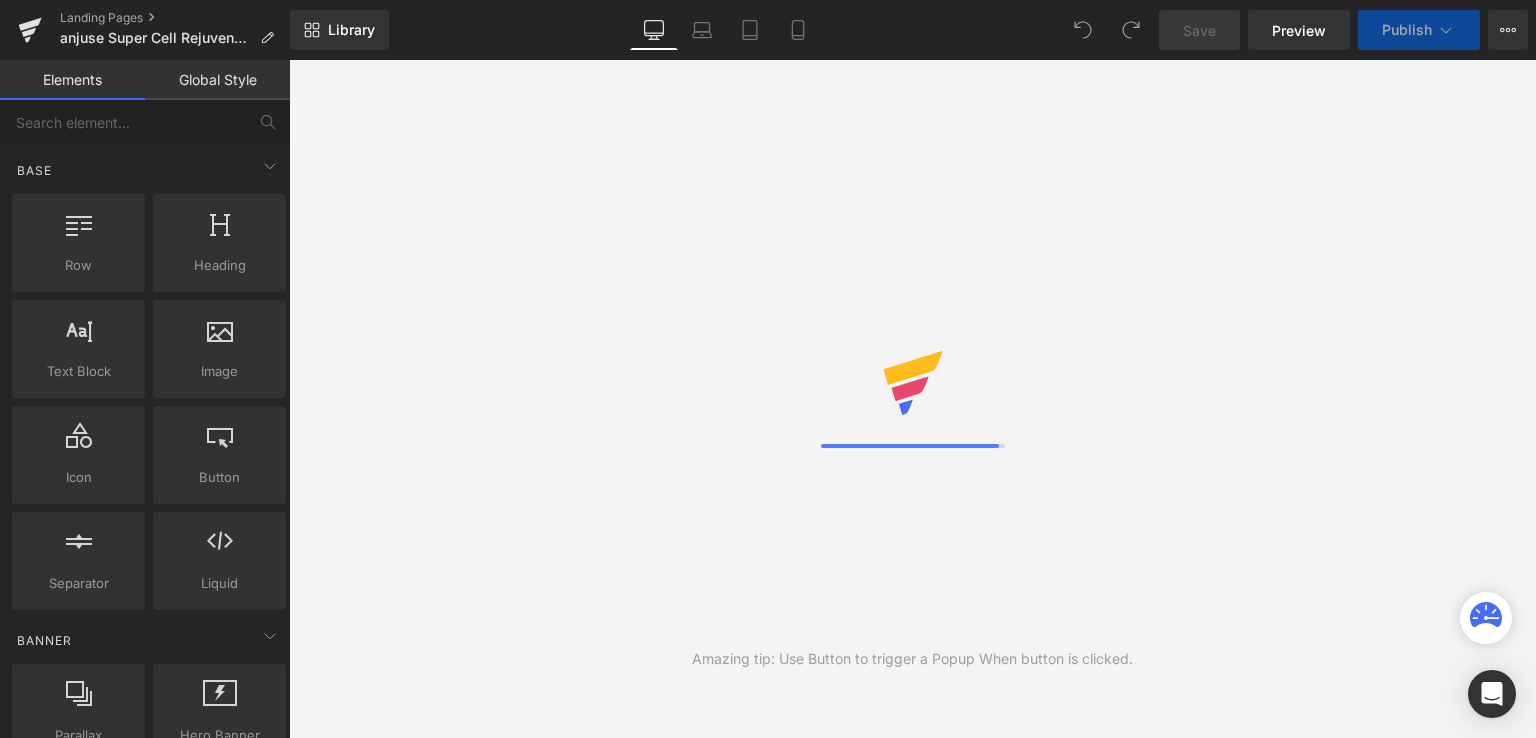 scroll, scrollTop: 0, scrollLeft: 0, axis: both 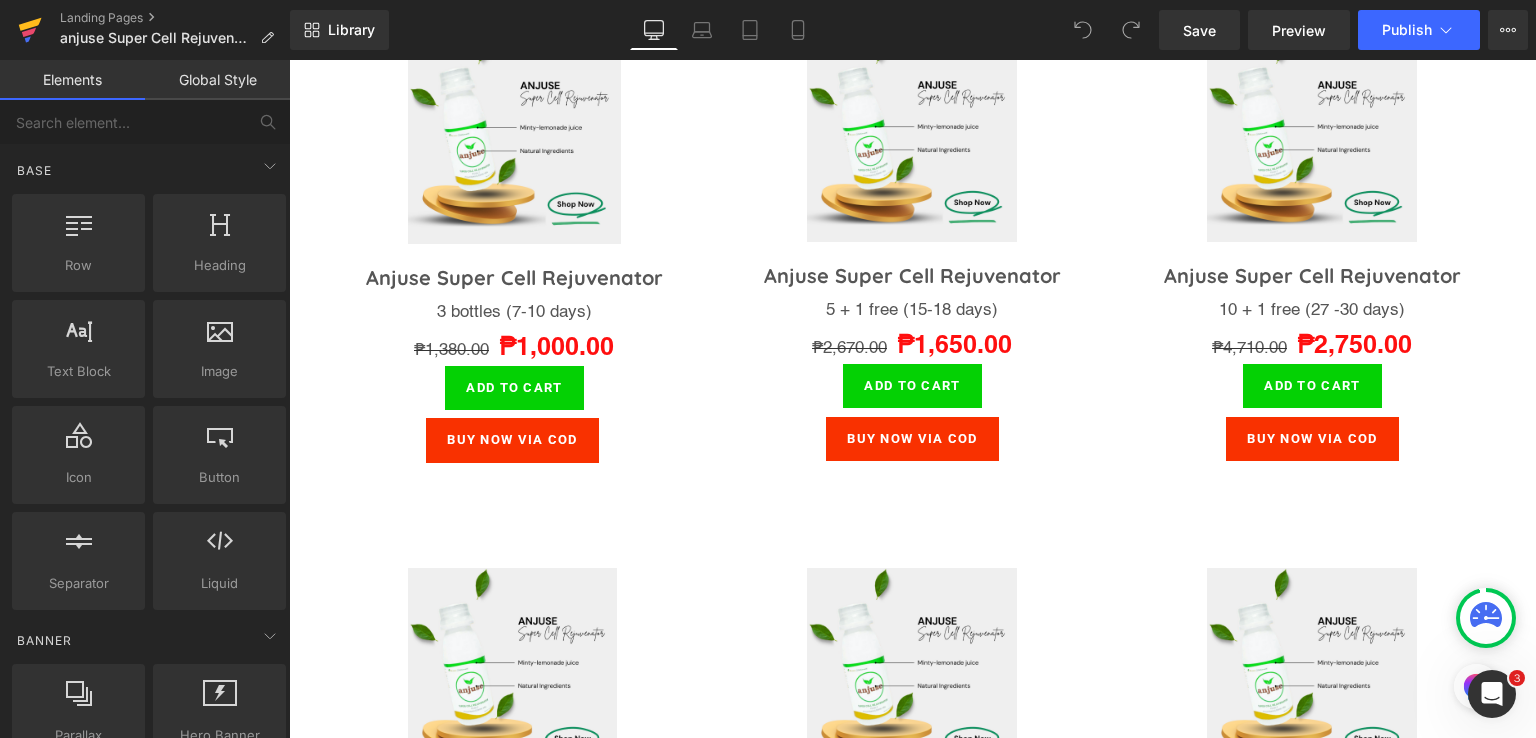 click 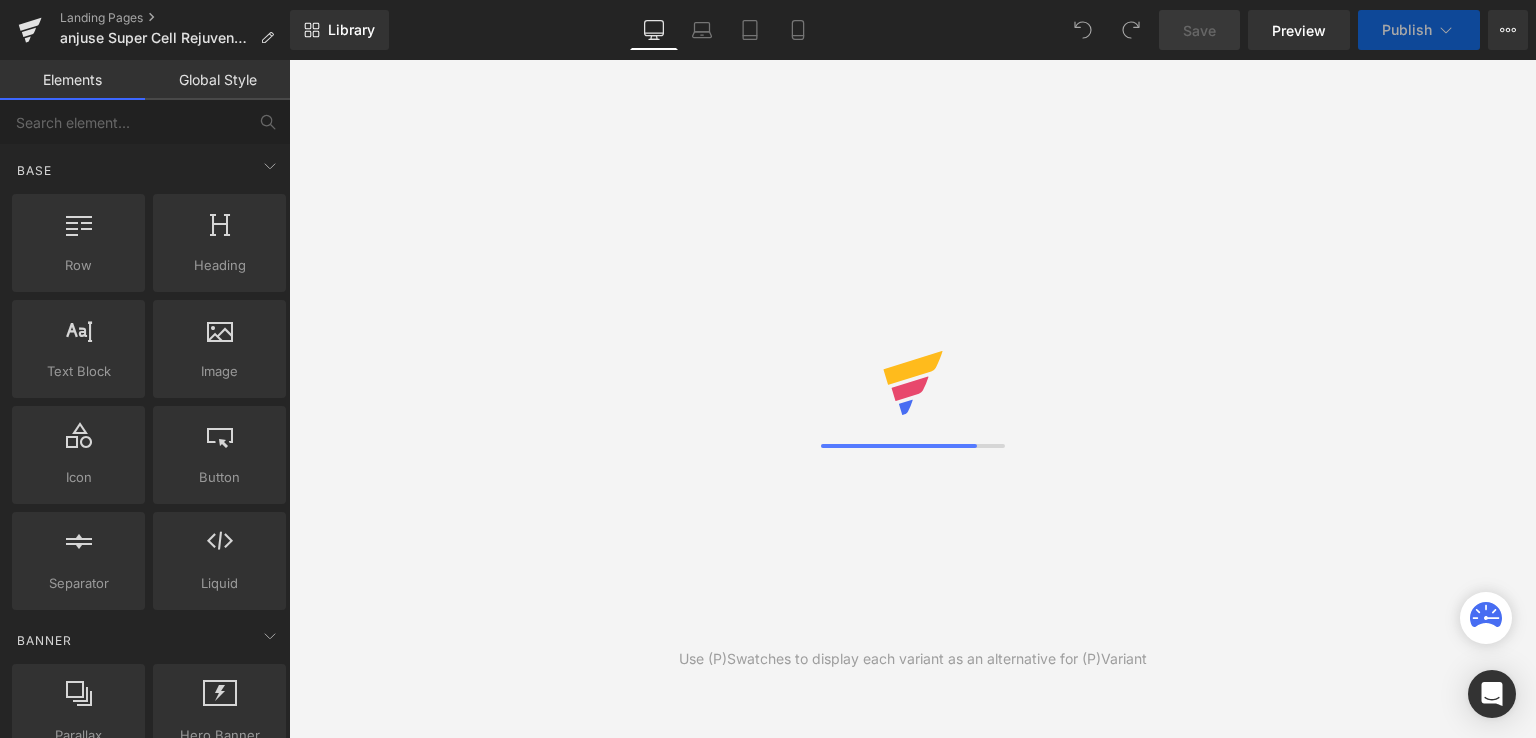 scroll, scrollTop: 0, scrollLeft: 0, axis: both 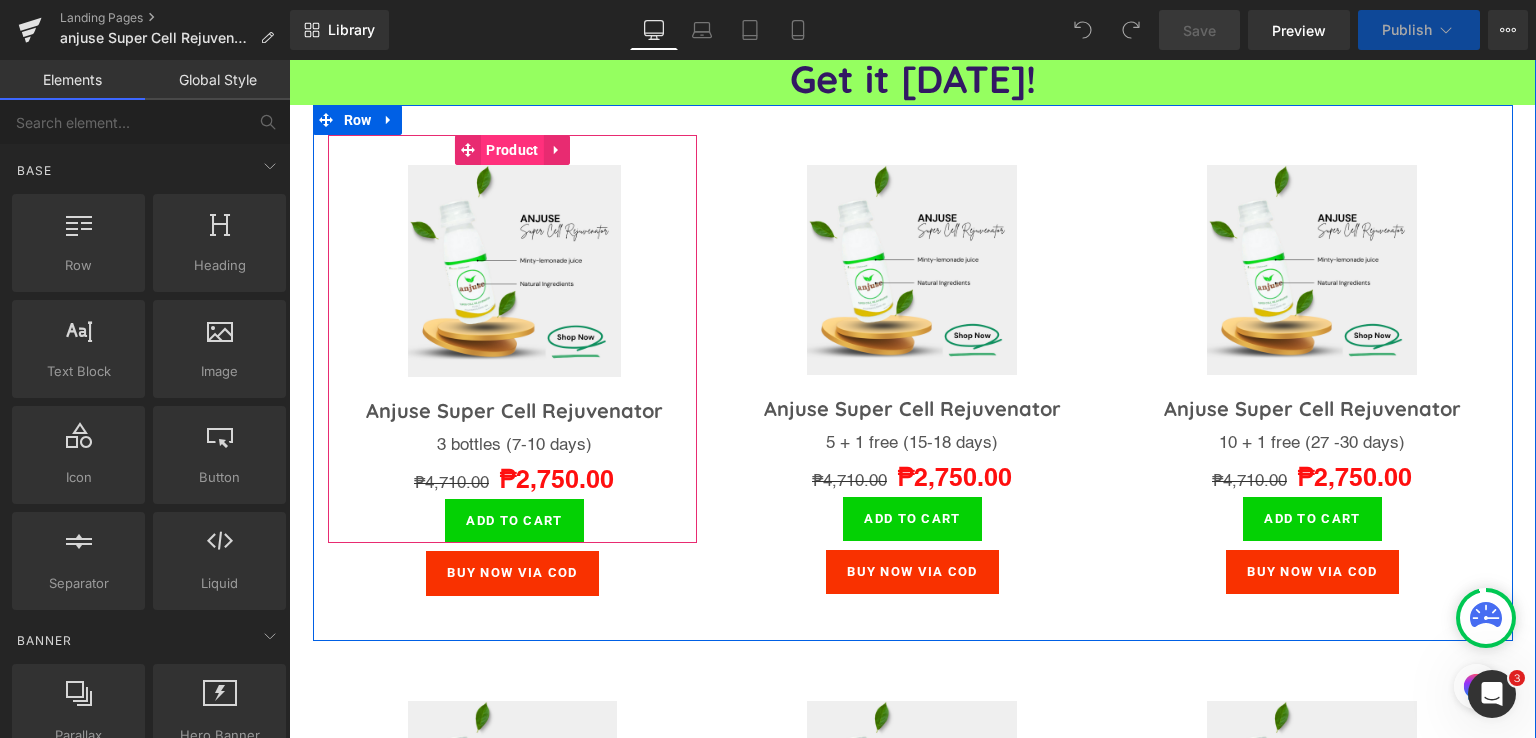 click on "Product" at bounding box center (512, 150) 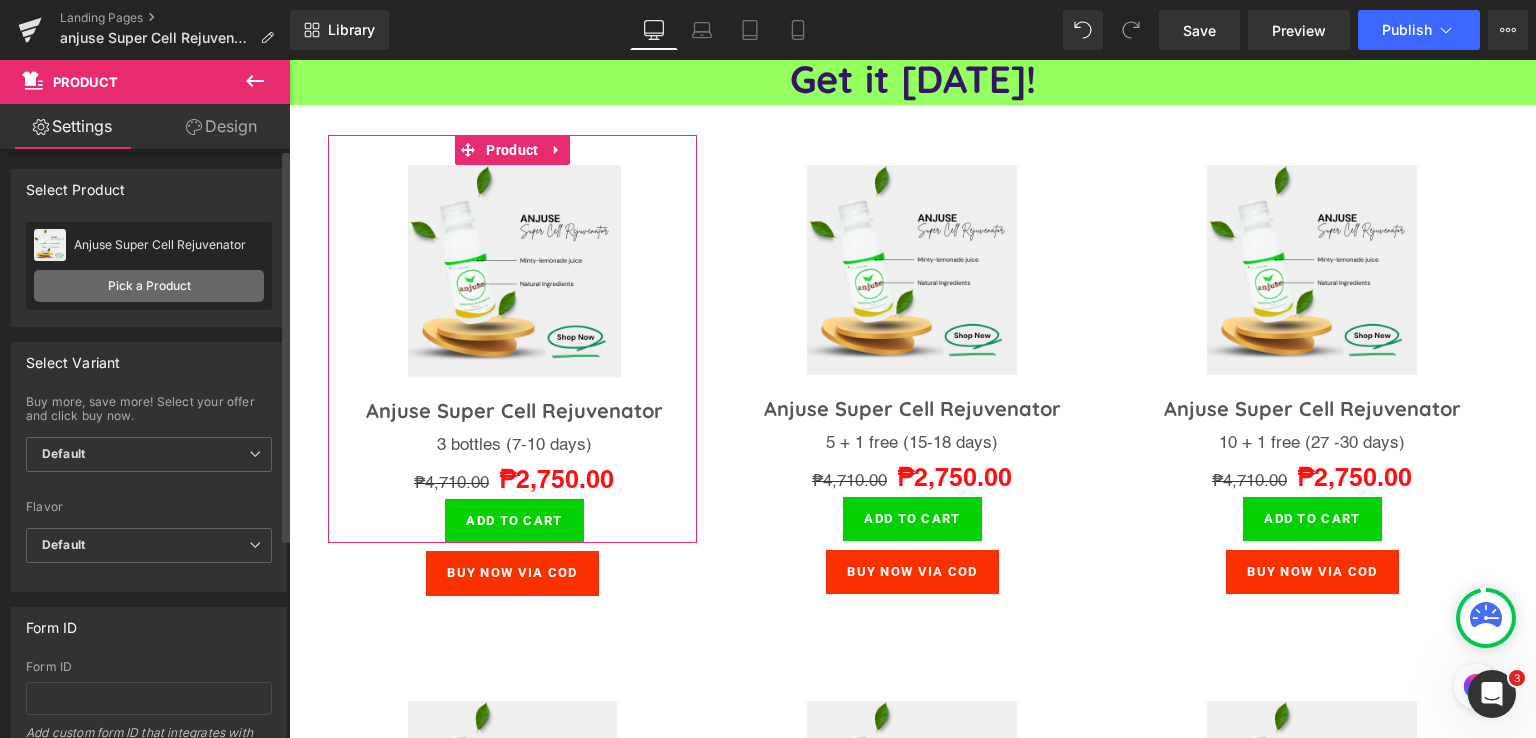 click on "Pick a Product" at bounding box center [149, 286] 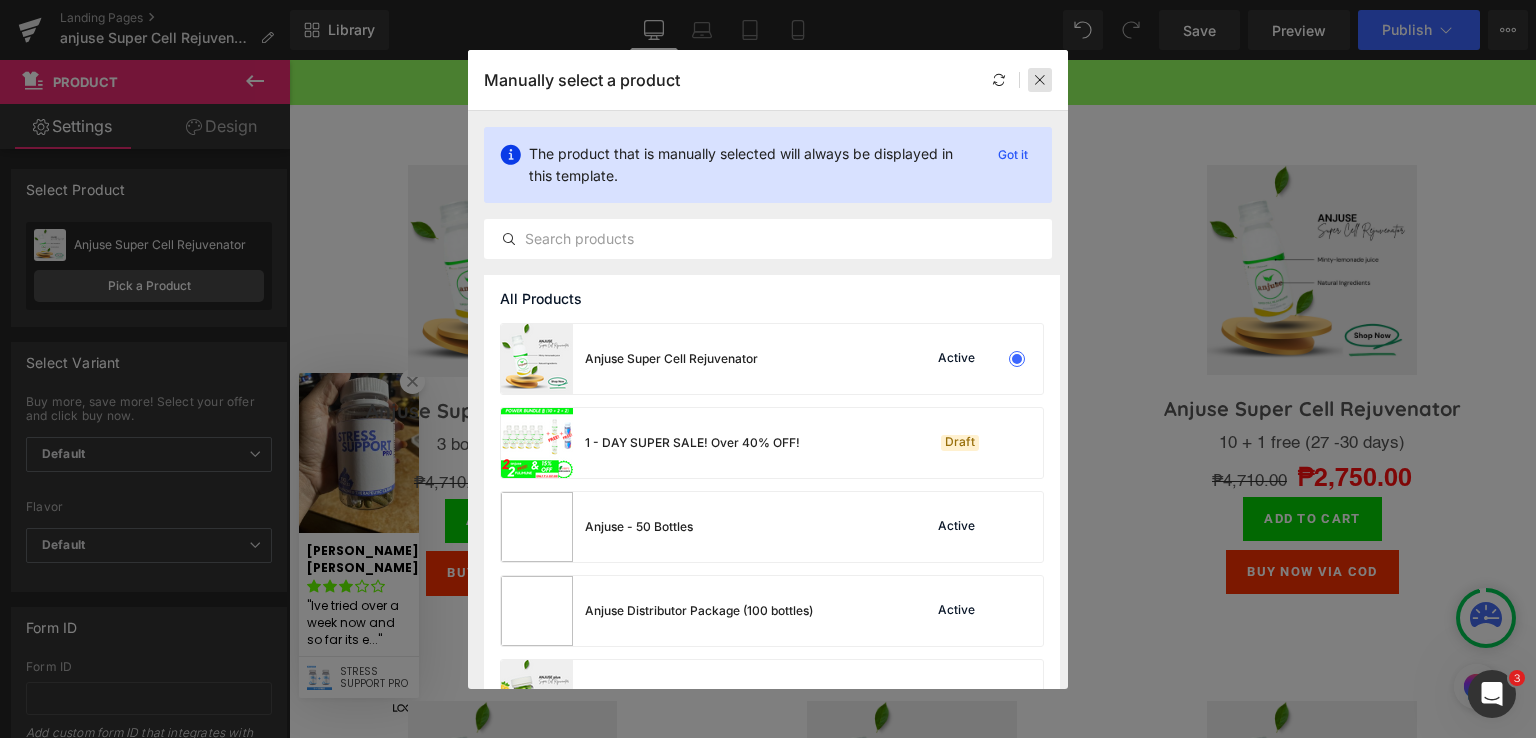 click at bounding box center (1040, 80) 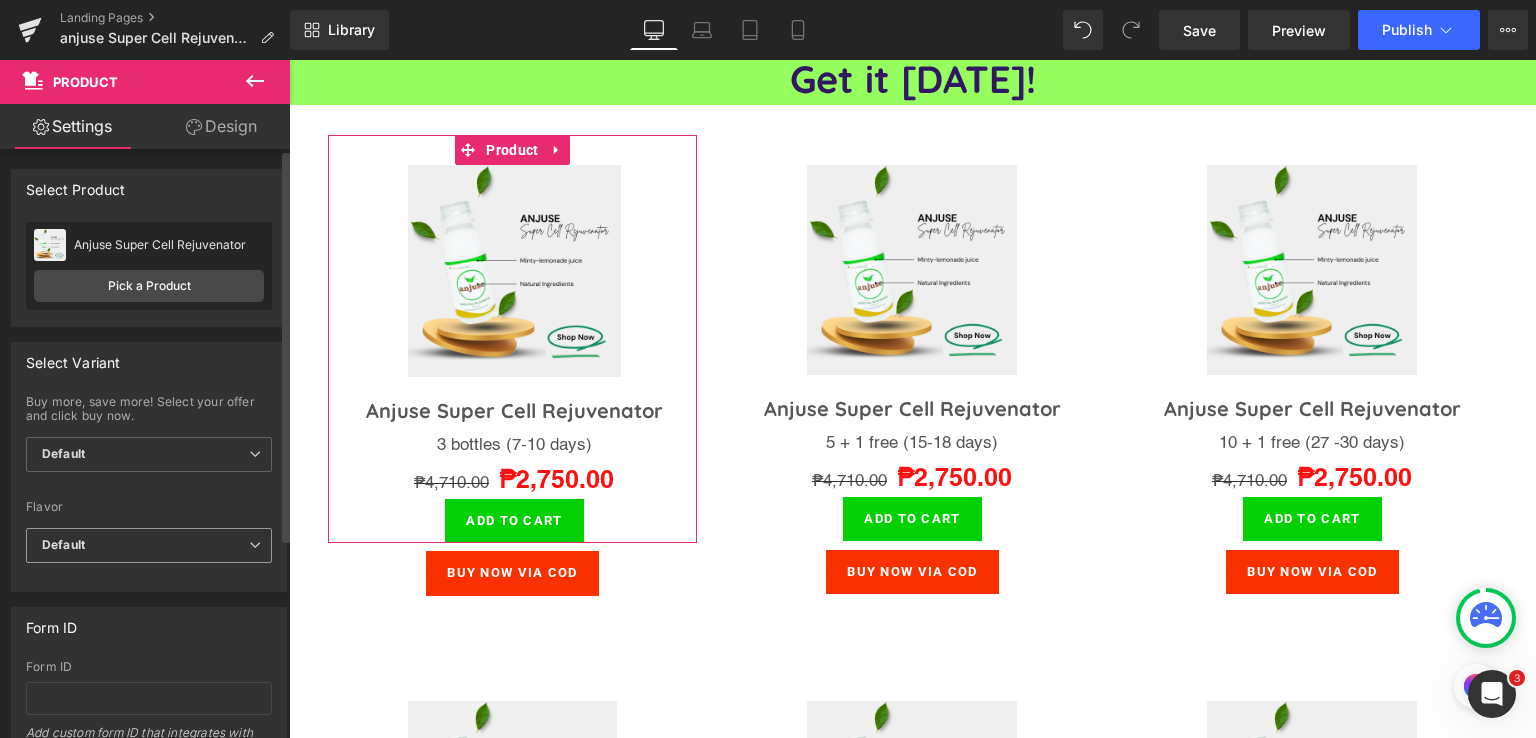 click on "Default" at bounding box center [149, 545] 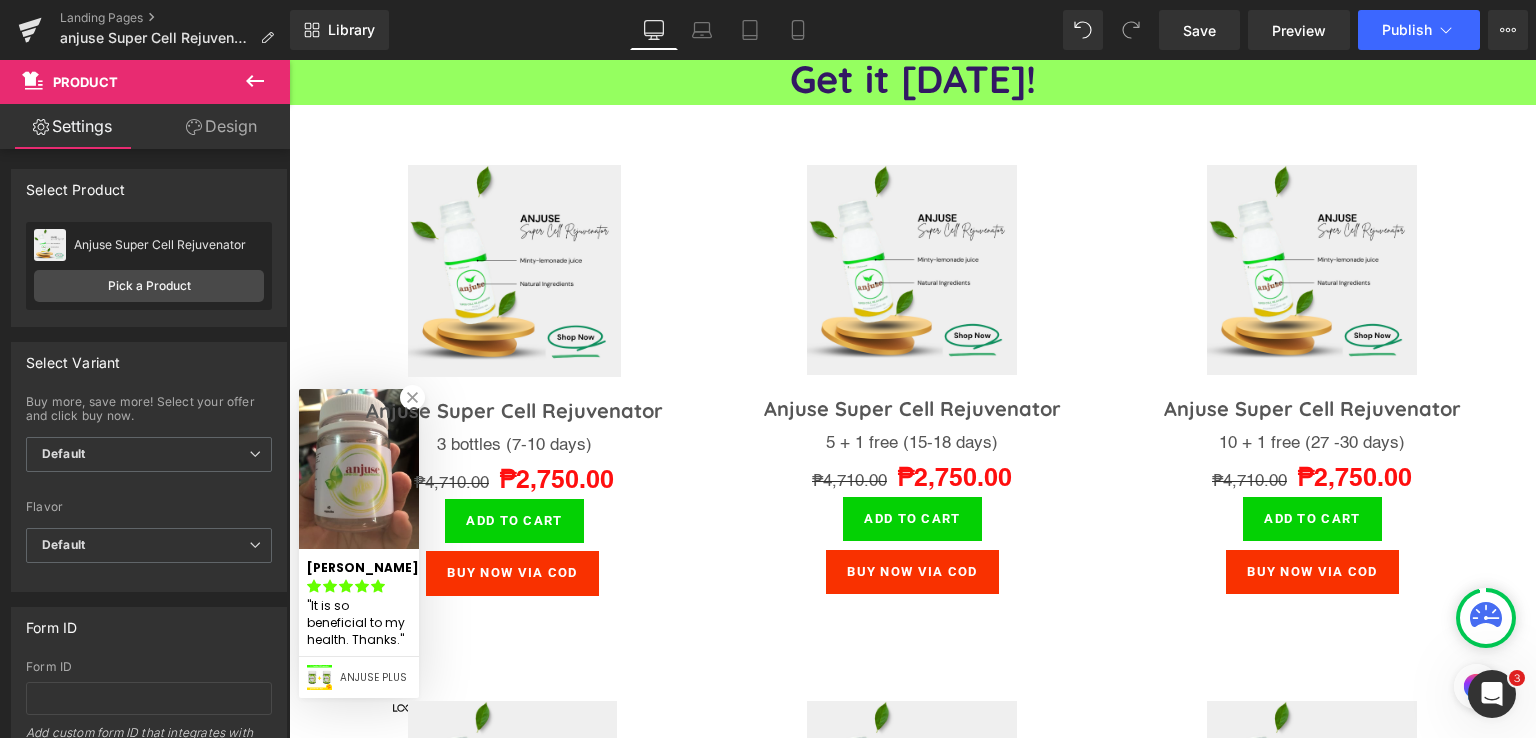 click on "Home
SHOP NOW
Expand submenu SHOP NOW
Collapse submenu SHOP NOW
SUPPLEMENTS
Expand submenu SHOP NOW
Collapse submenu SHOP NOW" at bounding box center [912, -796] 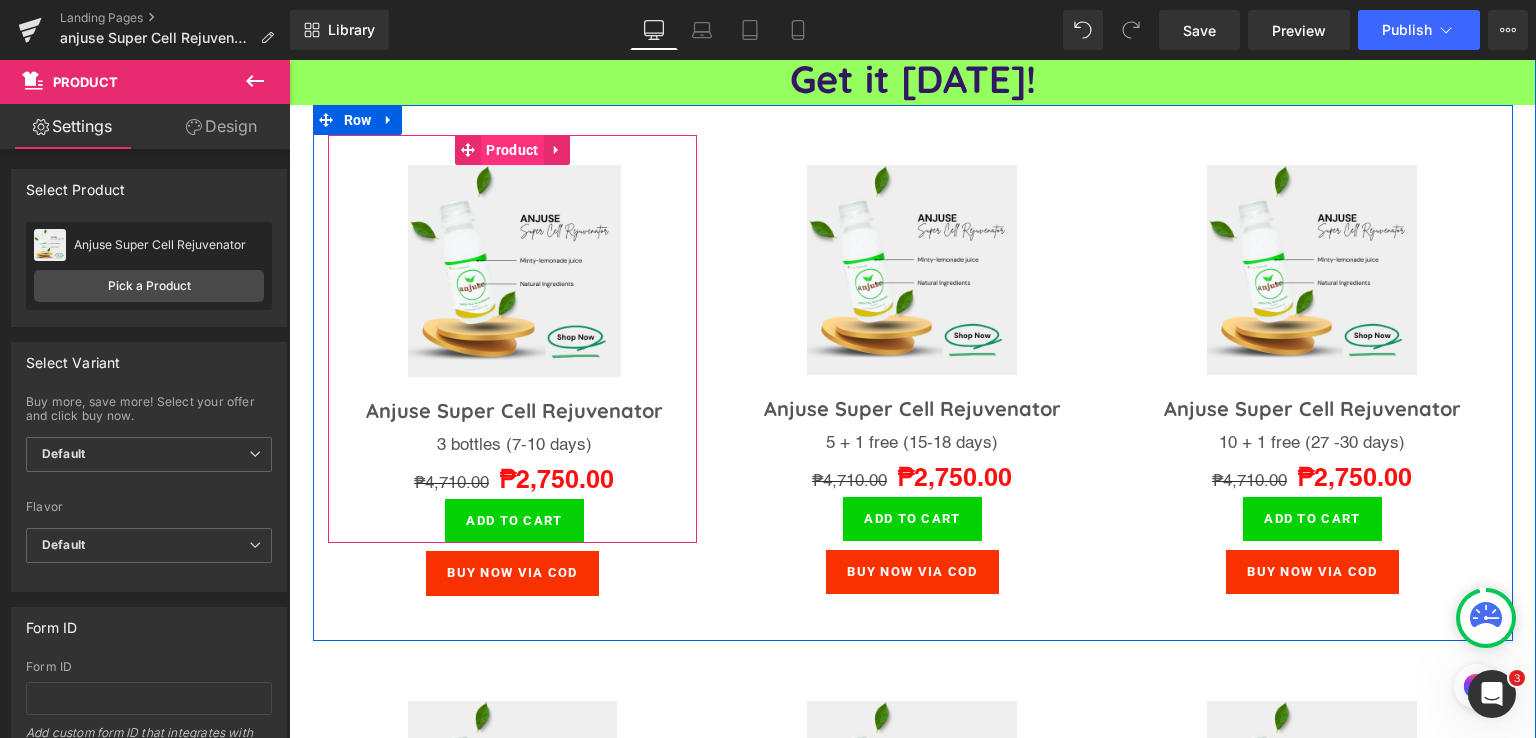 click on "Product" at bounding box center [512, 150] 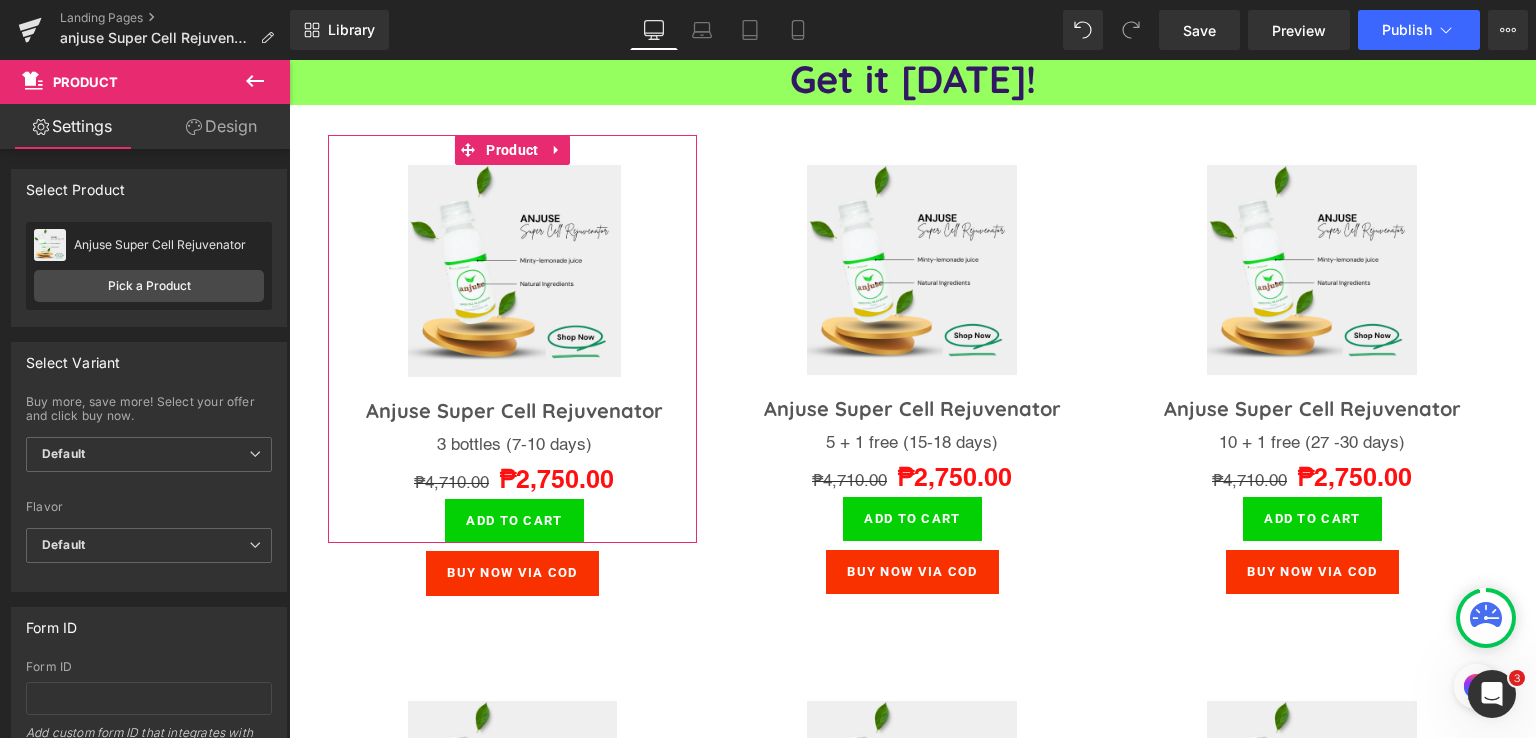 click on "Settings" at bounding box center [72, 126] 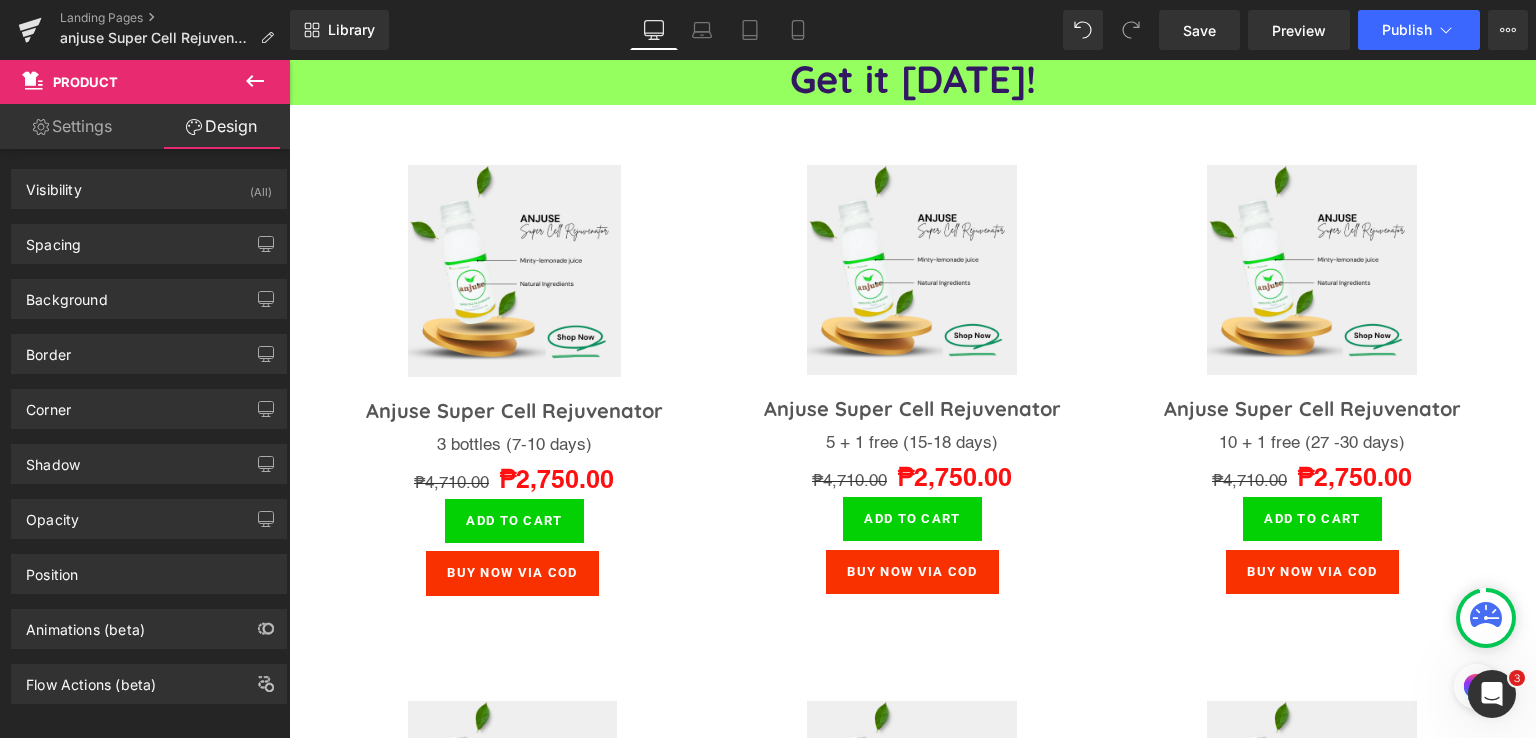 click 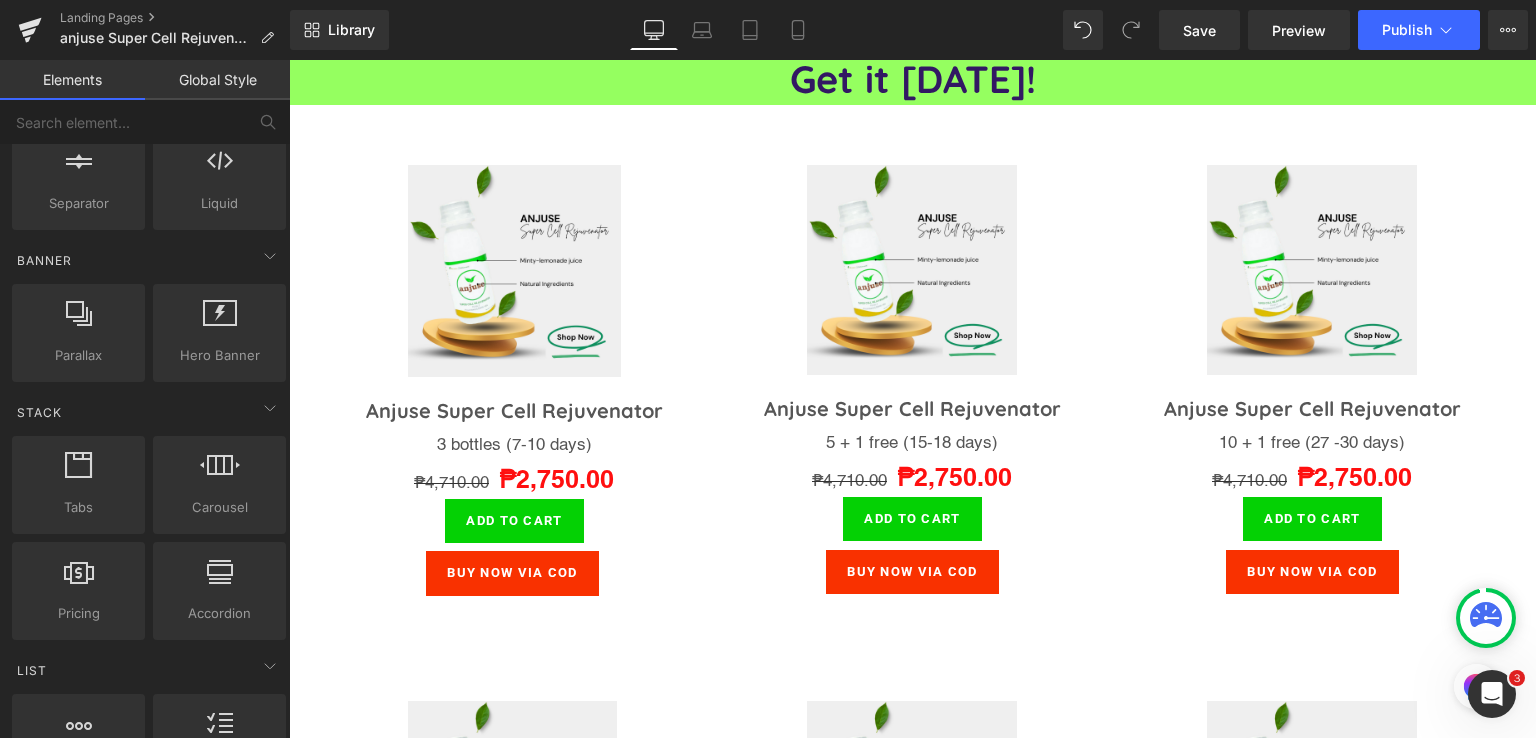 scroll, scrollTop: 0, scrollLeft: 0, axis: both 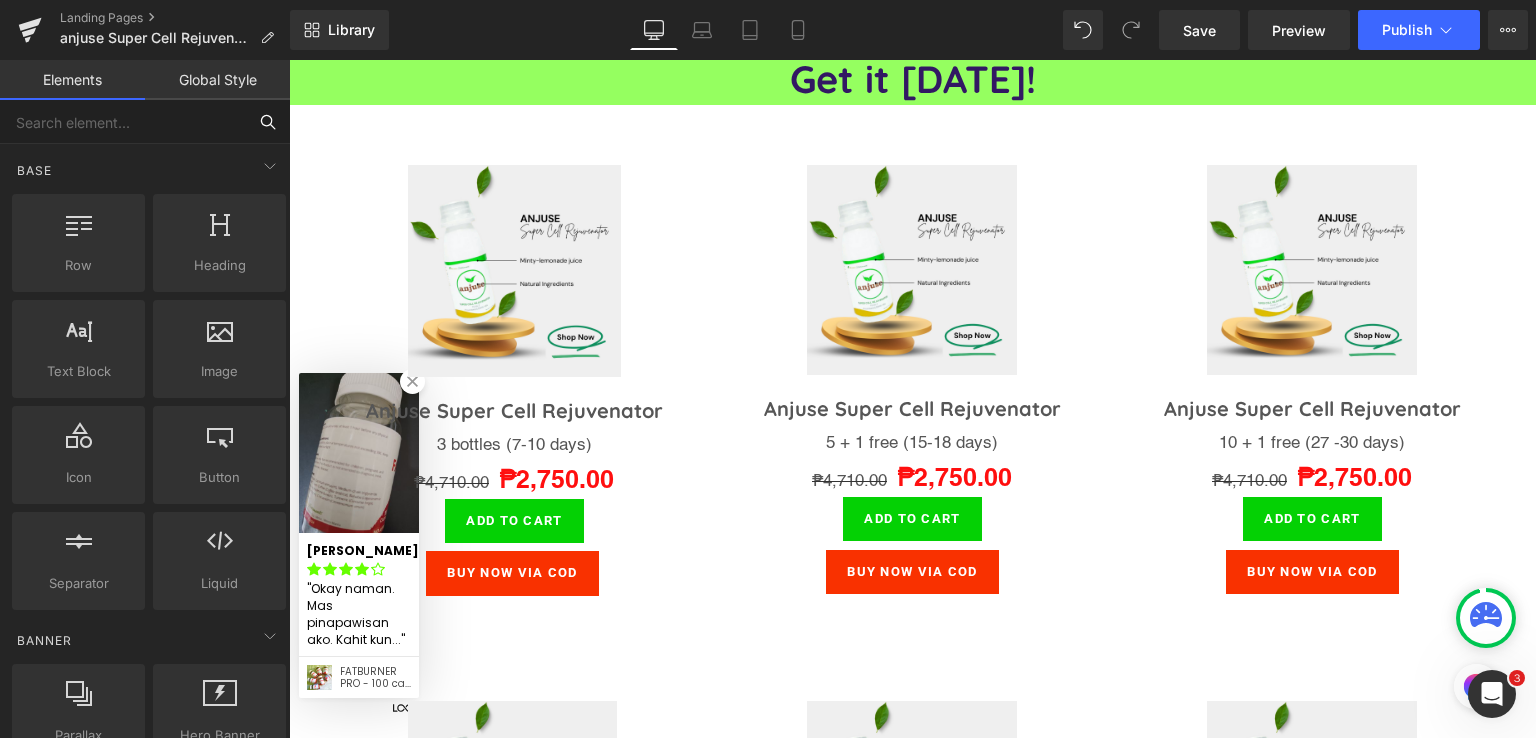 click at bounding box center [123, 122] 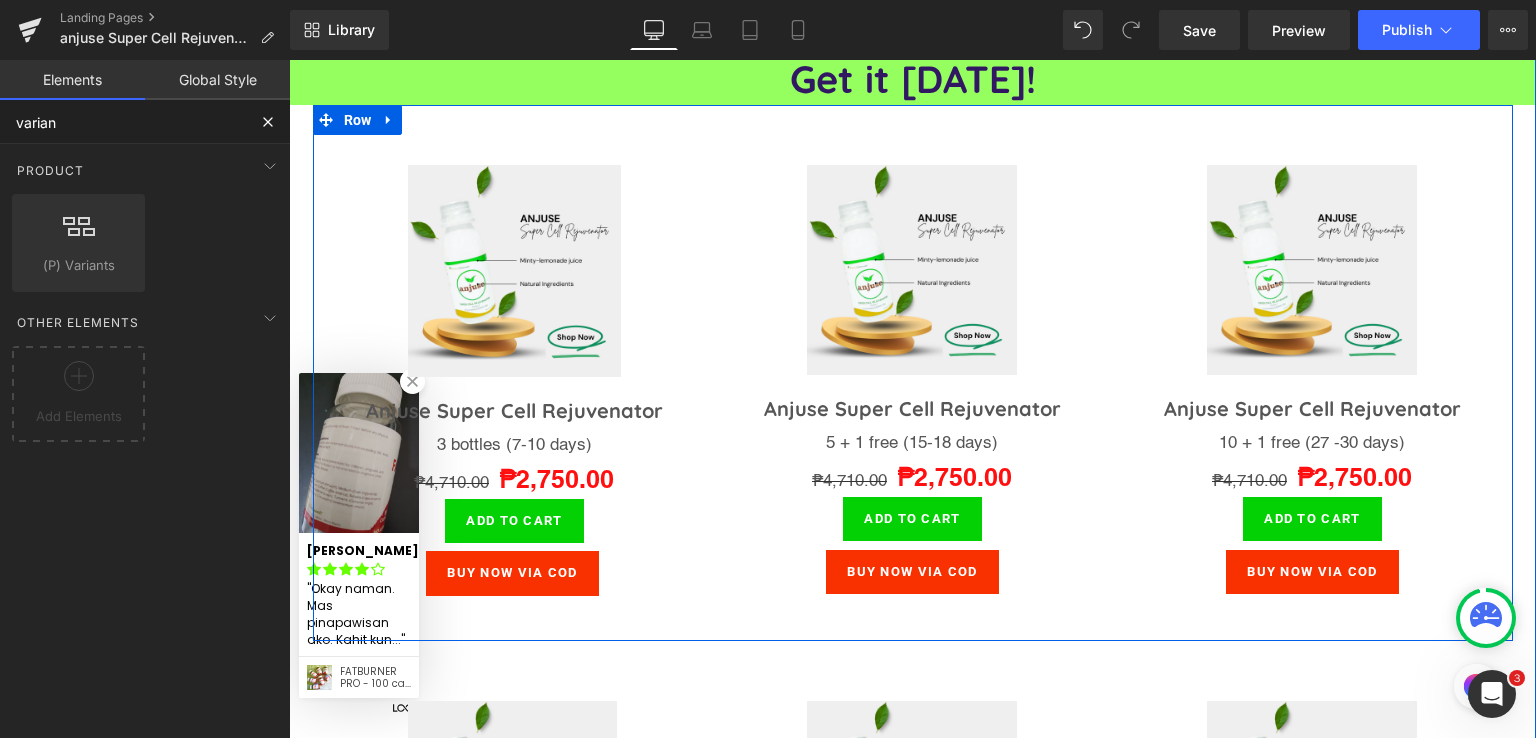 type on "variant" 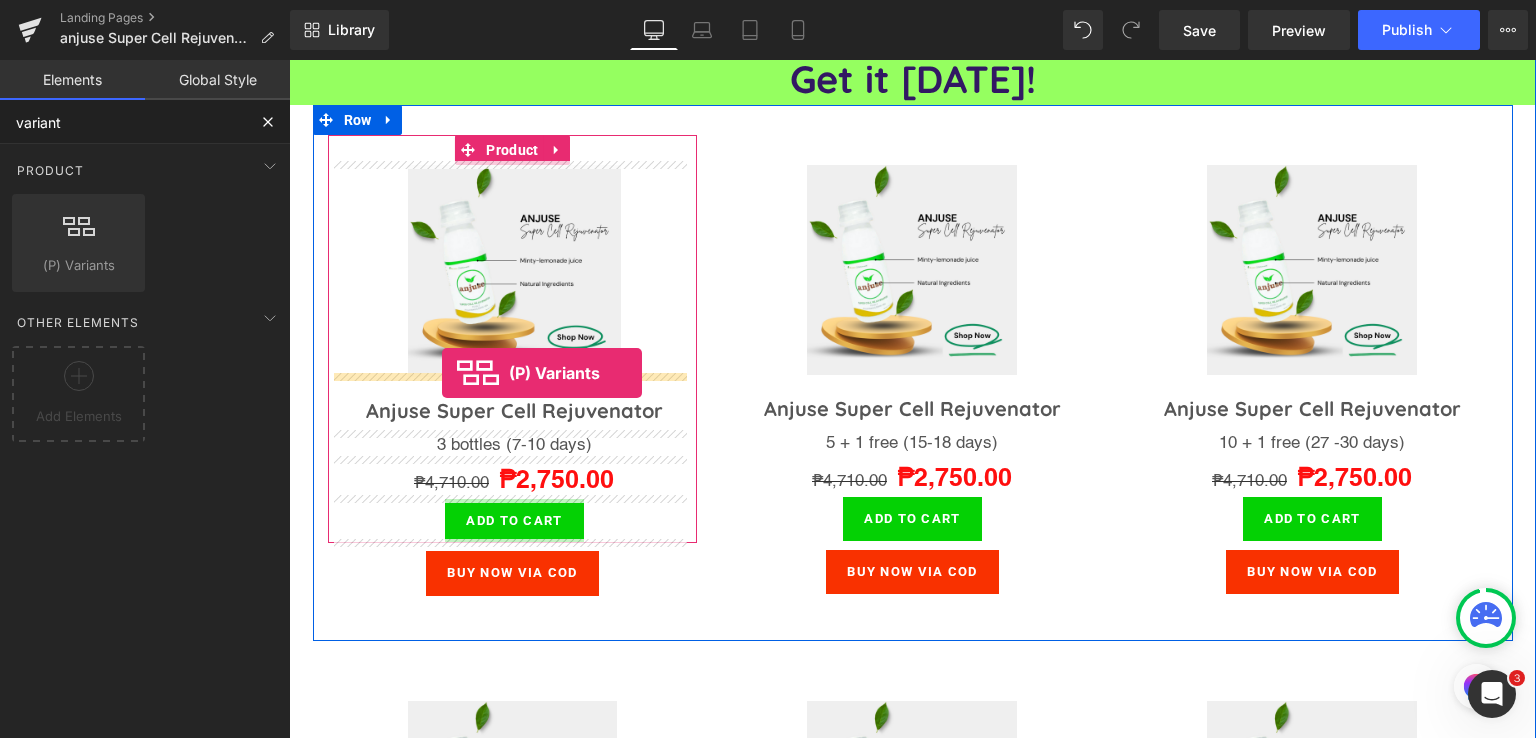 drag, startPoint x: 389, startPoint y: 270, endPoint x: 442, endPoint y: 373, distance: 115.83609 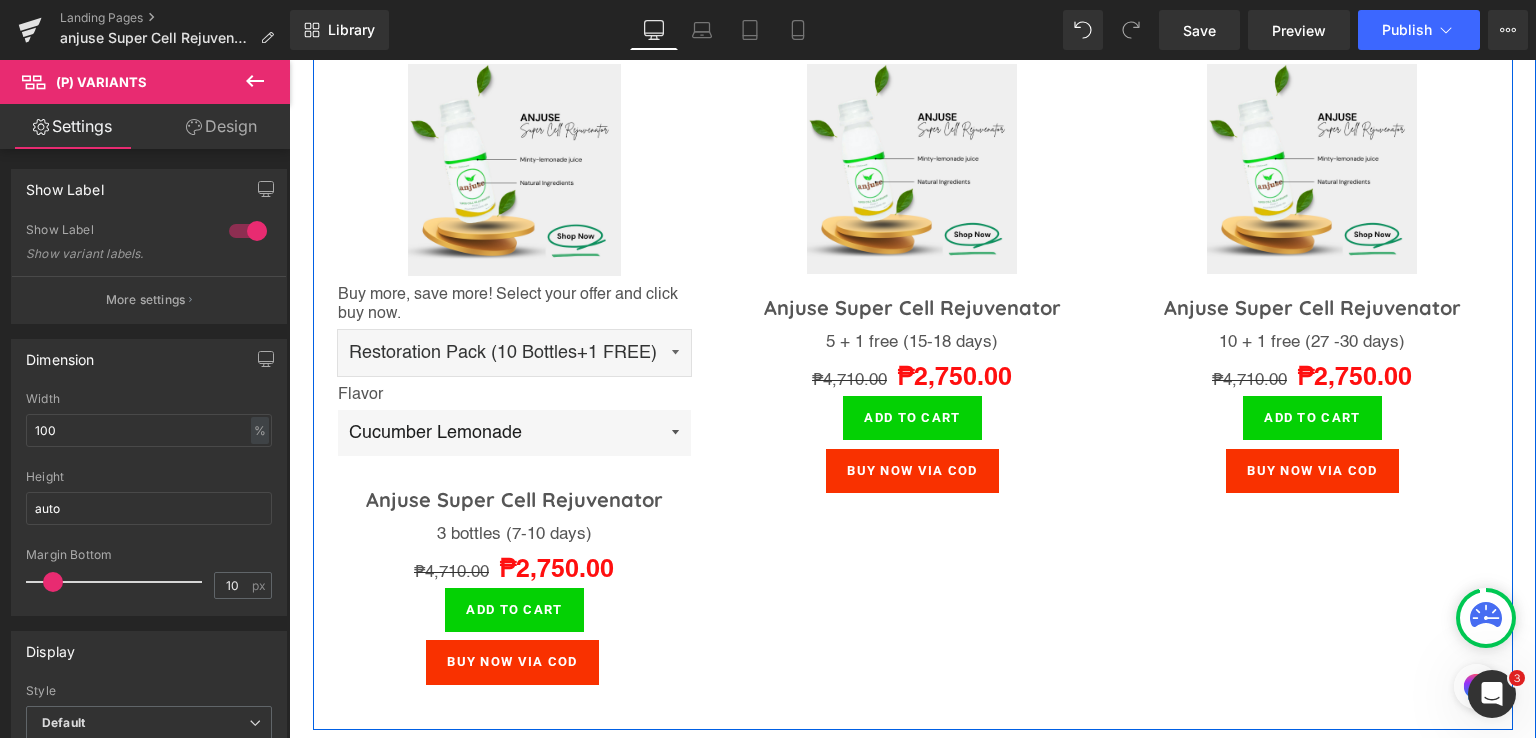 scroll, scrollTop: 5623, scrollLeft: 0, axis: vertical 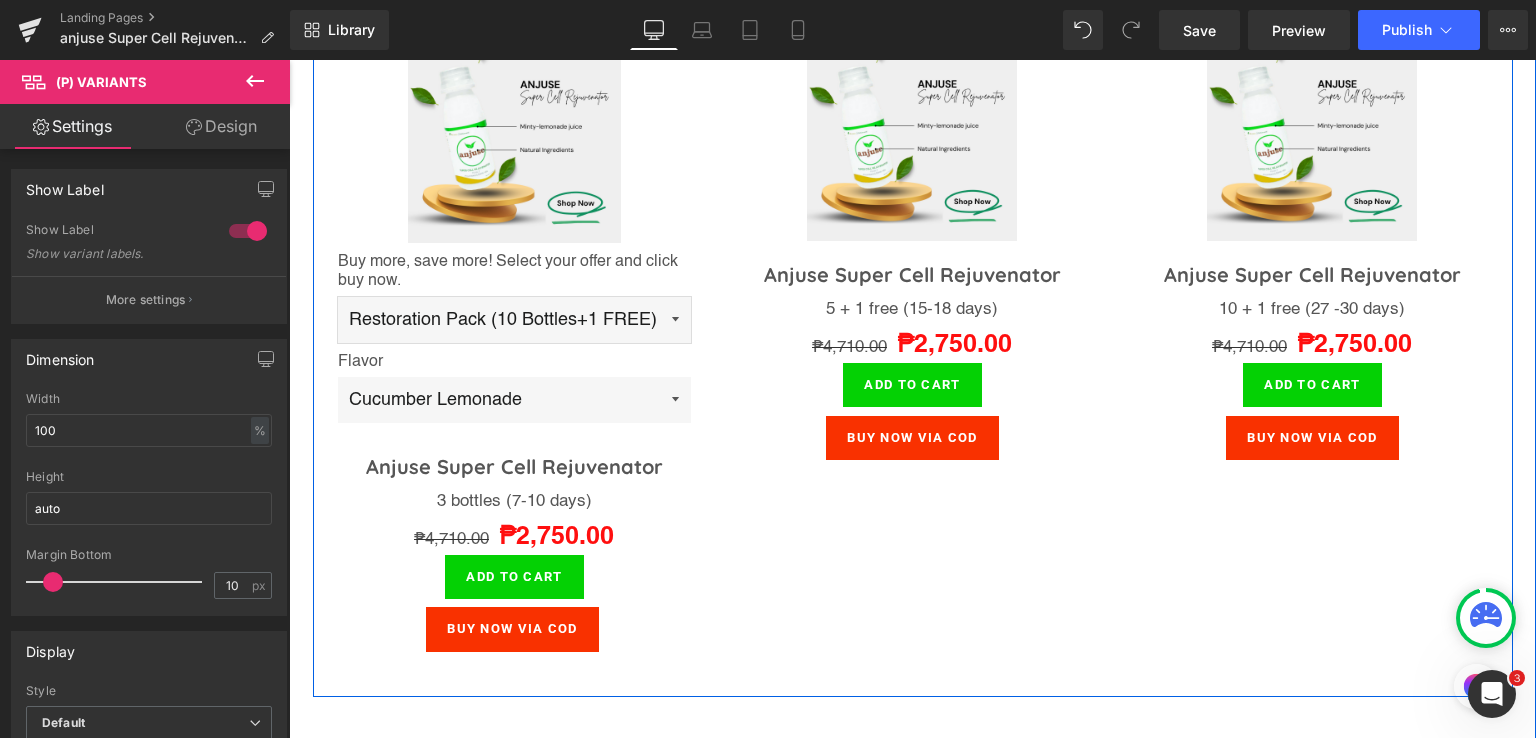 click on "Restoration Pack (10 Bottles+1 FREE)
Detox Pack (5 Bottles+1 FREE)
Activators Pack (30 Bottles)
Dealers Pack (50 bottles)
Distributors Pack (100 bottles)
Starter Pack (3 Bottles)" at bounding box center (515, 320) 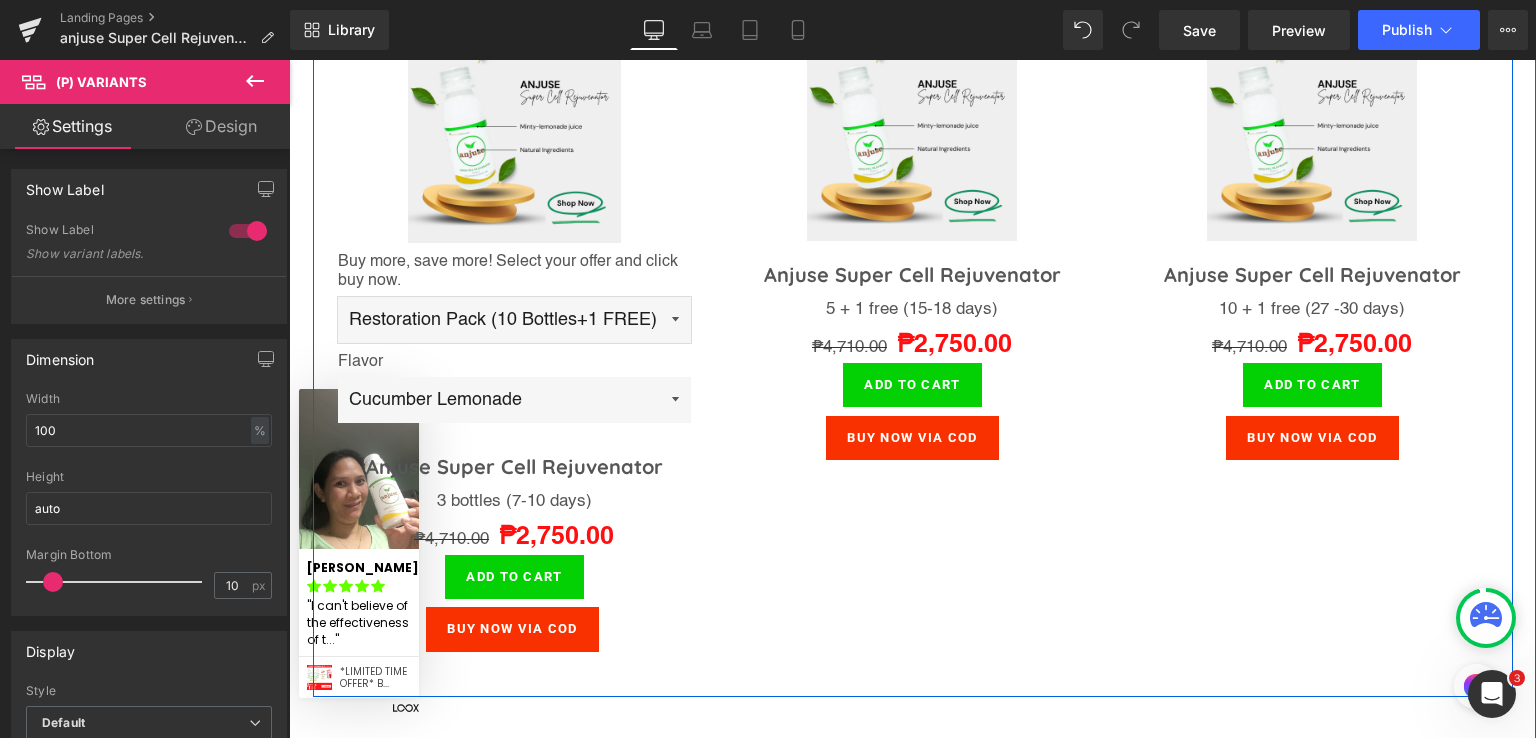 select on "Detox Pack (5 Bottles+1 FREE)" 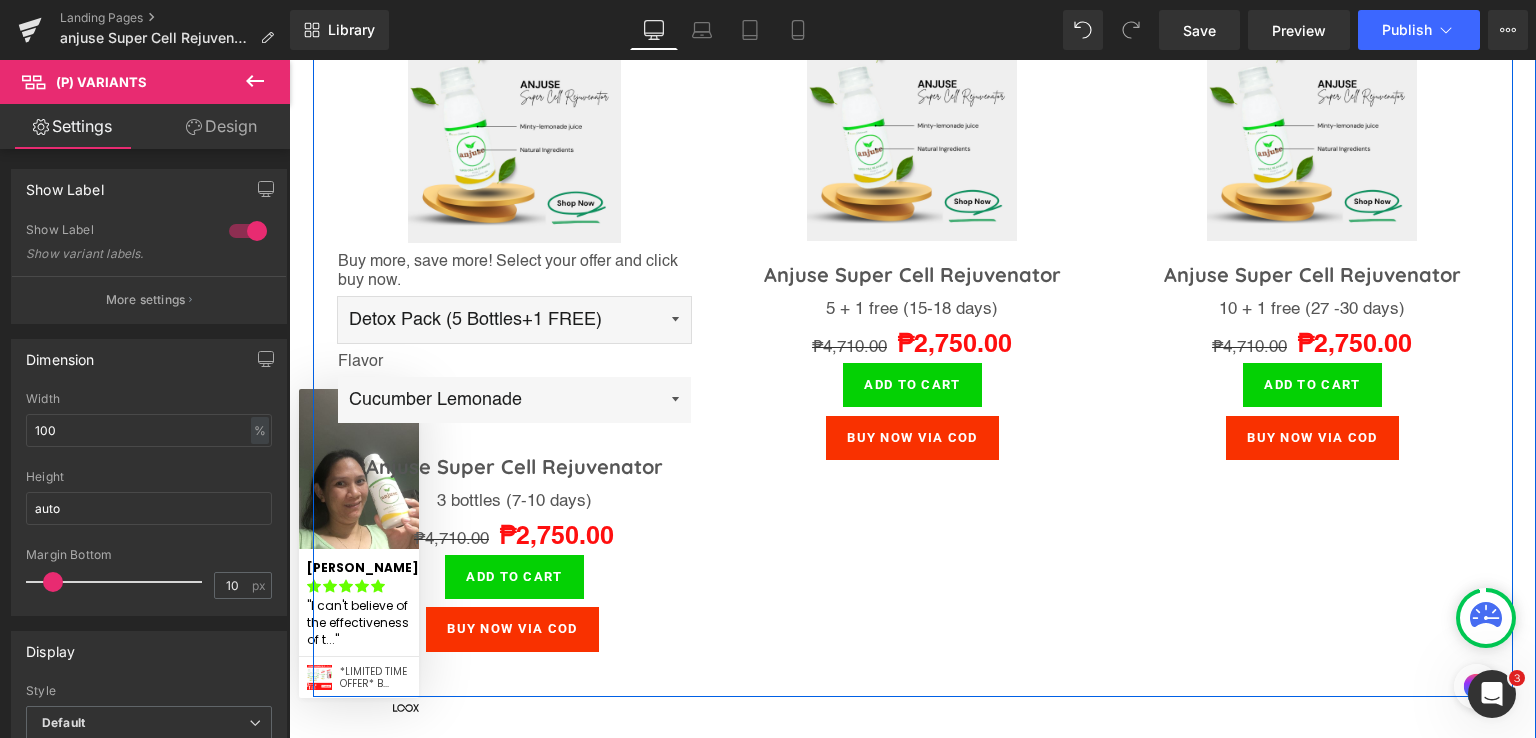 click on "Restoration Pack (10 Bottles+1 FREE)
Detox Pack (5 Bottles+1 FREE)
Activators Pack (30 Bottles)
Dealers Pack (50 bottles)
Distributors Pack (100 bottles)
Starter Pack (3 Bottles)" at bounding box center (515, 320) 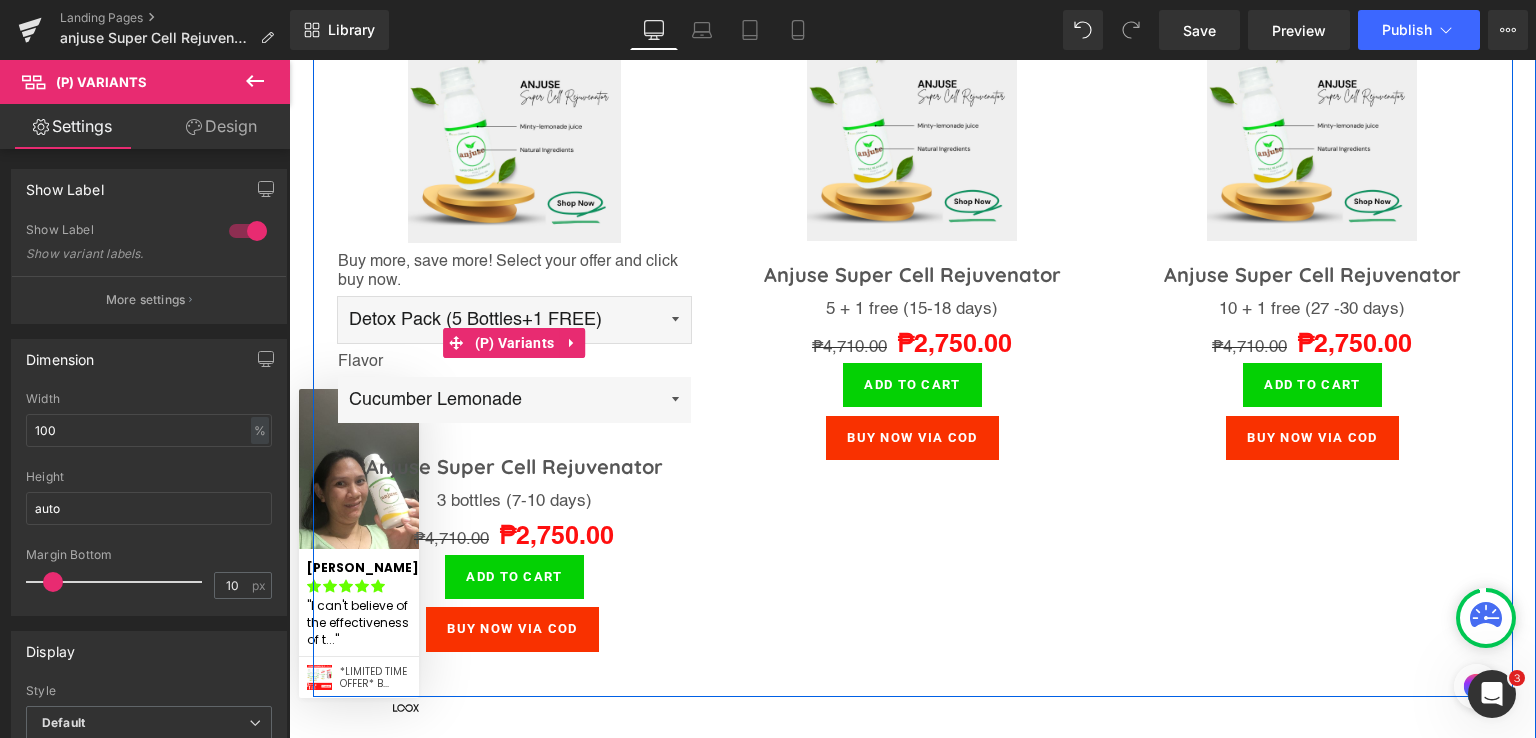 click on "Restoration Pack (10 Bottles+1 FREE)
Detox Pack (5 Bottles+1 FREE)
Activators Pack (30 Bottles)
Dealers Pack (50 bottles)
Distributors Pack (100 bottles)
Starter Pack (3 Bottles)" at bounding box center [515, 320] 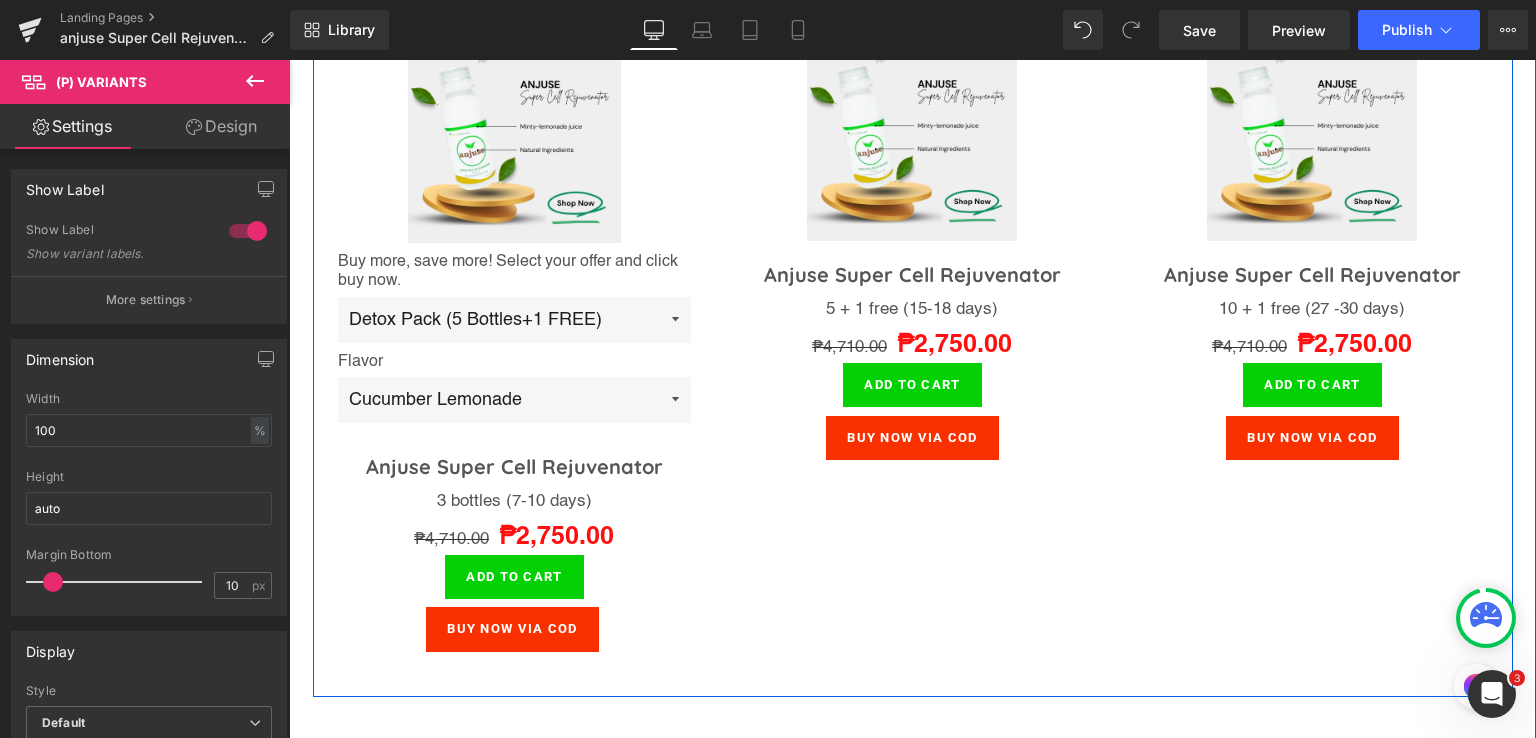 click on "buy now via cod" at bounding box center [912, 438] 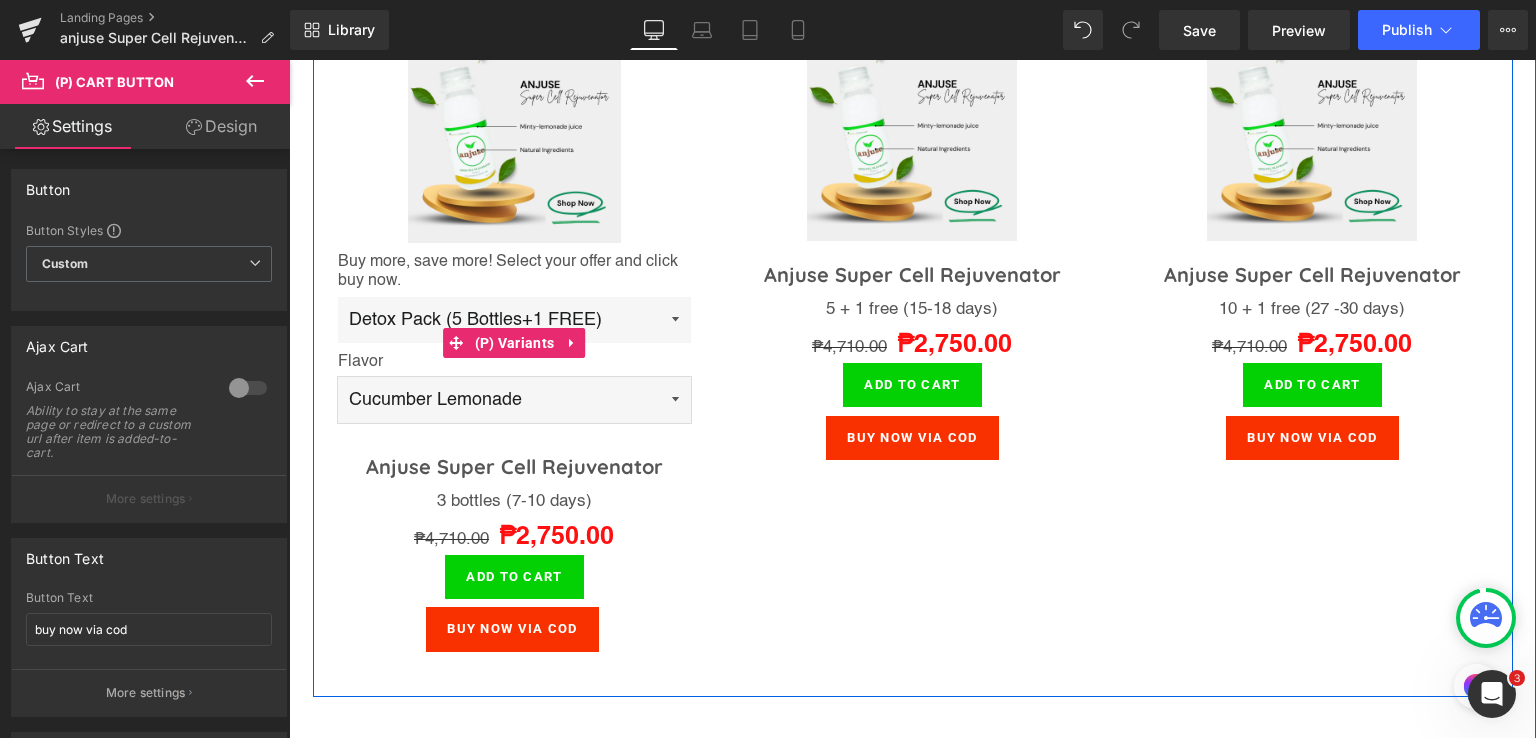 click on "Cucumber Lemonade
Red Berries
Minty Lemonad" at bounding box center (515, 400) 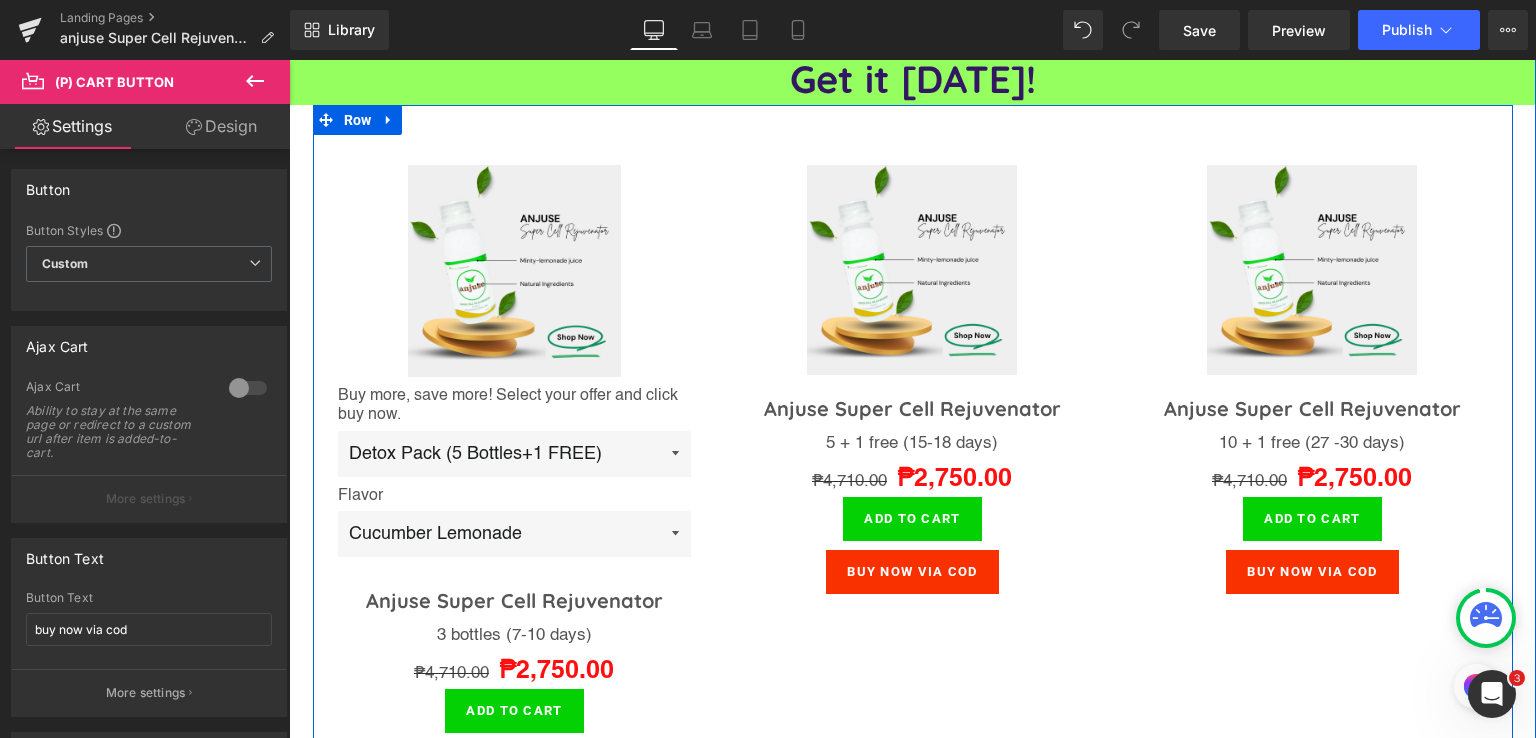 scroll, scrollTop: 5623, scrollLeft: 0, axis: vertical 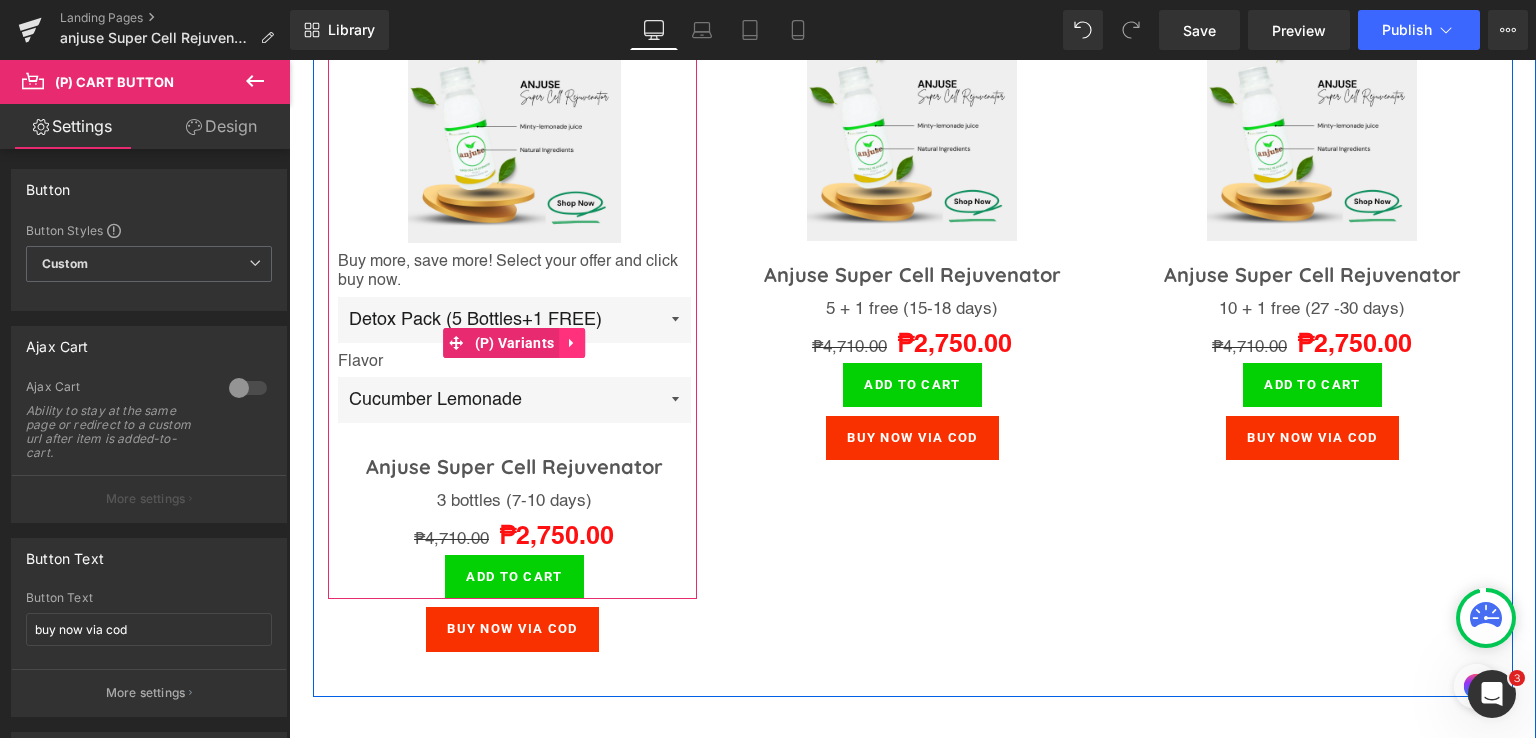 click 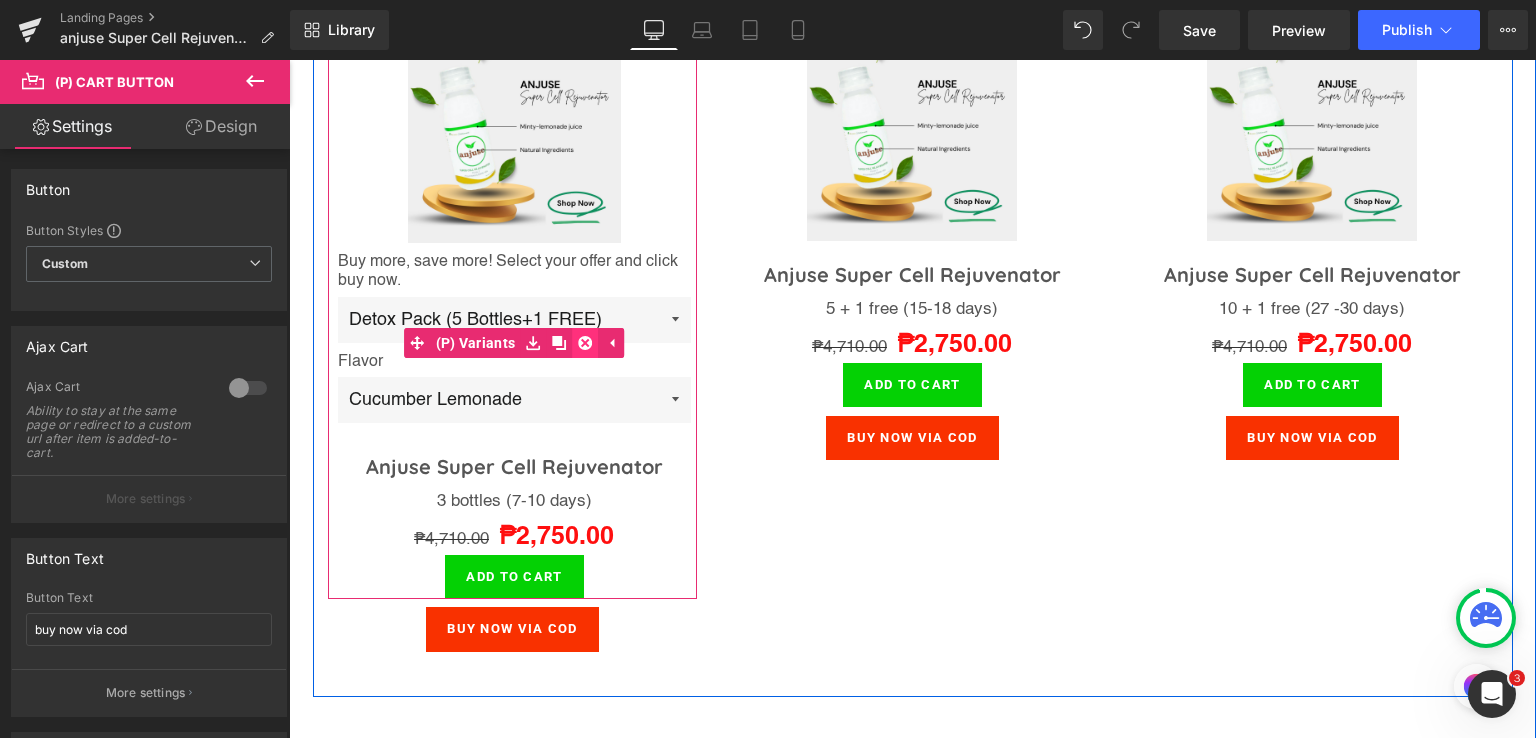 click 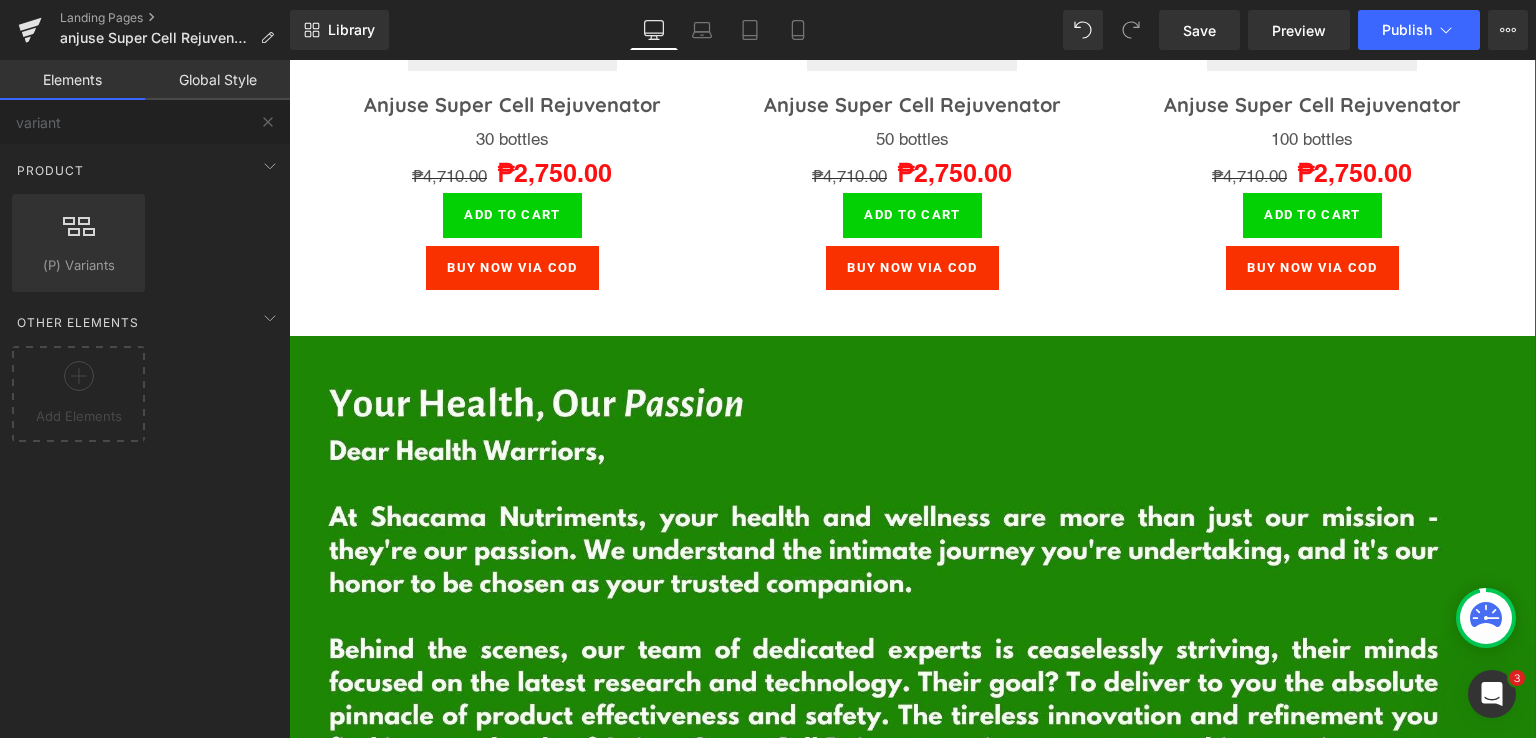 scroll, scrollTop: 6289, scrollLeft: 0, axis: vertical 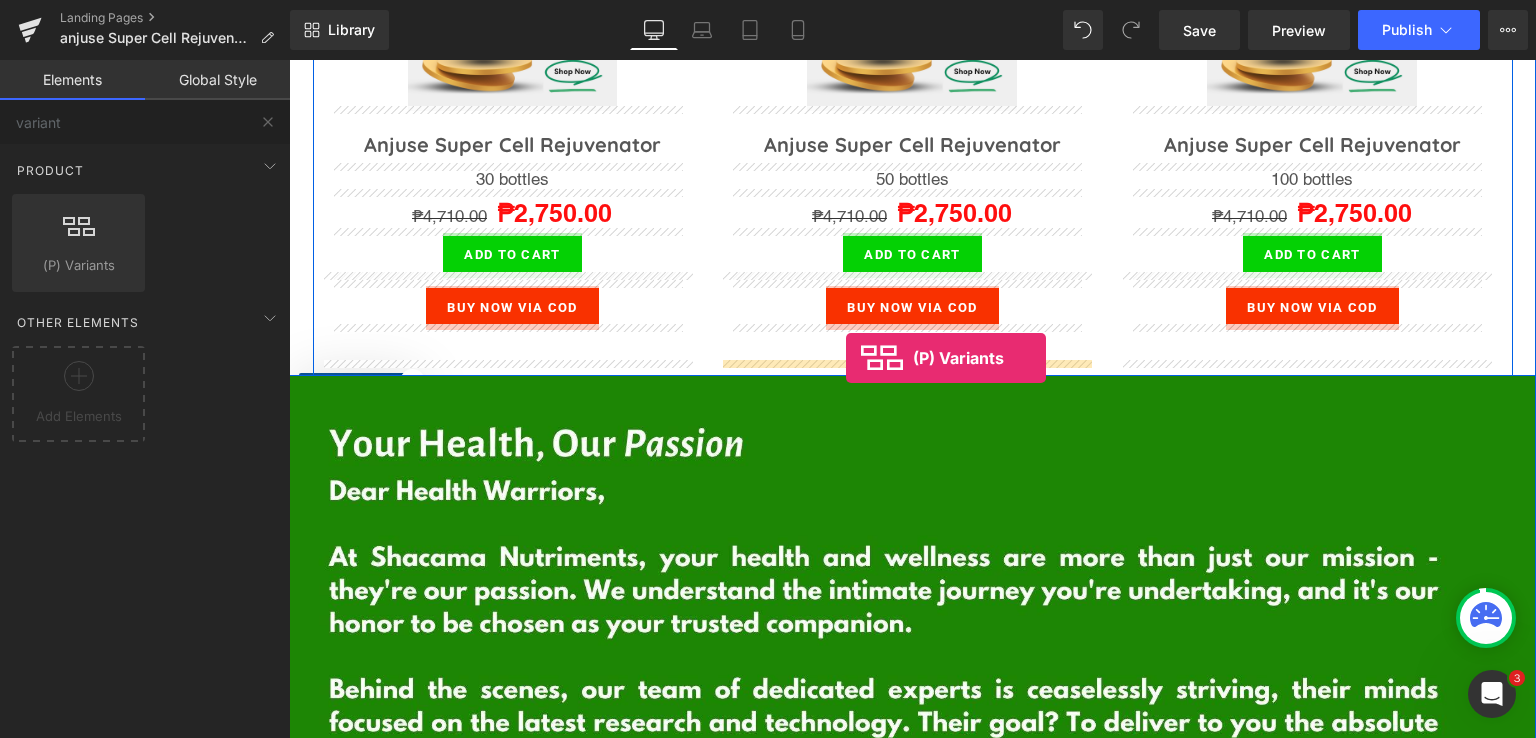 drag, startPoint x: 530, startPoint y: 299, endPoint x: 846, endPoint y: 358, distance: 321.46072 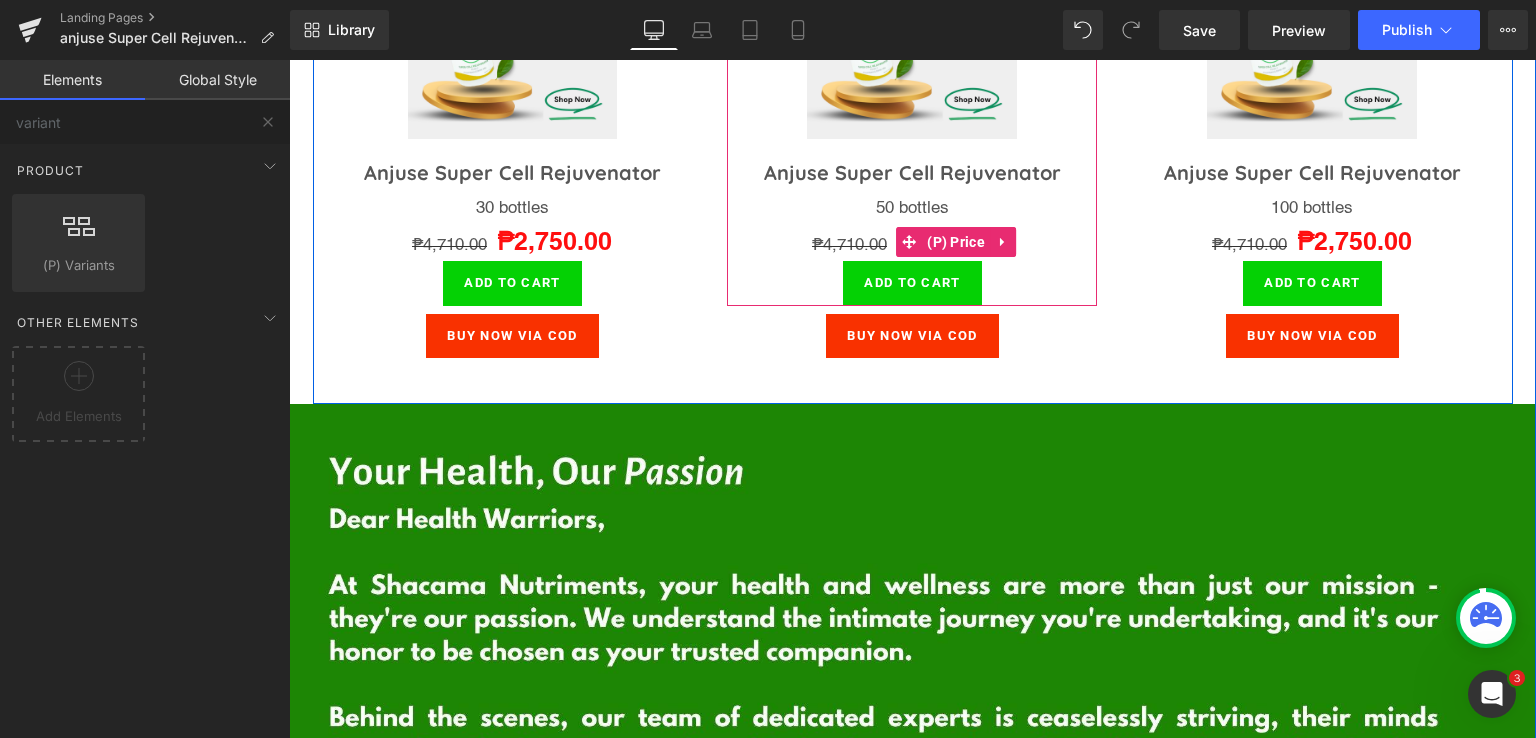 scroll, scrollTop: 6289, scrollLeft: 0, axis: vertical 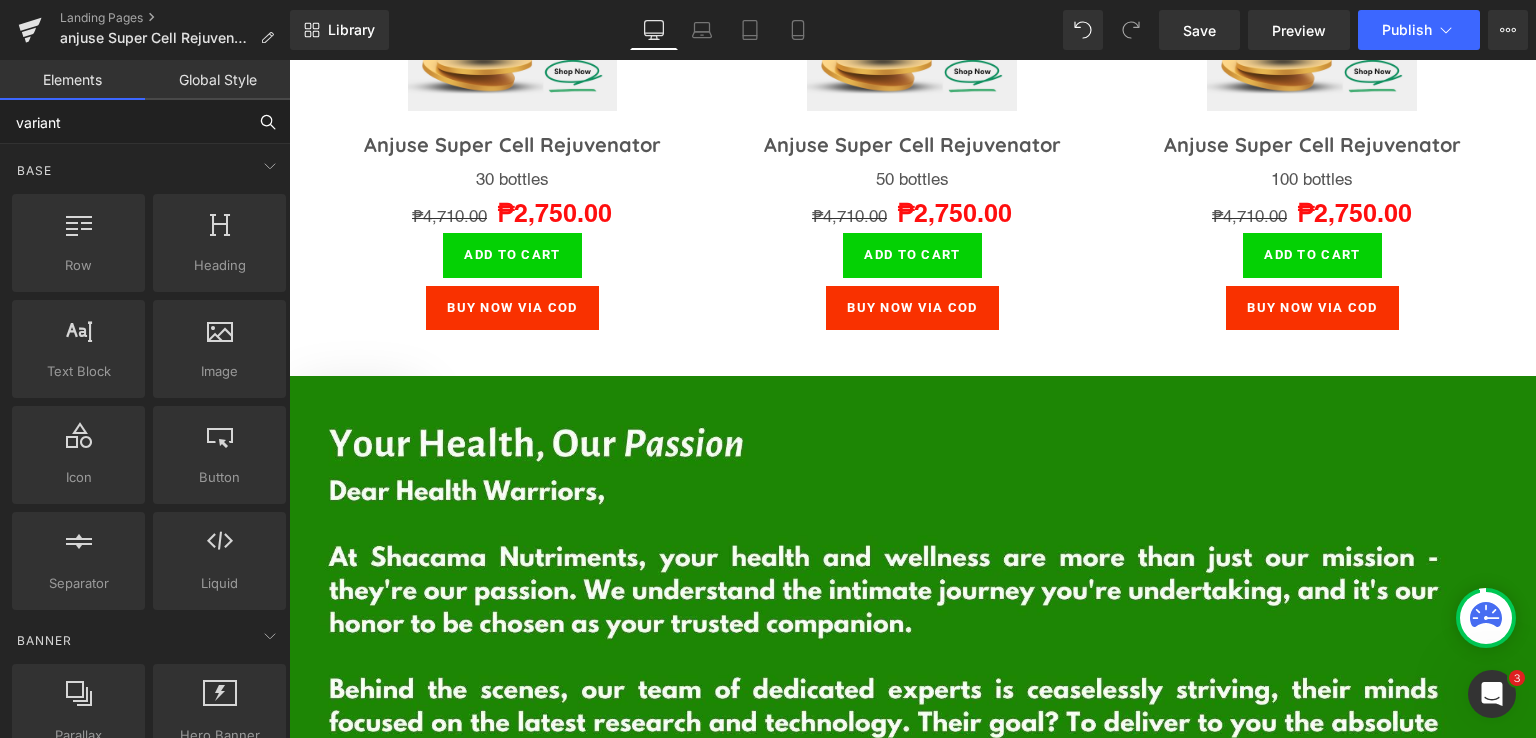 click on "variant" at bounding box center (123, 122) 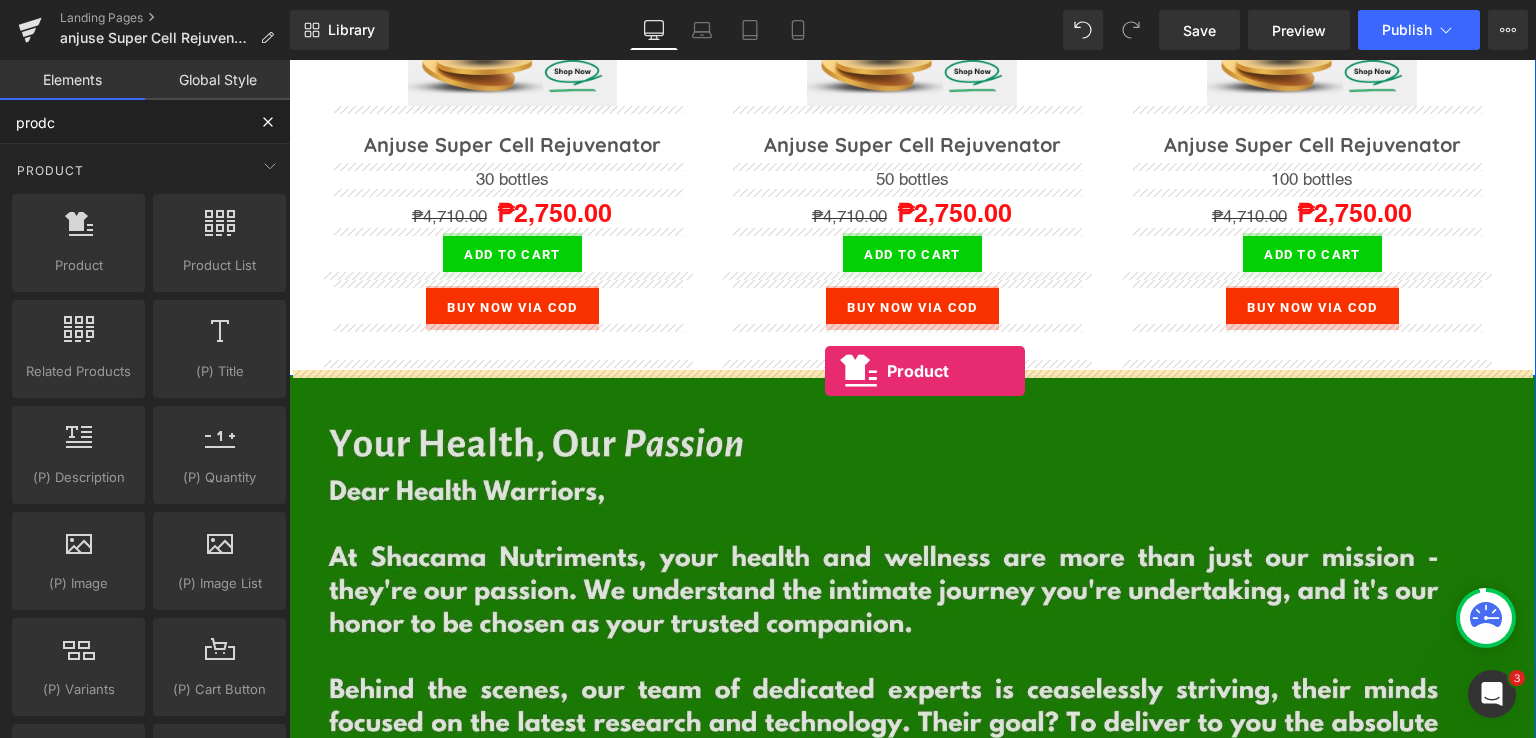 drag, startPoint x: 393, startPoint y: 294, endPoint x: 825, endPoint y: 371, distance: 438.80862 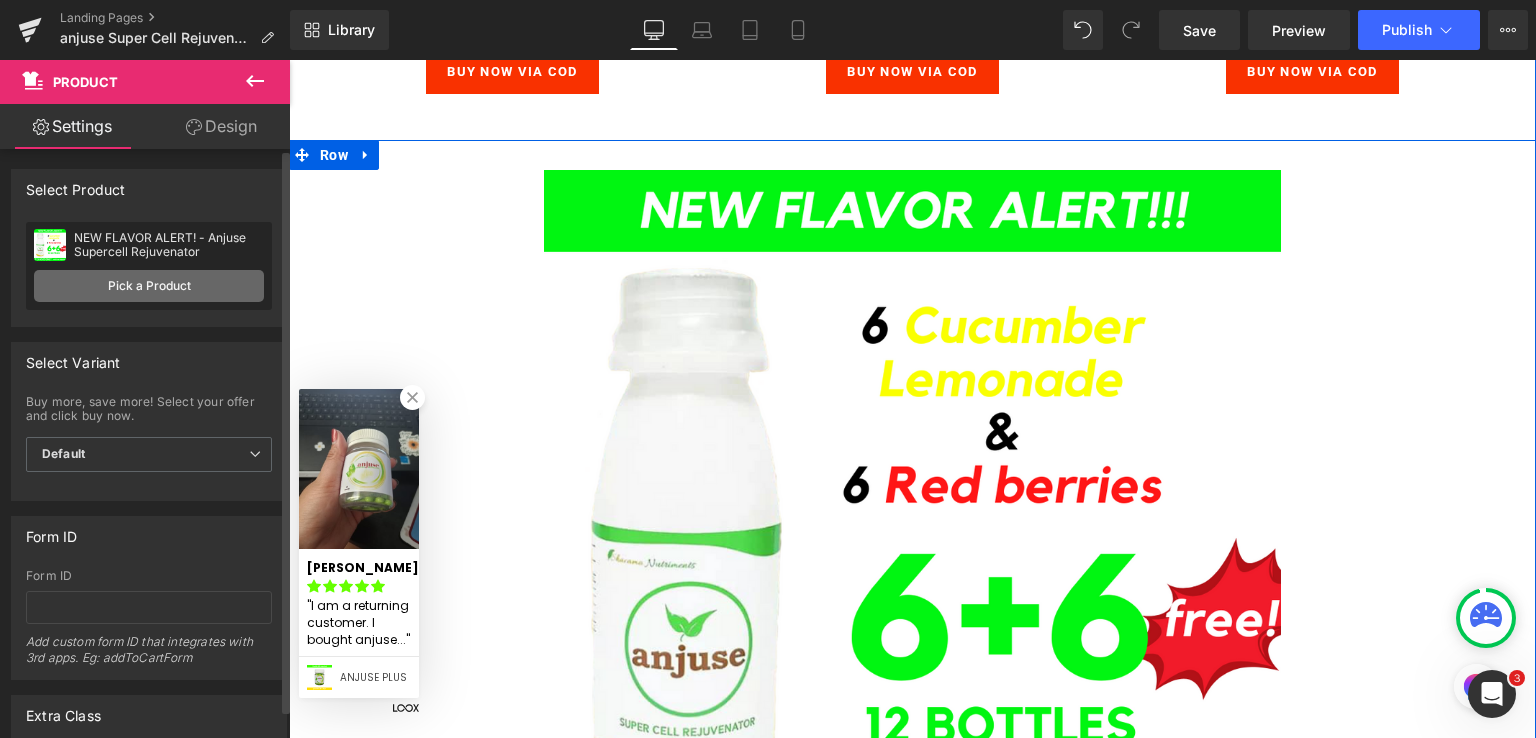 scroll, scrollTop: 6556, scrollLeft: 0, axis: vertical 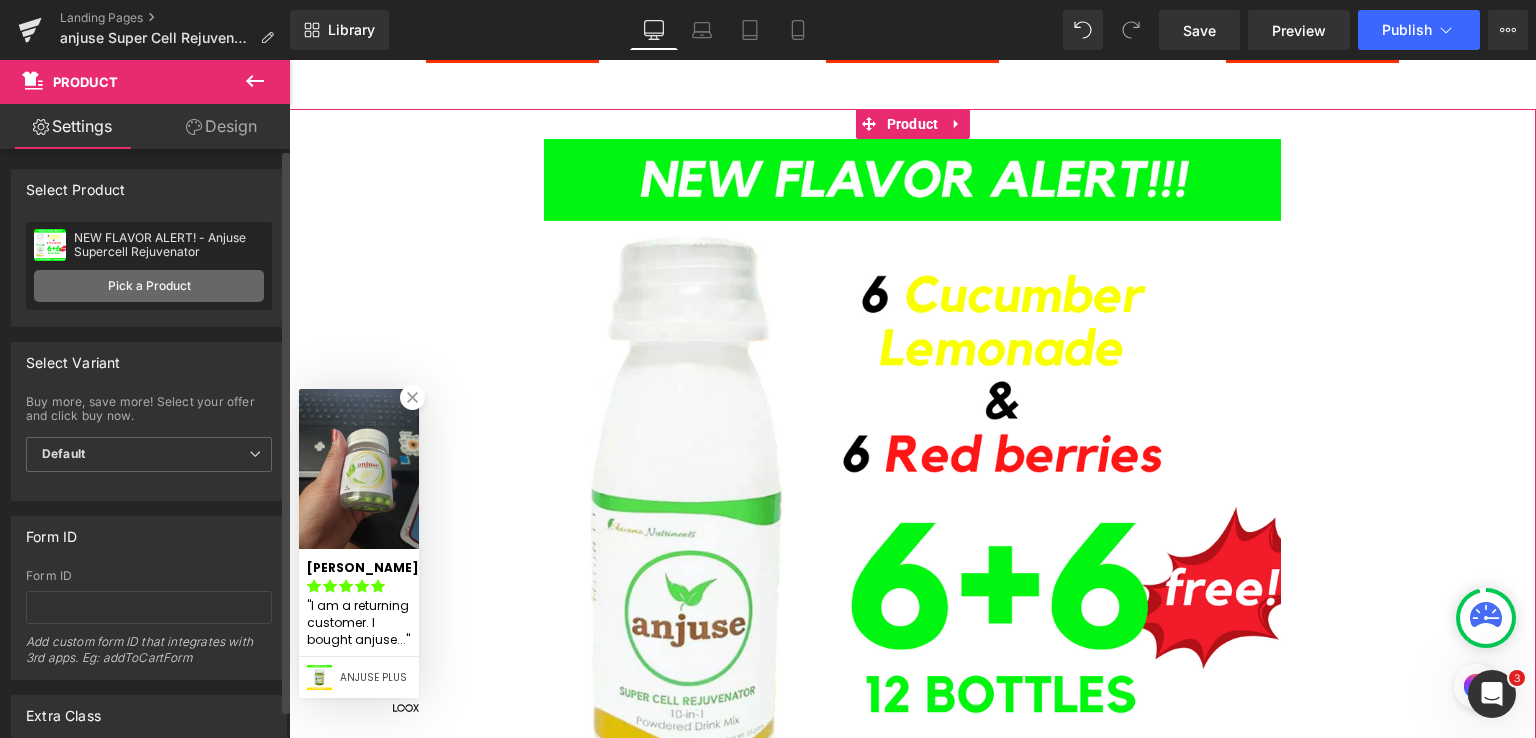 click on "Pick a Product" at bounding box center [149, 286] 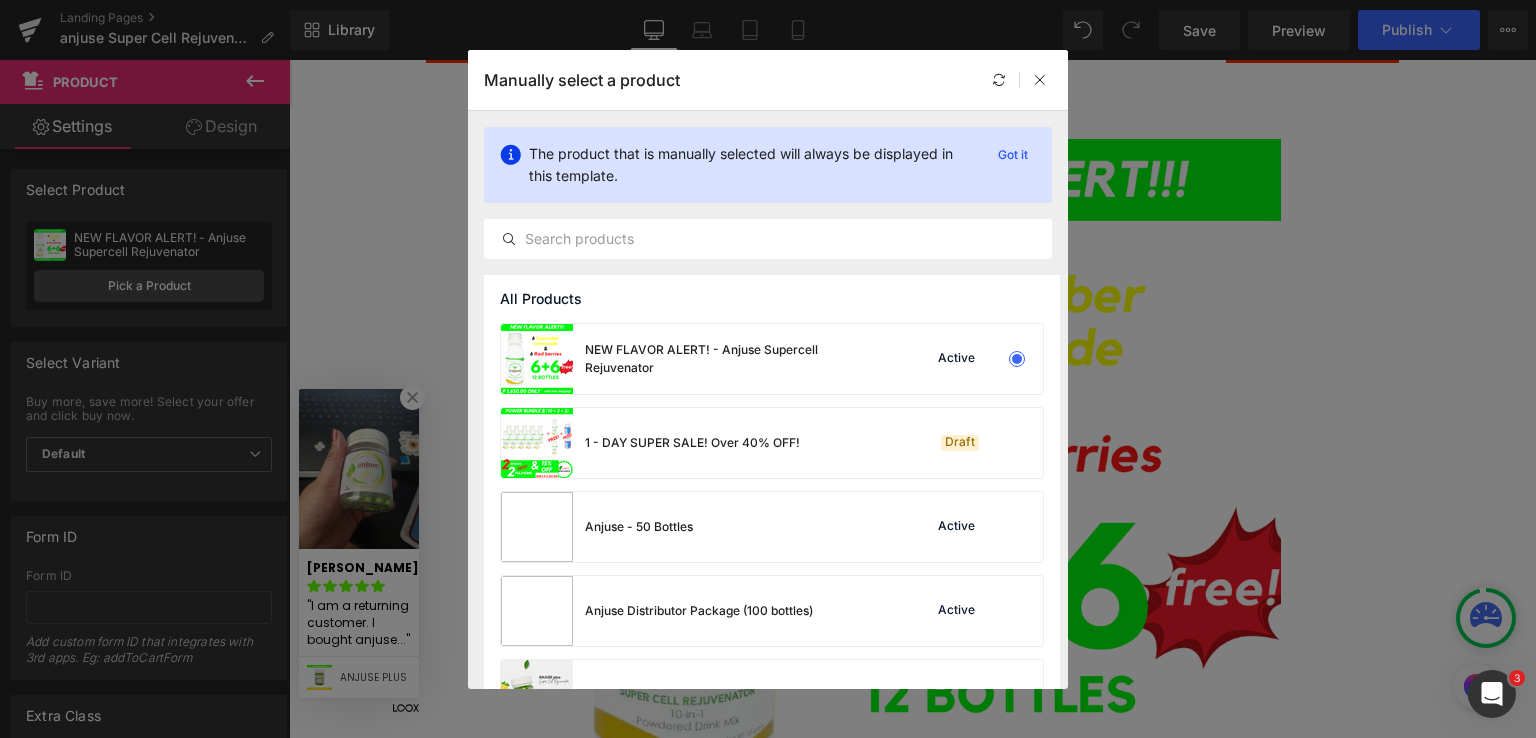 scroll, scrollTop: 0, scrollLeft: 0, axis: both 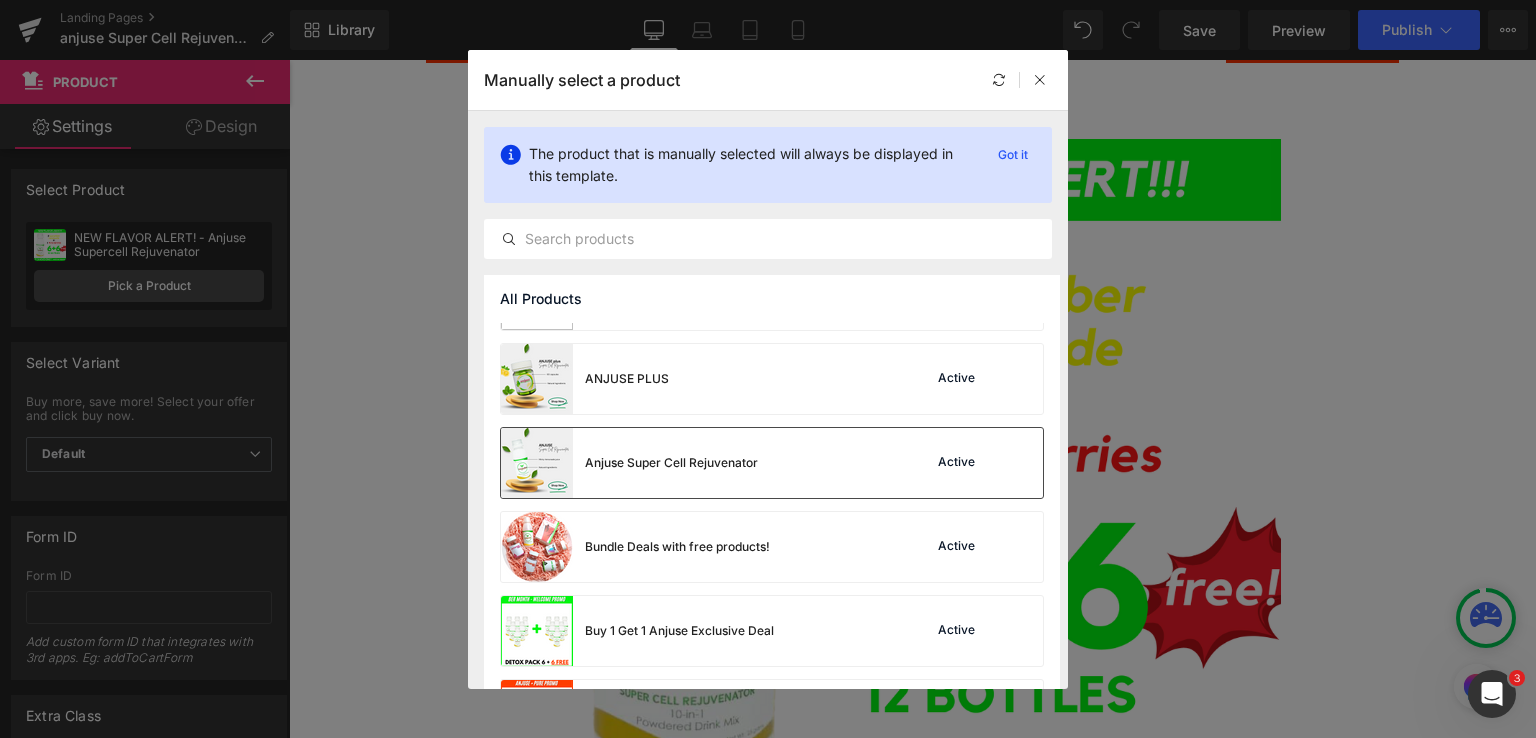 click on "Anjuse Super Cell Rejuvenator" at bounding box center (671, 463) 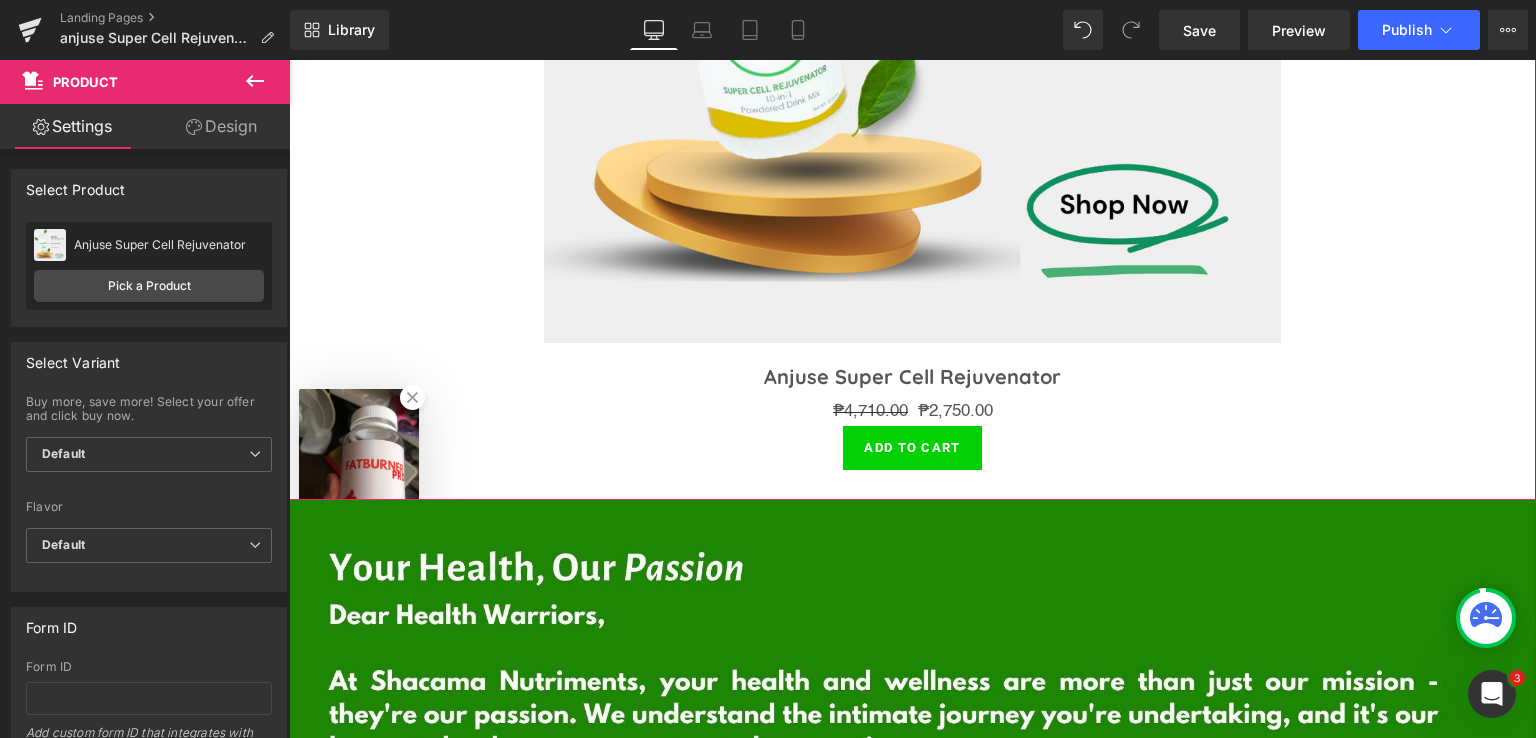 scroll, scrollTop: 7089, scrollLeft: 0, axis: vertical 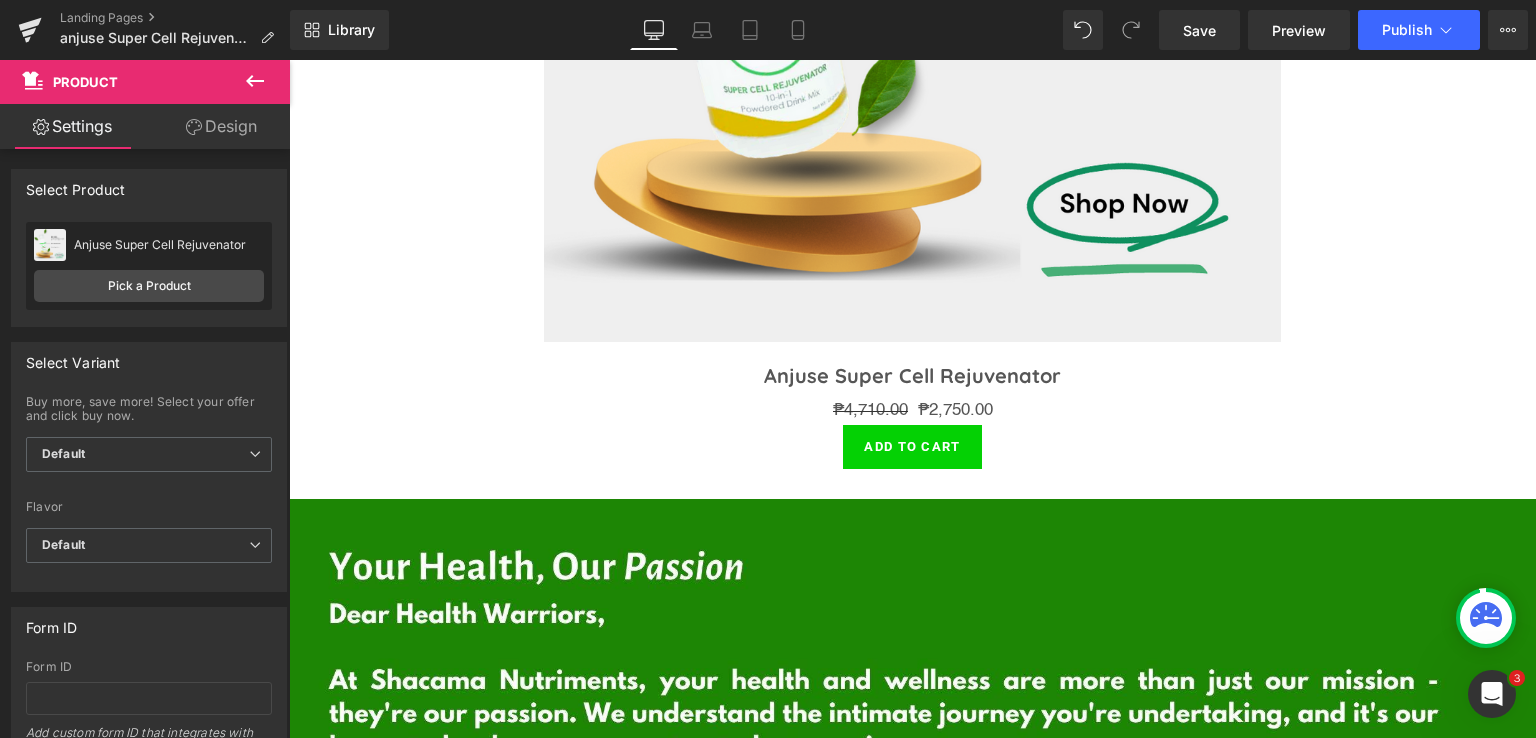 click 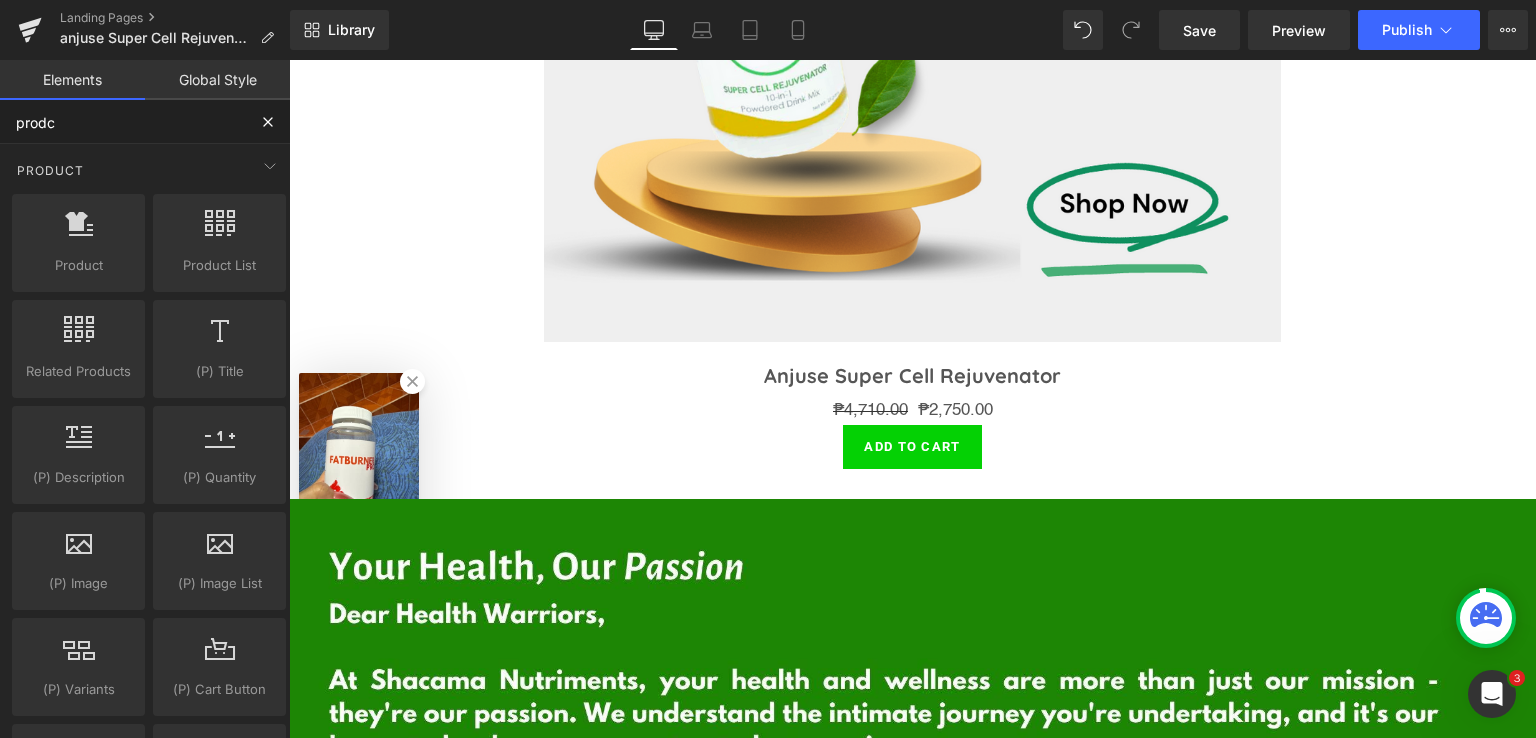 click on "prodc" at bounding box center (123, 122) 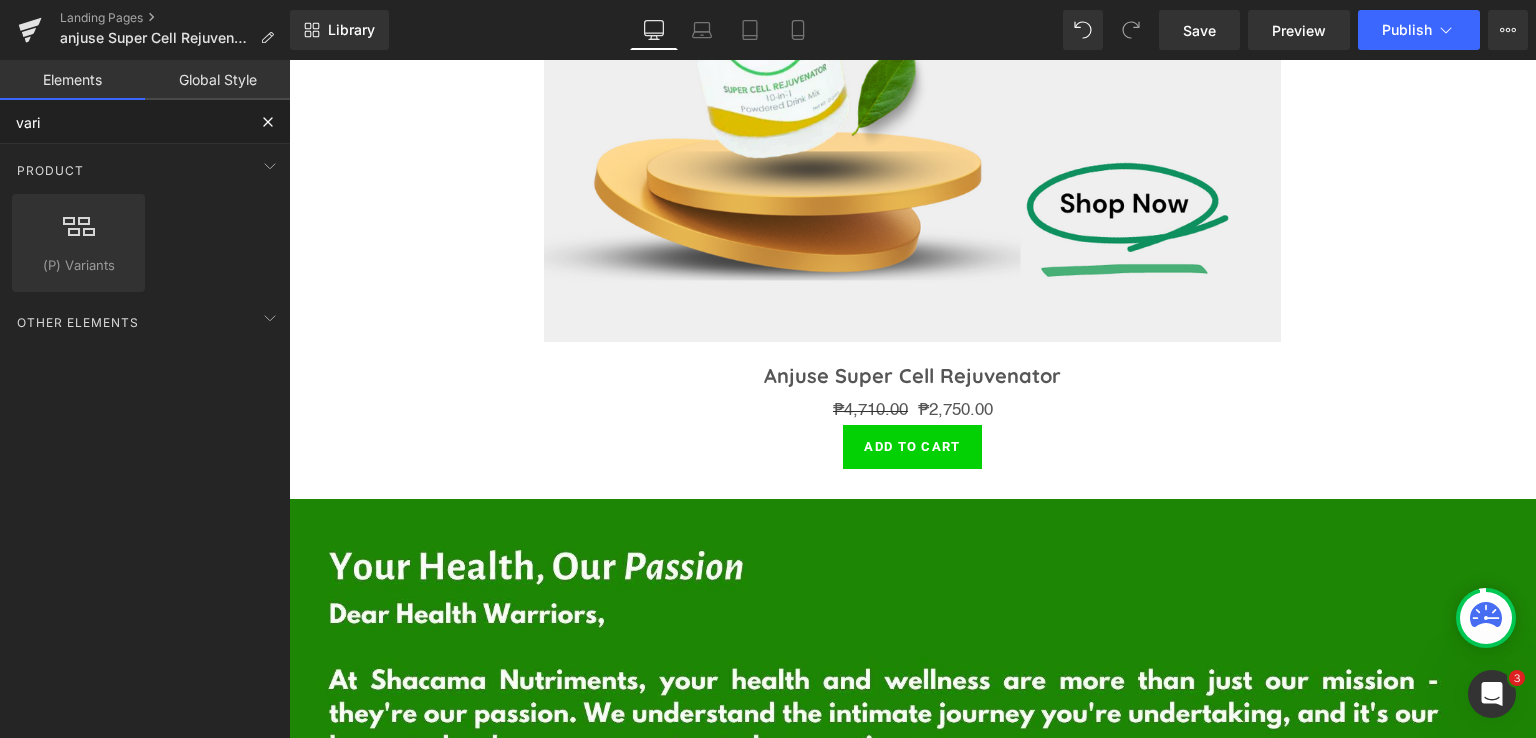 type on "varia" 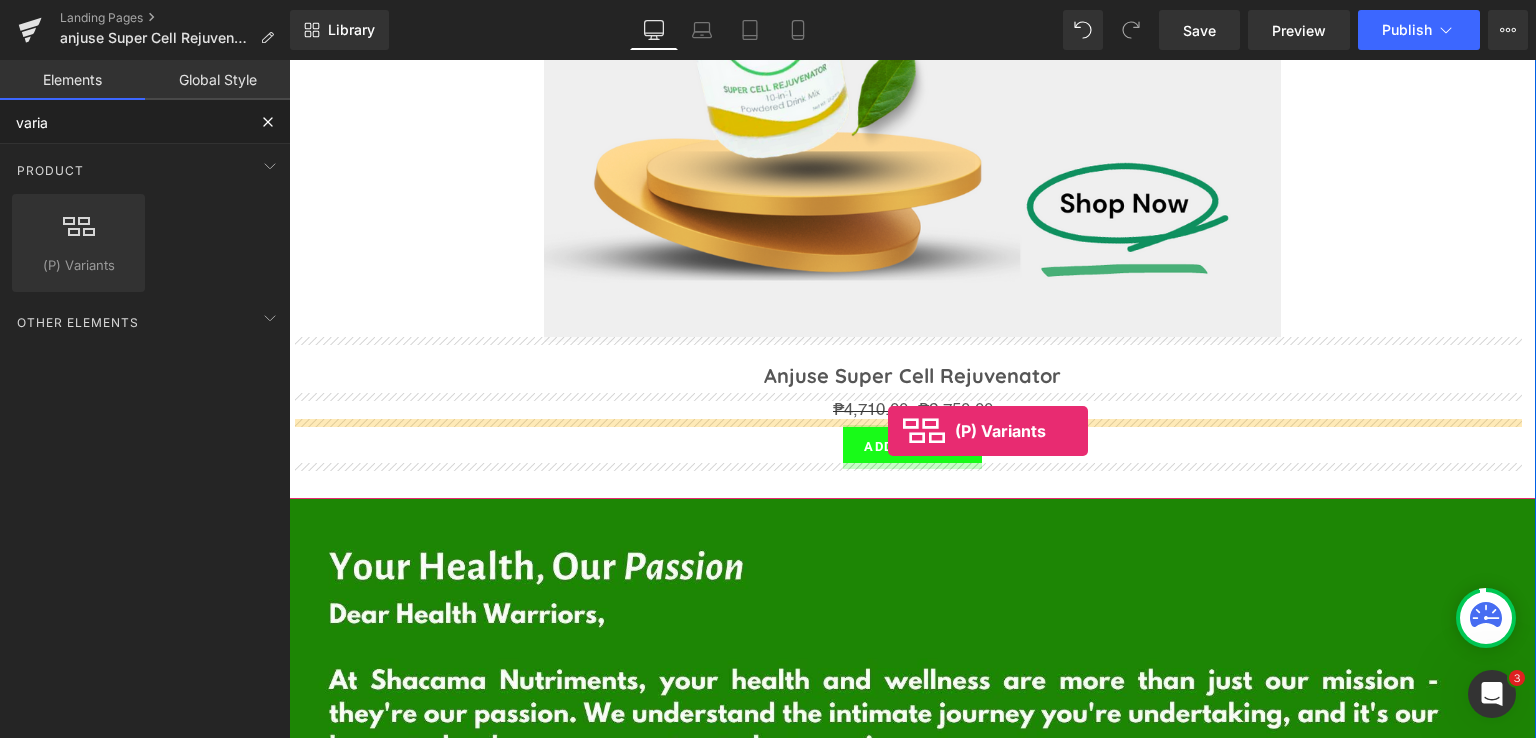 drag, startPoint x: 537, startPoint y: 307, endPoint x: 888, endPoint y: 432, distance: 372.5936 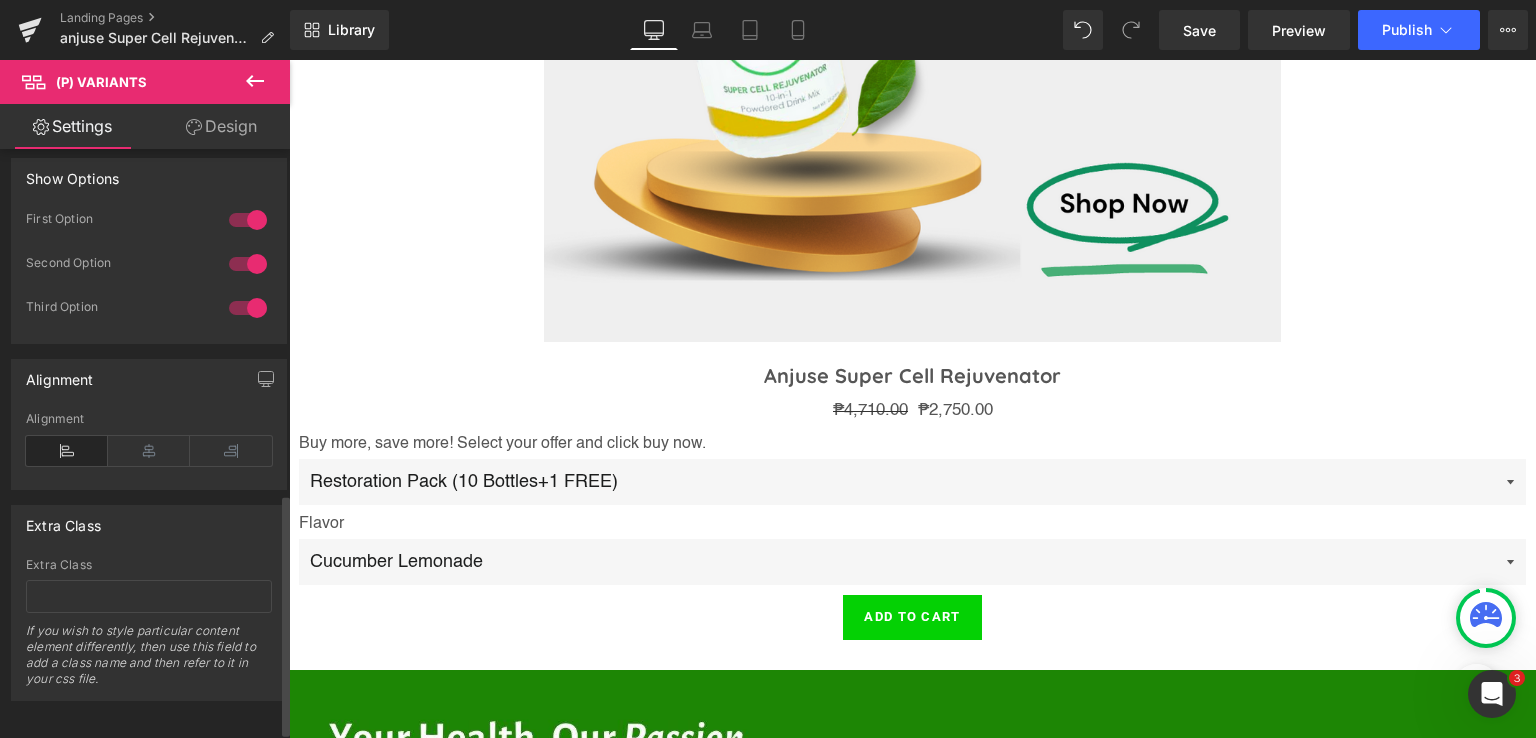 scroll, scrollTop: 856, scrollLeft: 0, axis: vertical 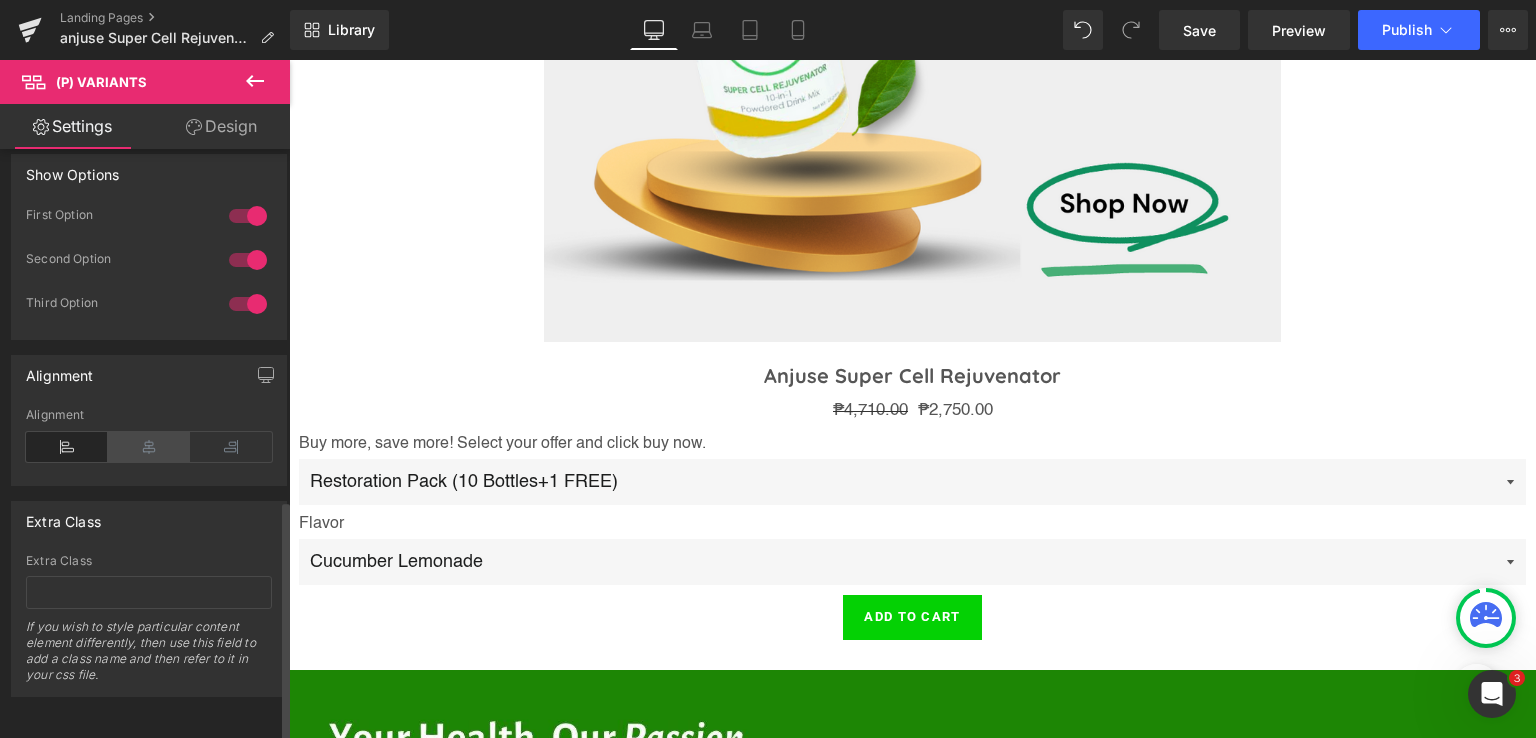 click at bounding box center [149, 447] 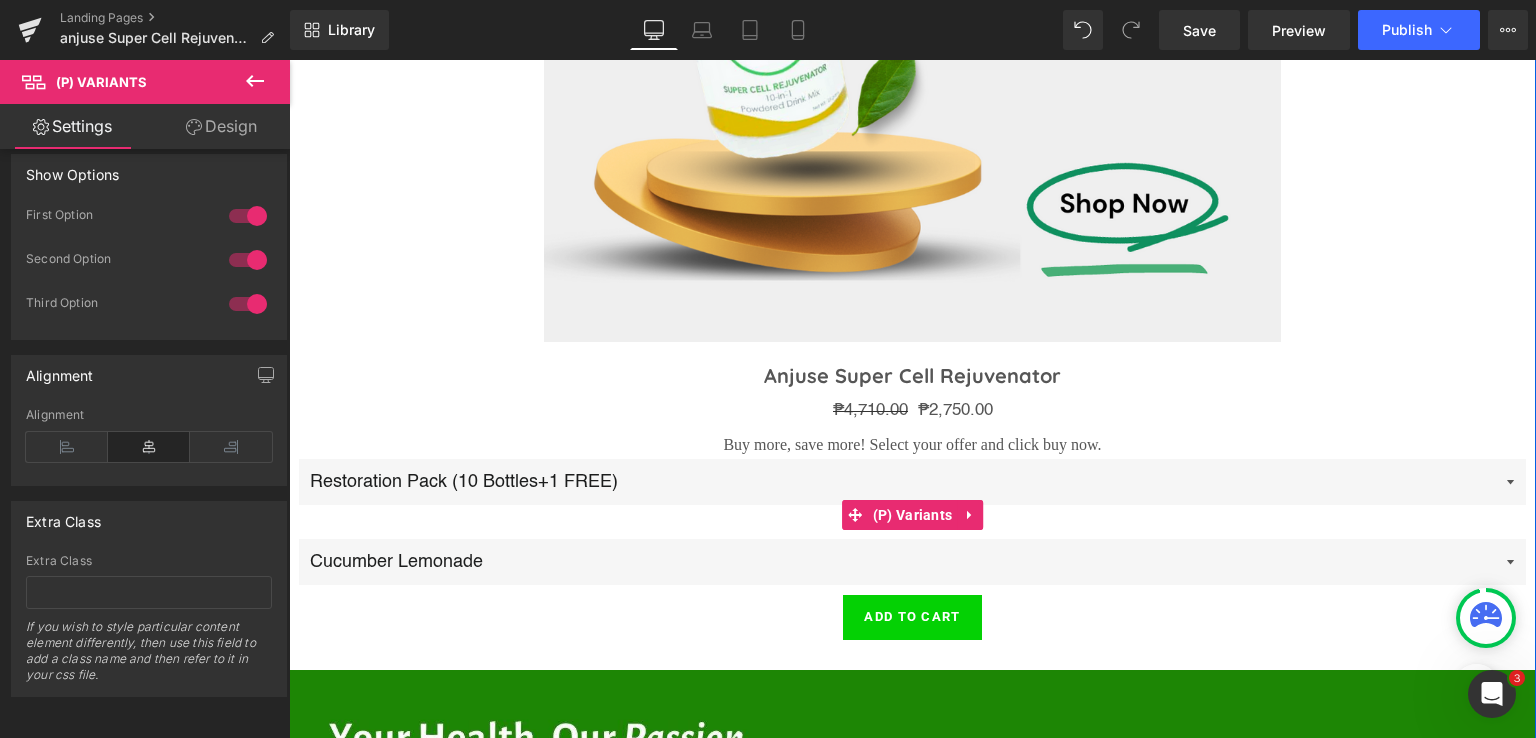 click on "Buy more, save more! Select your offer and click buy now." at bounding box center [912, 447] 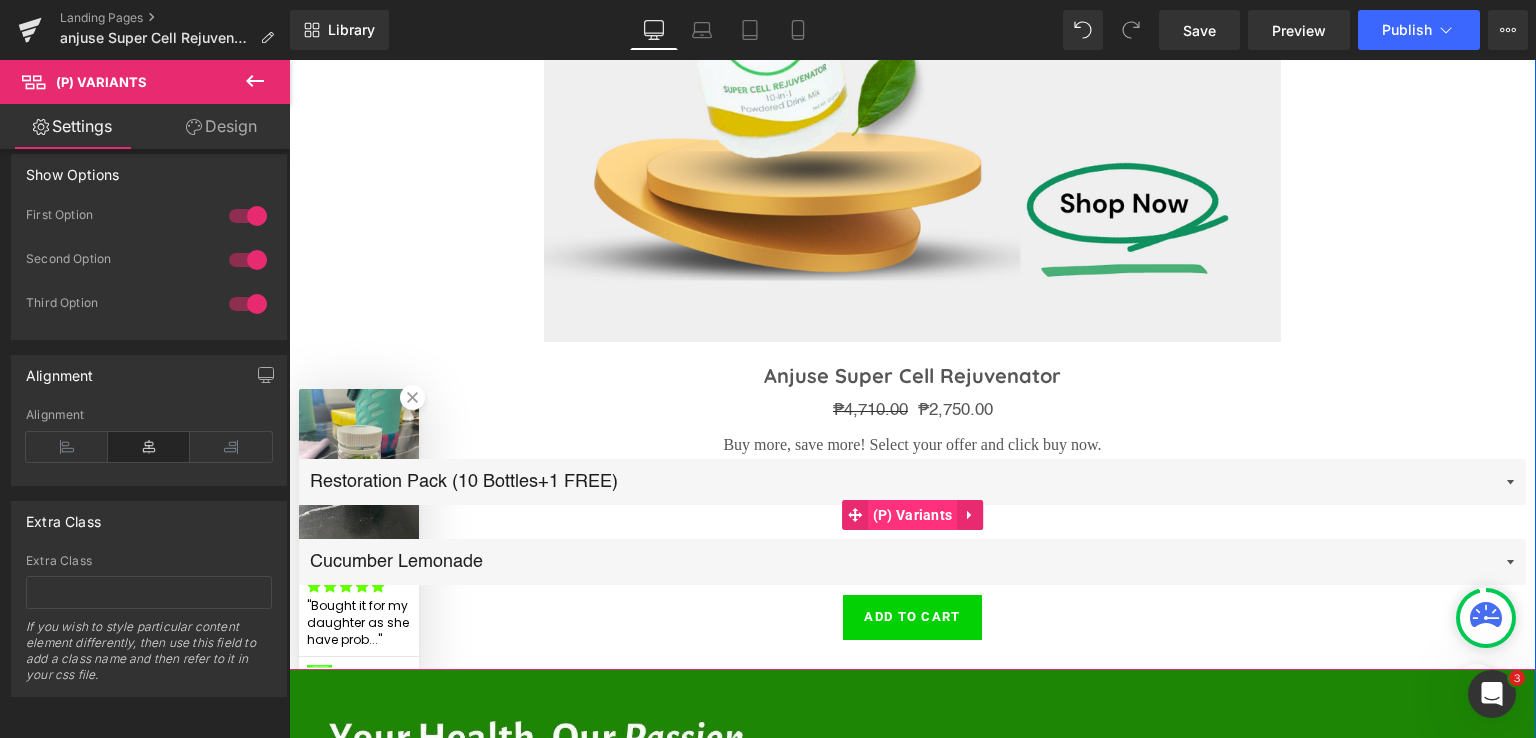 click on "(P) Variants" at bounding box center (913, 515) 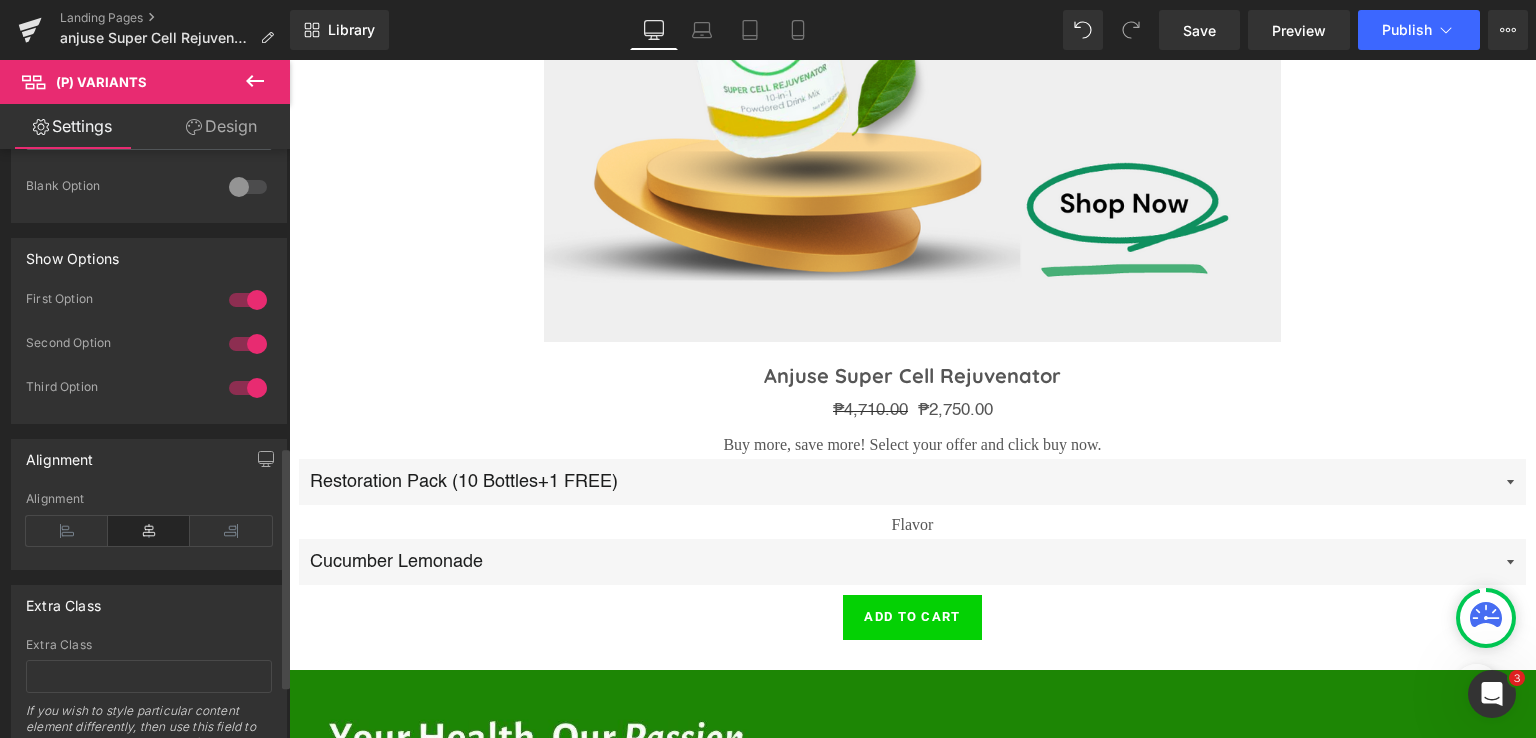 scroll, scrollTop: 722, scrollLeft: 0, axis: vertical 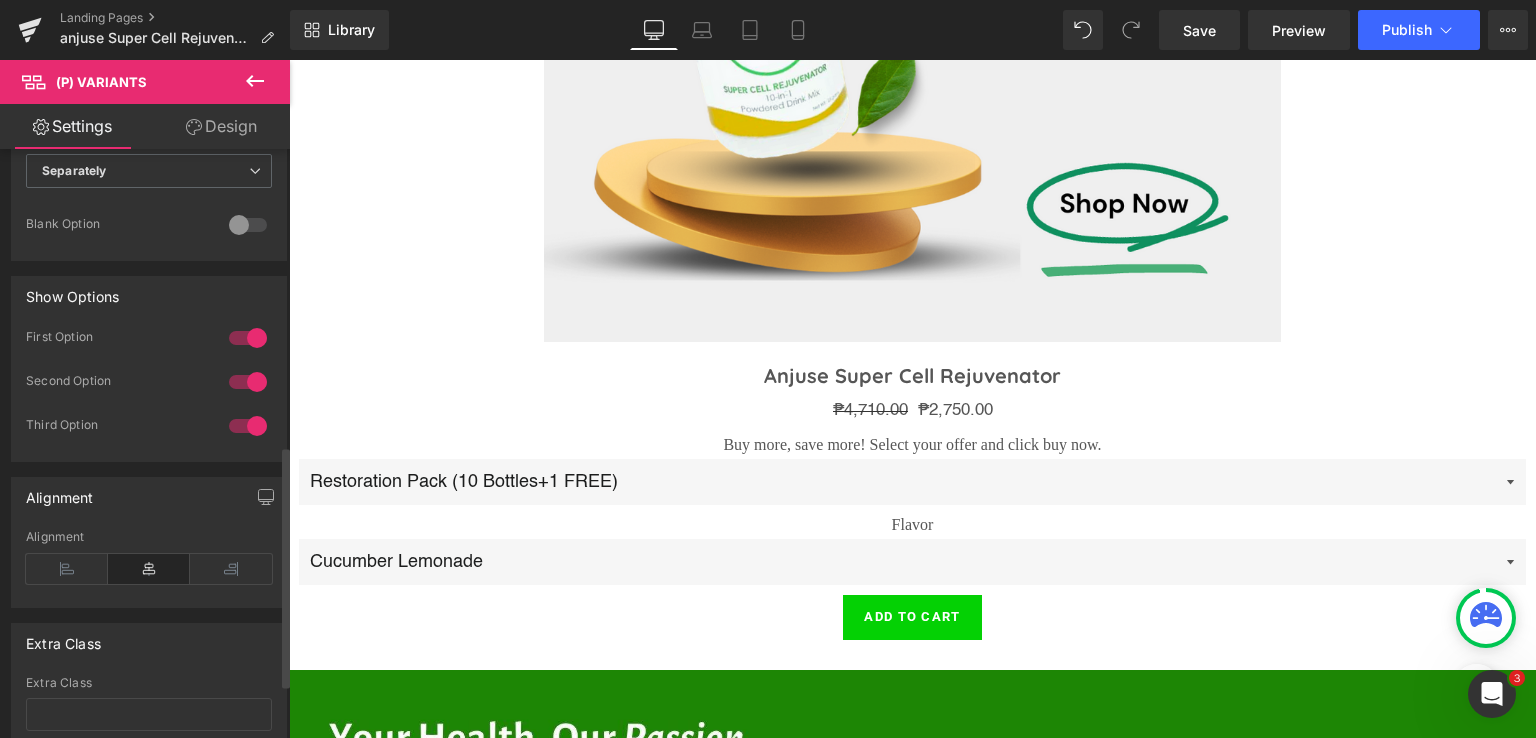 click at bounding box center (248, 426) 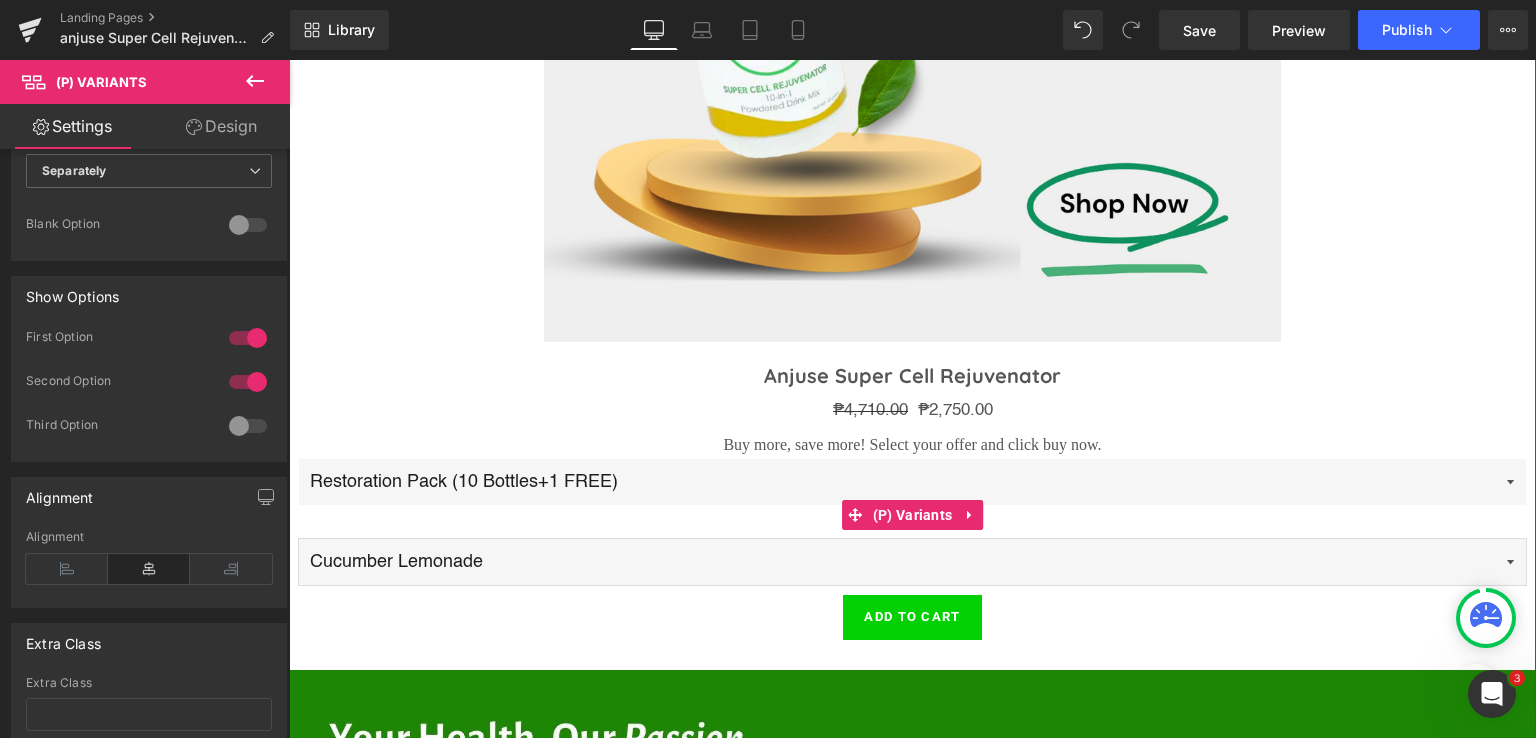 click on "Cucumber Lemonade
Red Berries
Minty Lemonad" at bounding box center [912, 562] 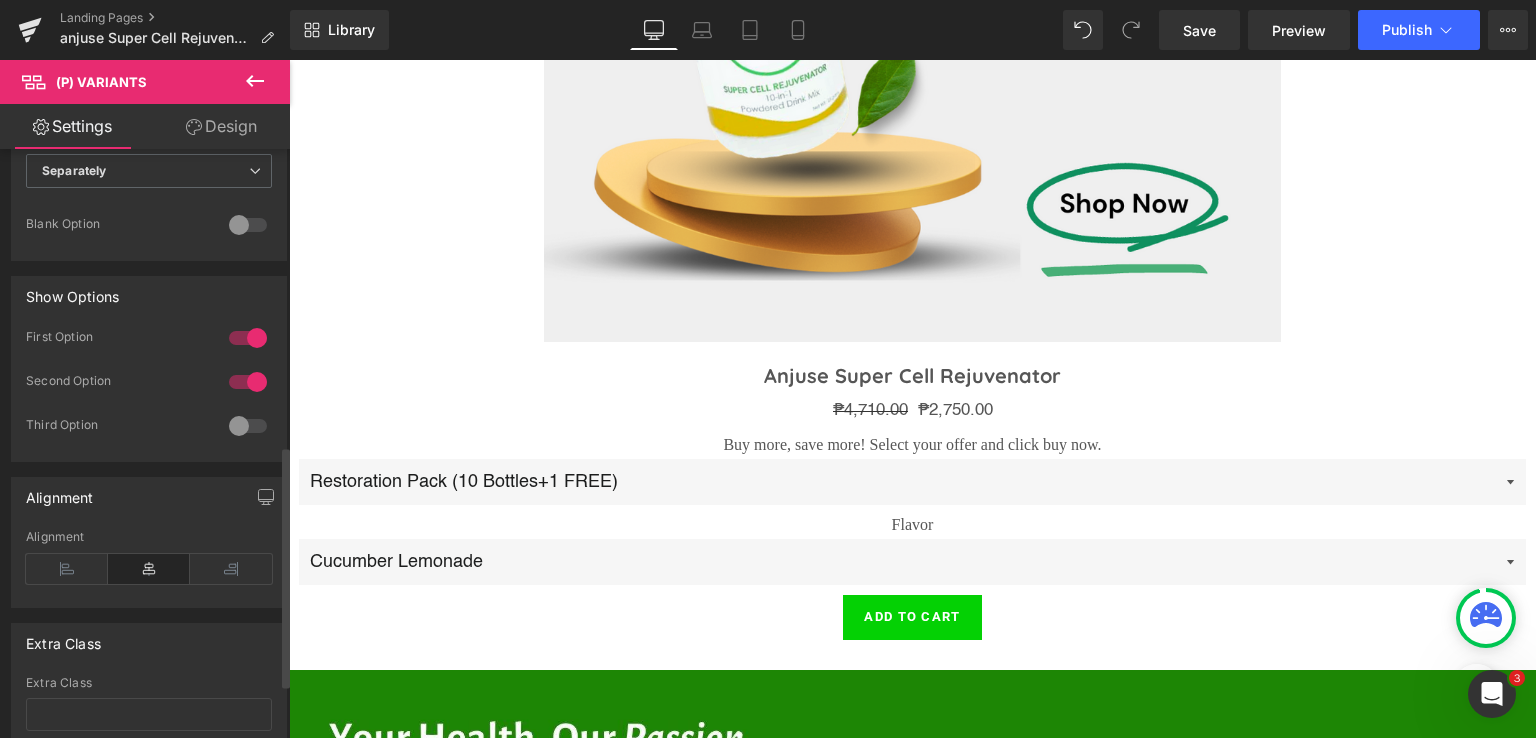 click at bounding box center [248, 426] 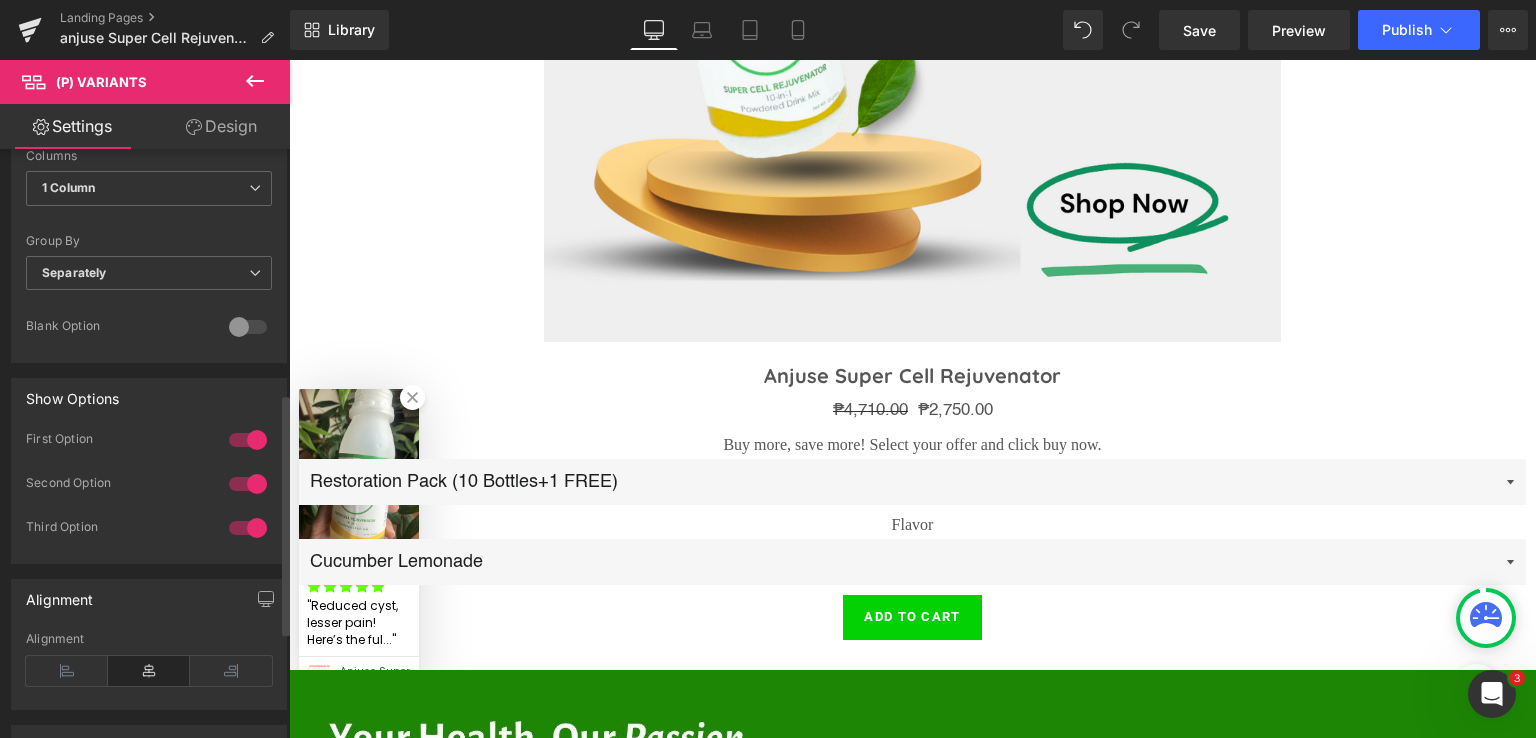 scroll, scrollTop: 589, scrollLeft: 0, axis: vertical 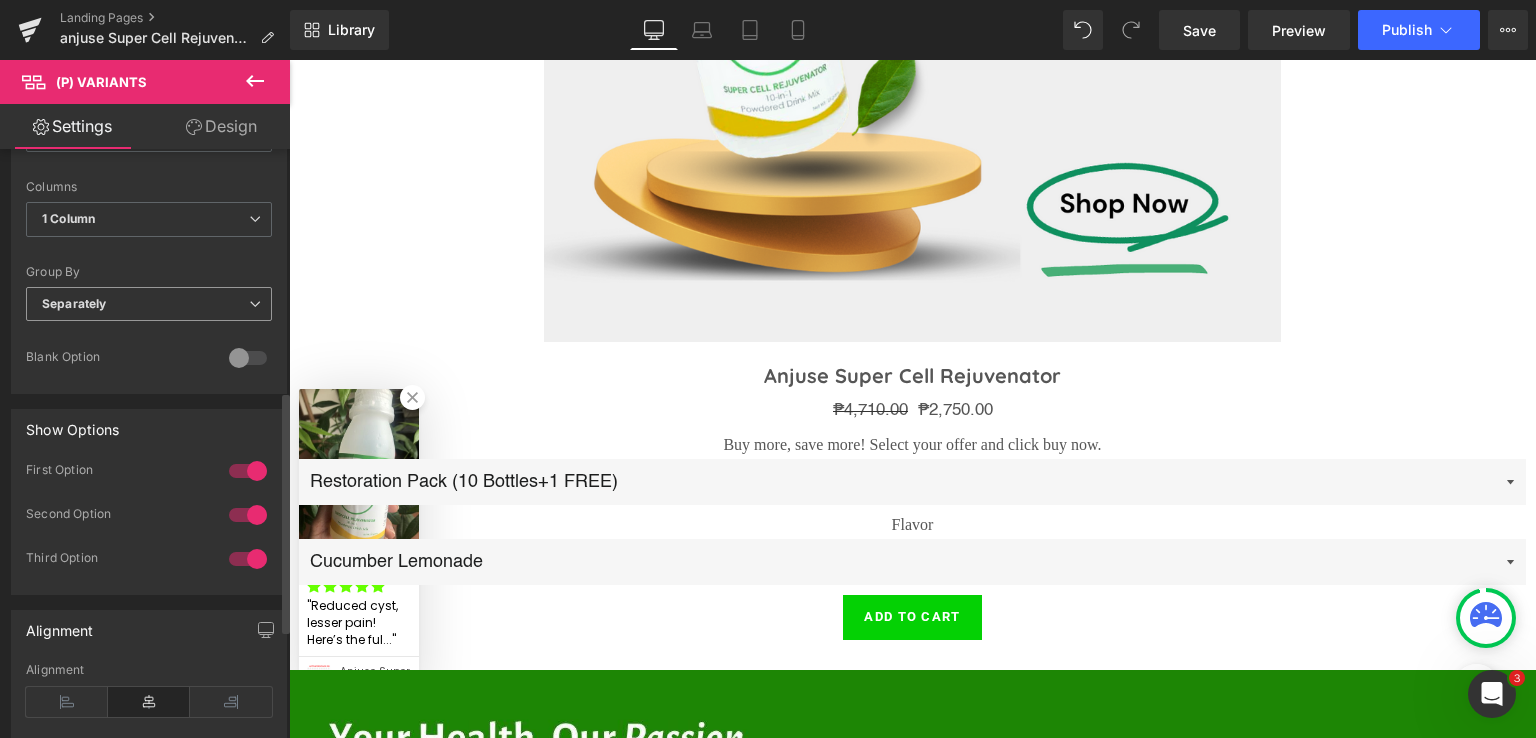 click on "Separately" at bounding box center [149, 304] 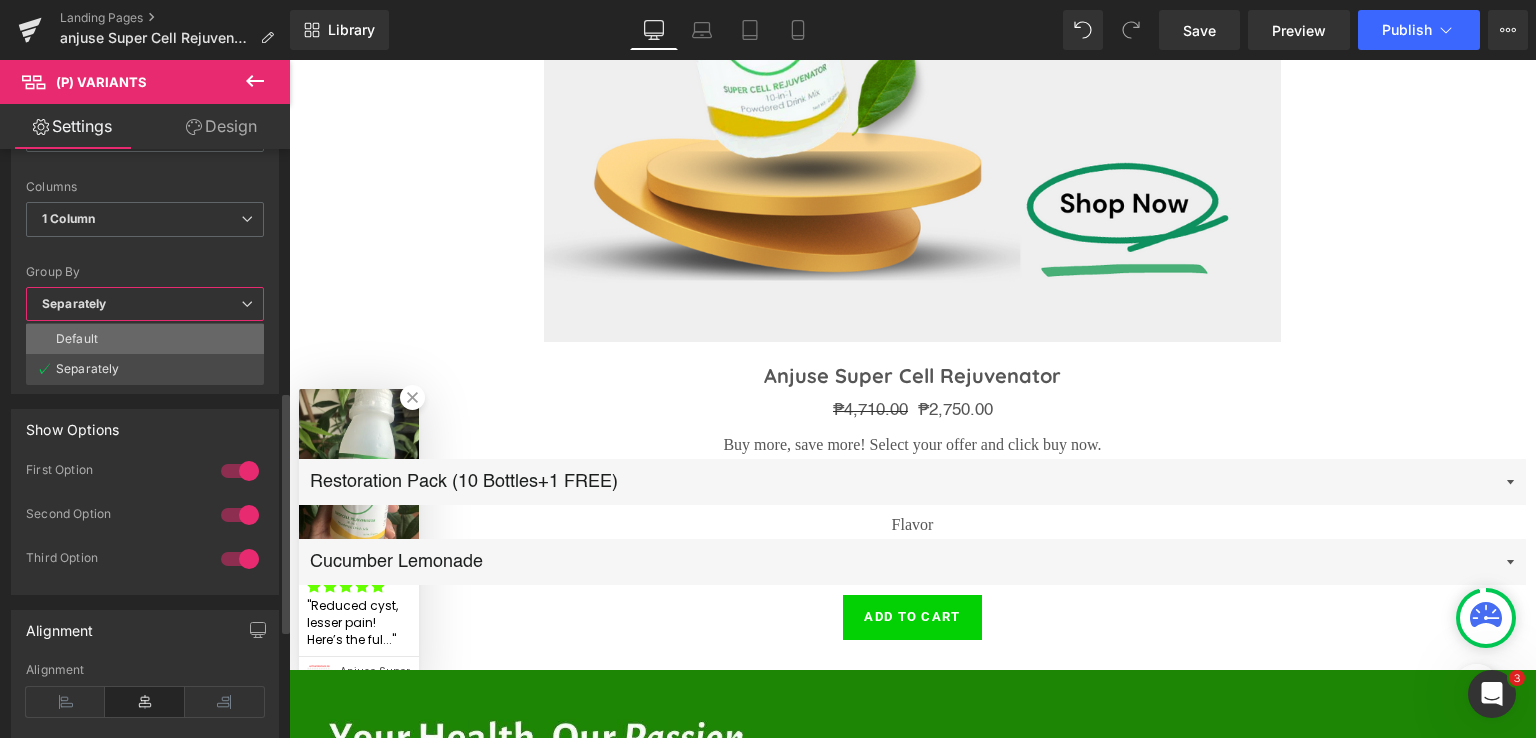 click on "Default" at bounding box center [145, 339] 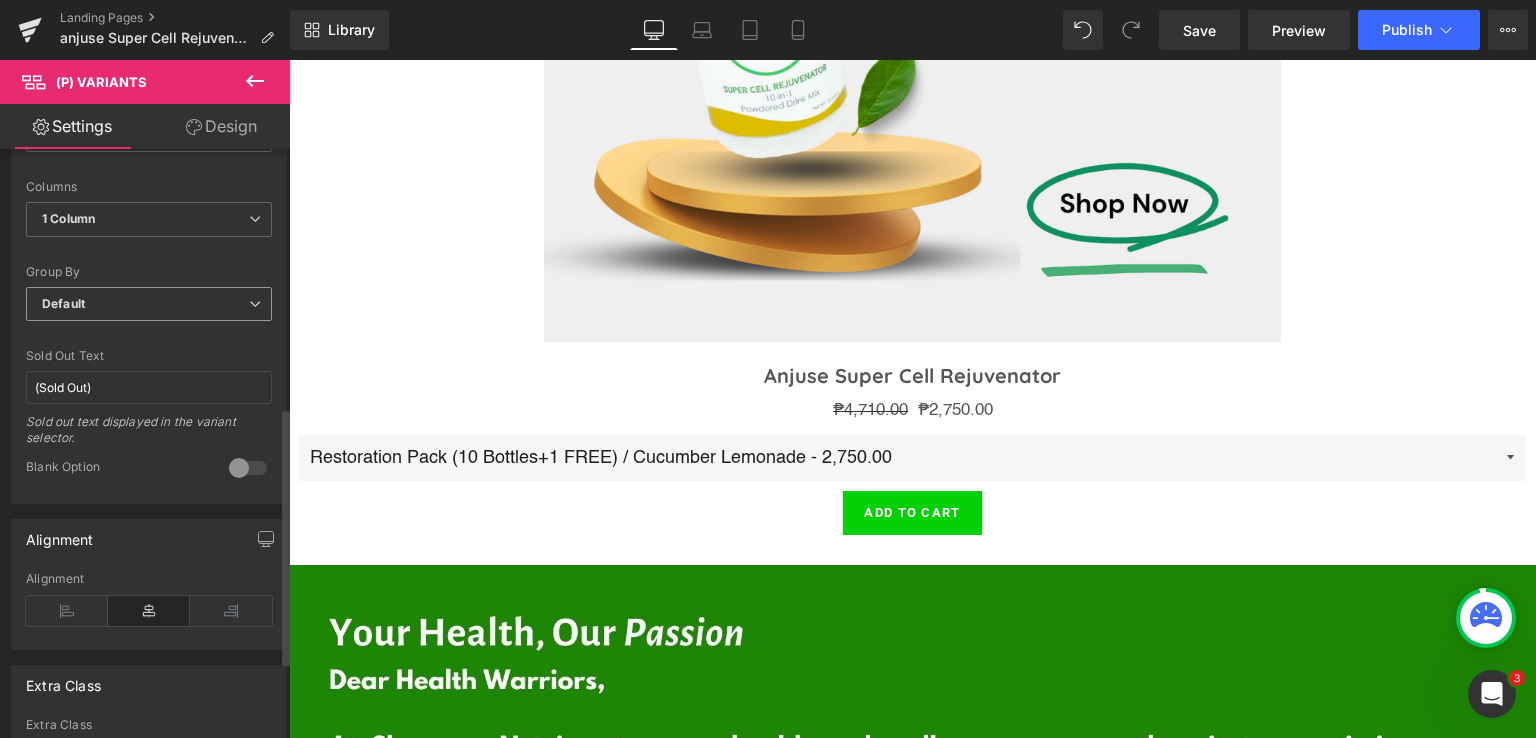 click on "Default" at bounding box center [149, 304] 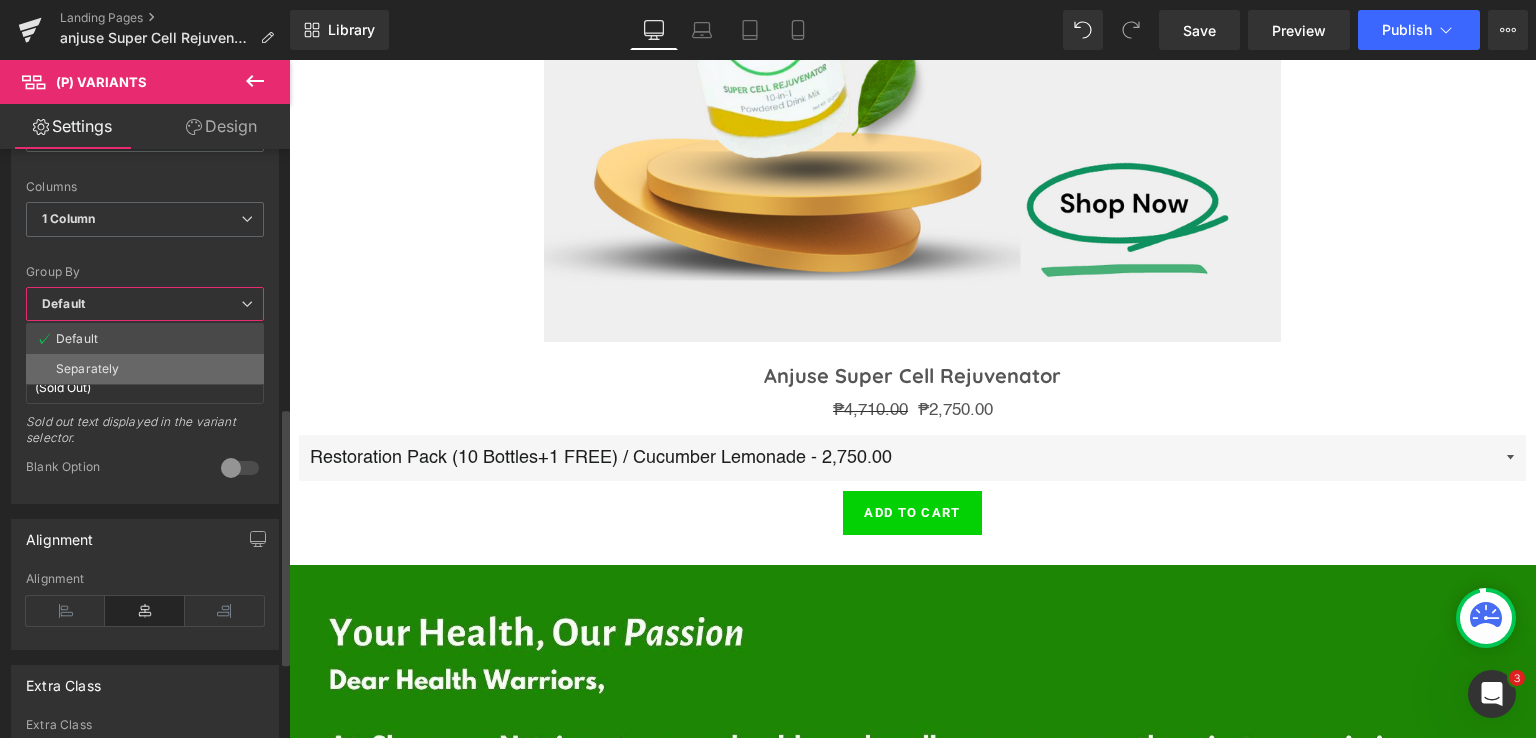 click on "Separately" at bounding box center [87, 369] 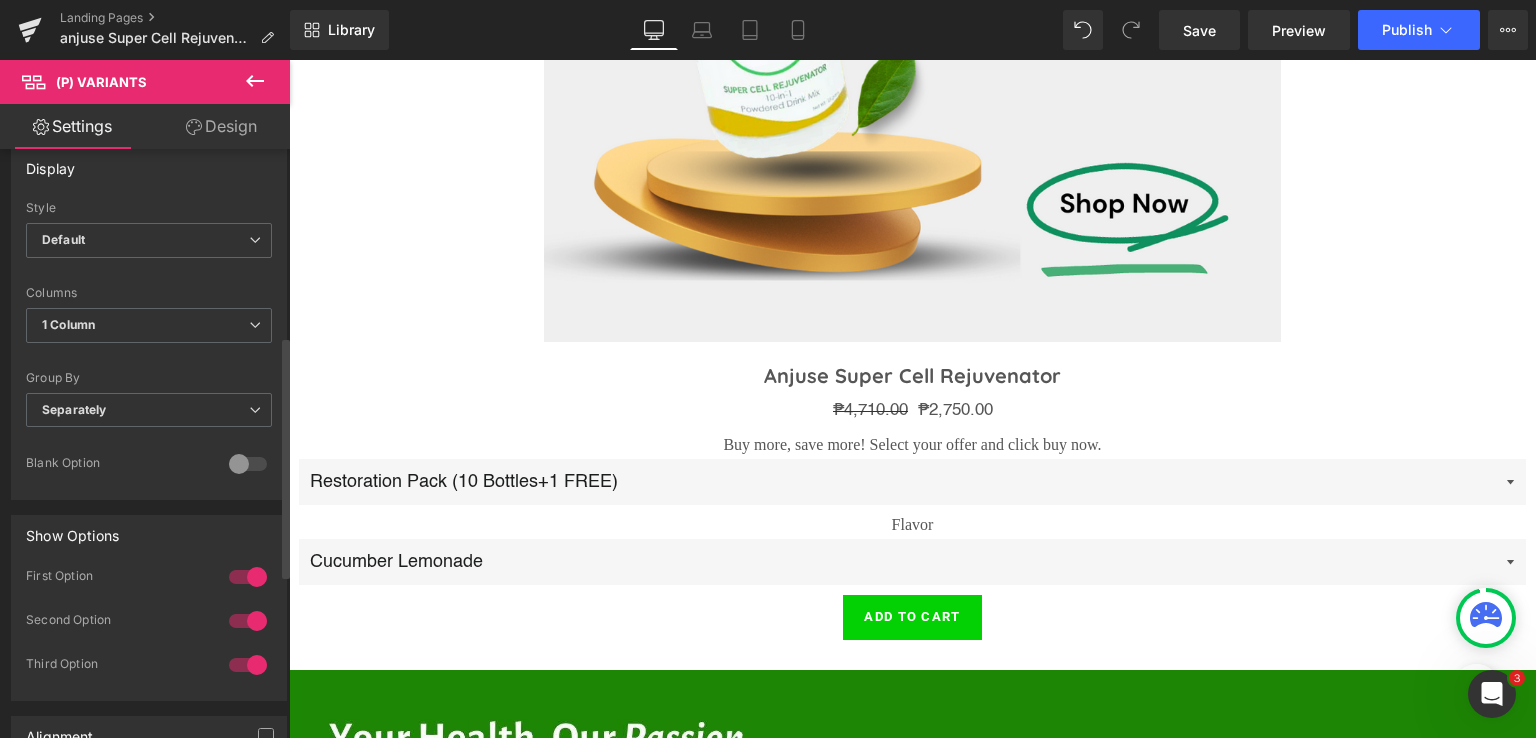 scroll, scrollTop: 456, scrollLeft: 0, axis: vertical 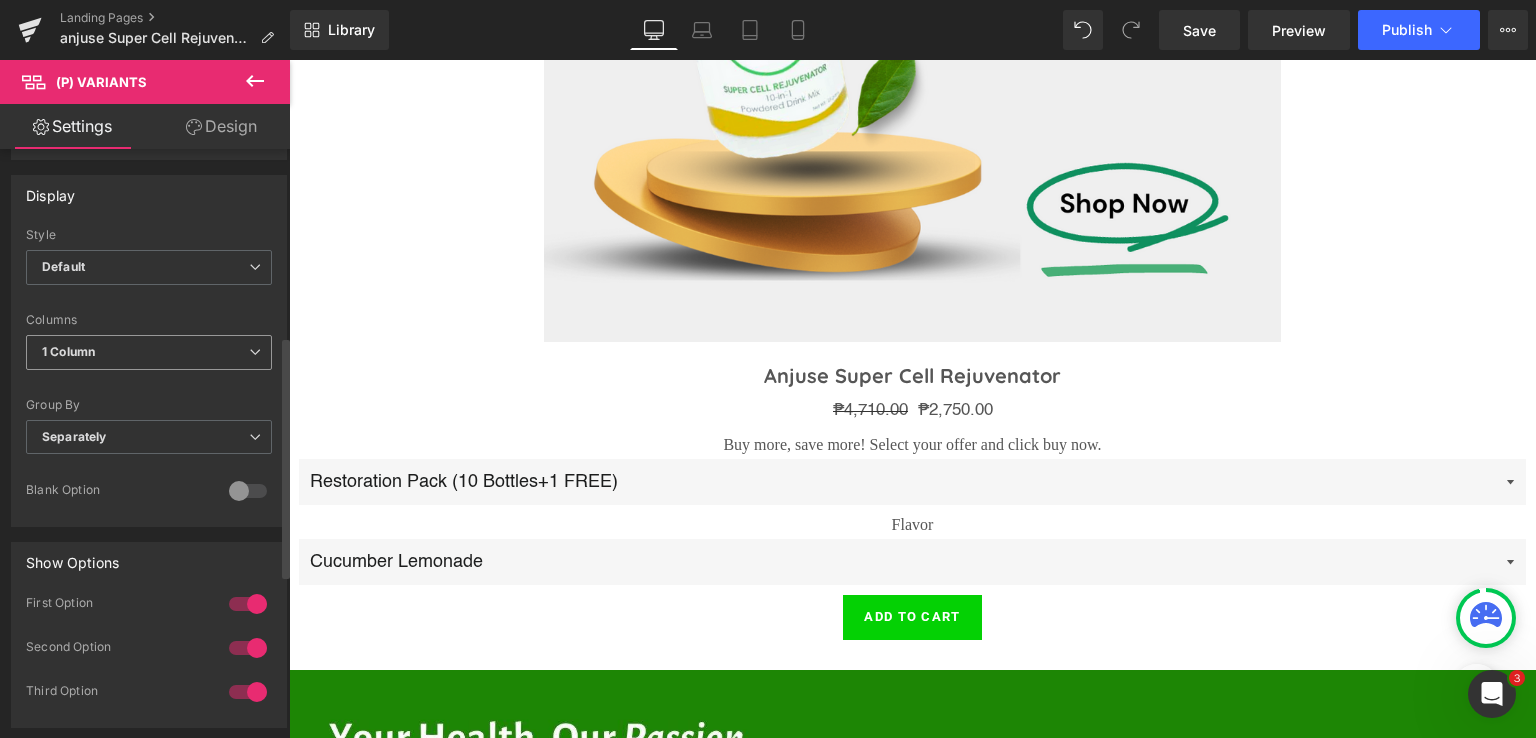 click on "1 Column" at bounding box center (149, 352) 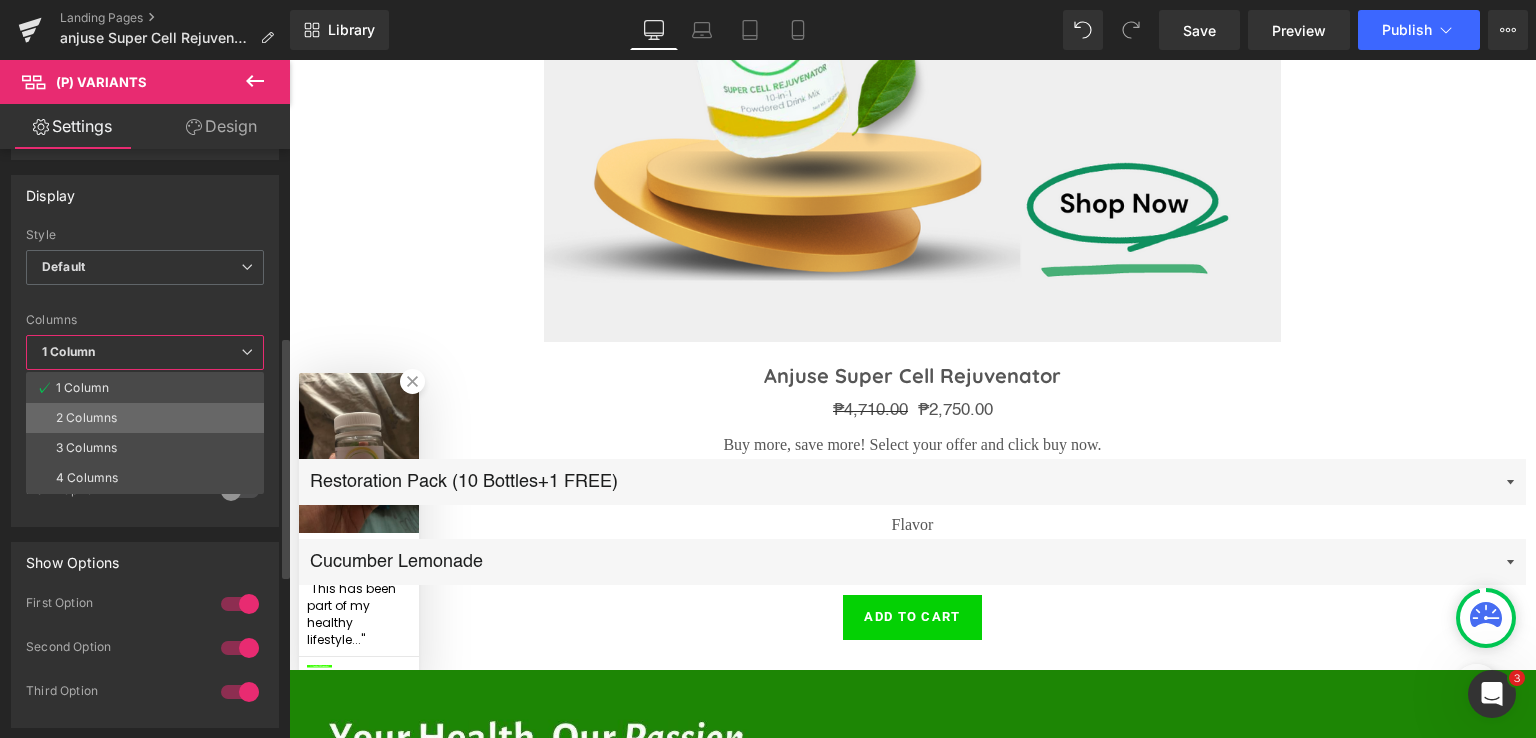 click on "2 Columns" at bounding box center [145, 418] 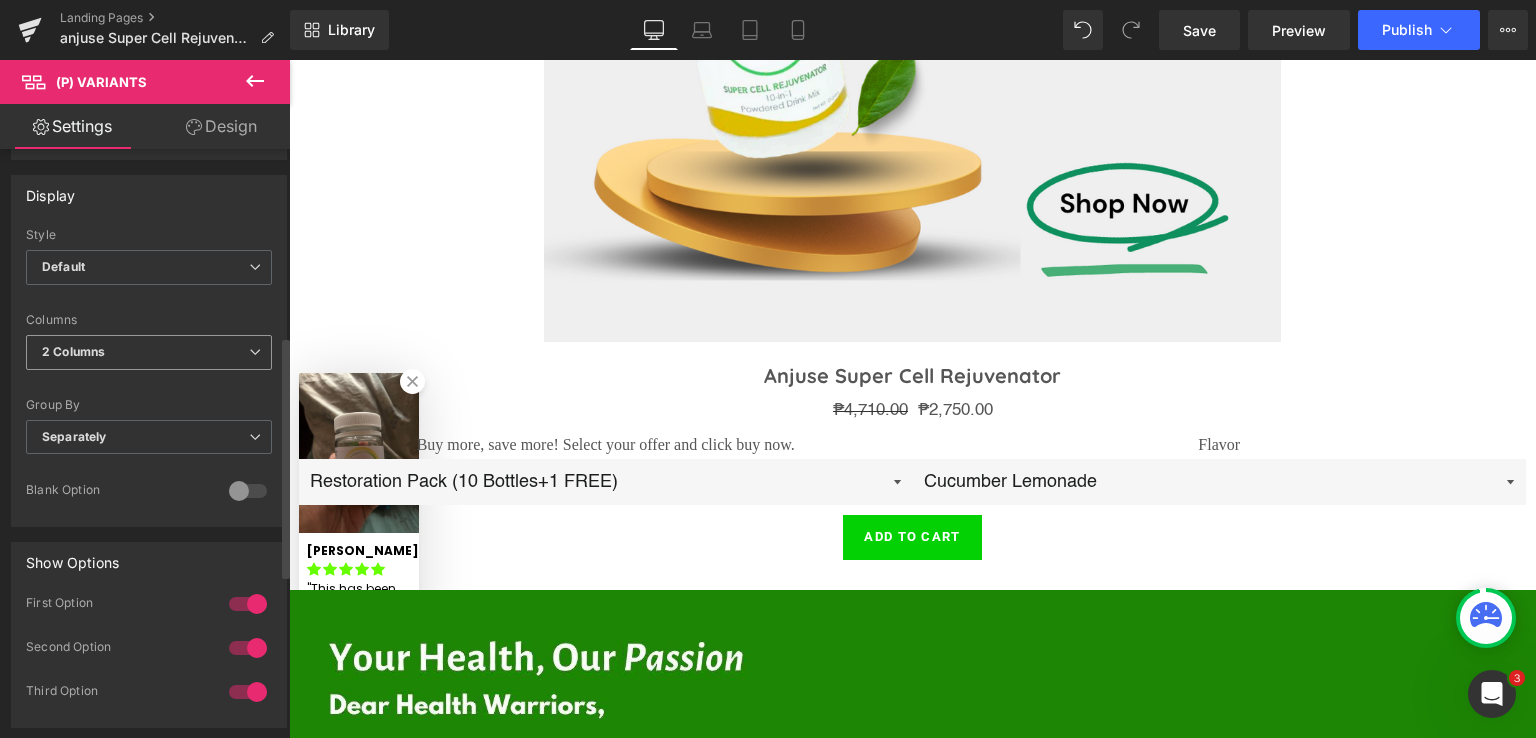 click on "2 Columns" at bounding box center (149, 352) 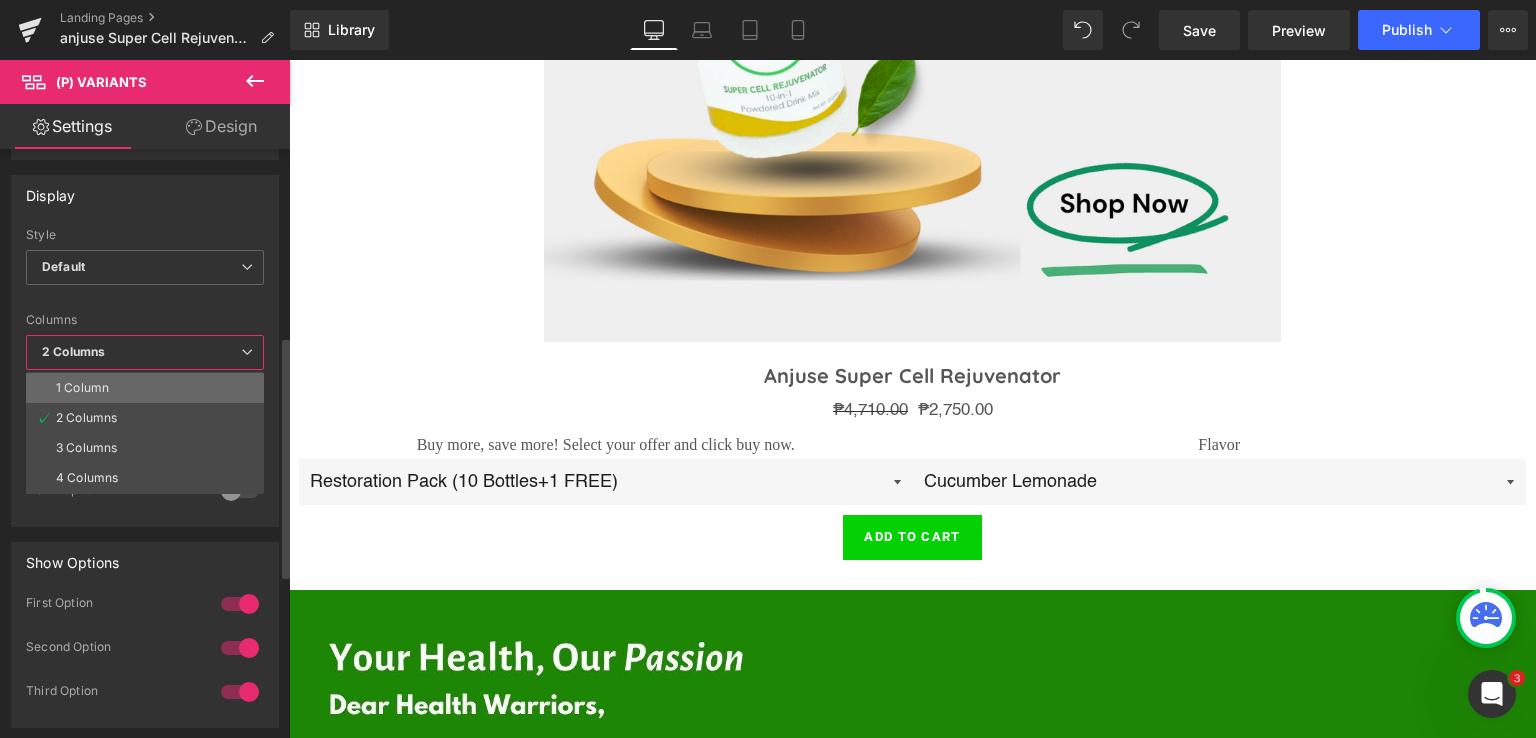 click on "1 Column" at bounding box center (145, 388) 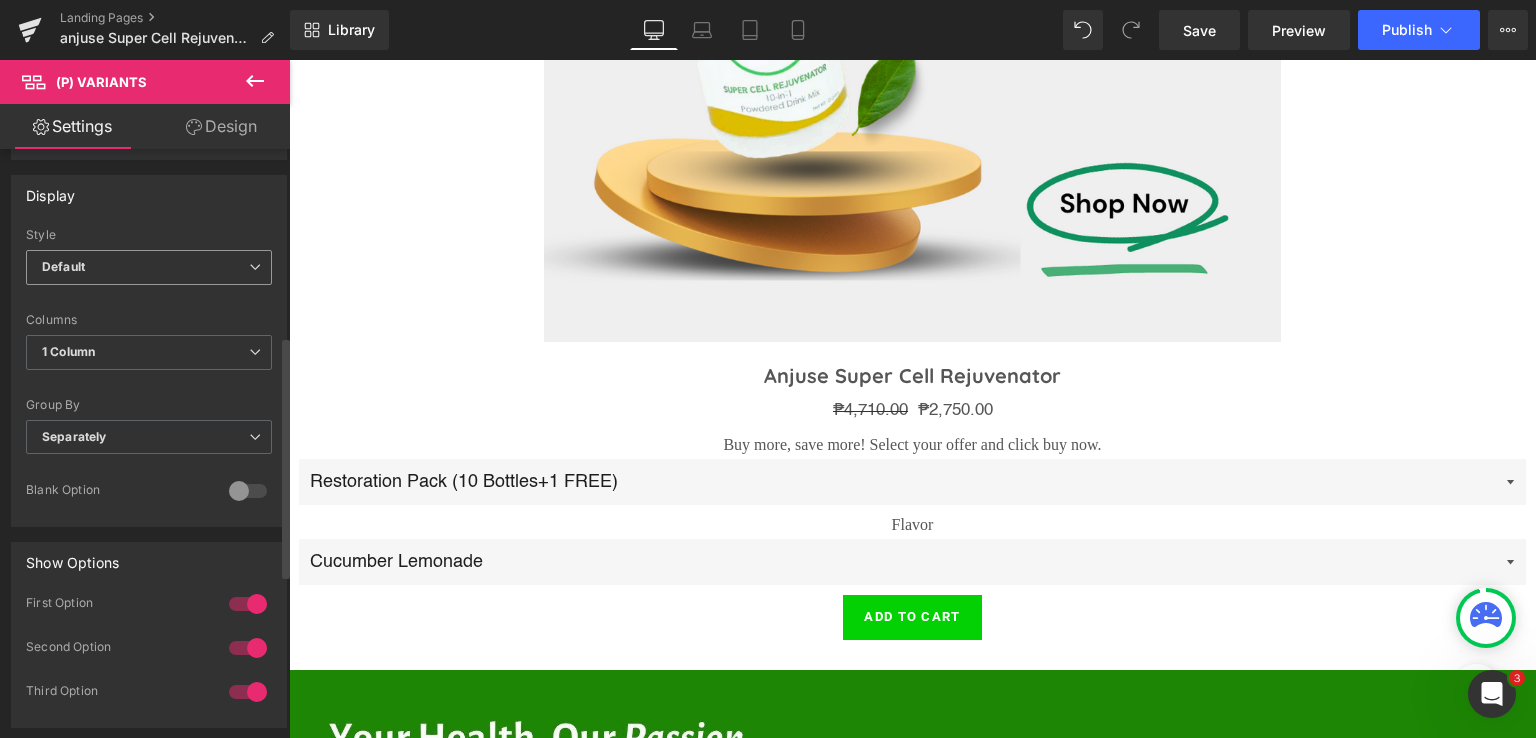 click on "Default" at bounding box center (149, 267) 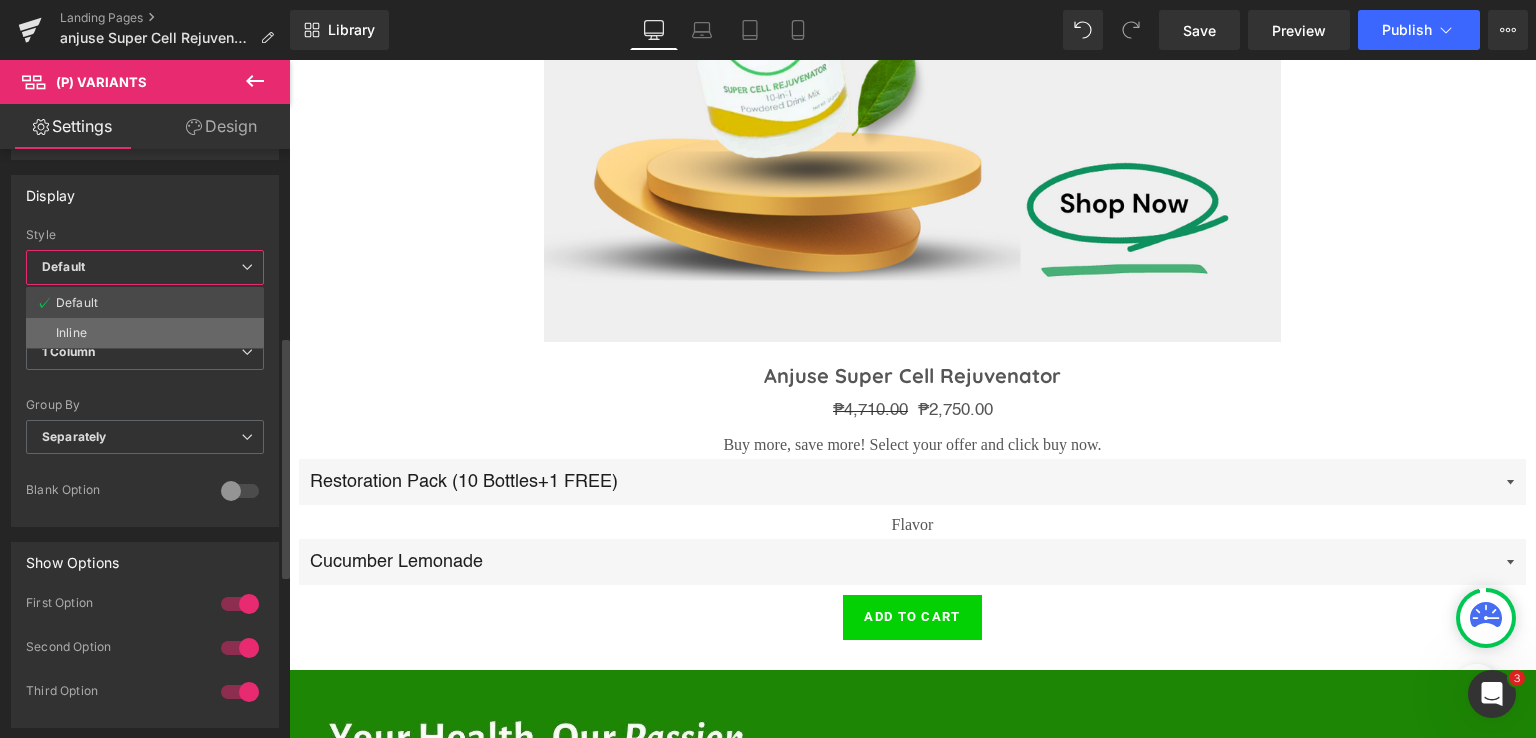click on "Inline" at bounding box center (145, 333) 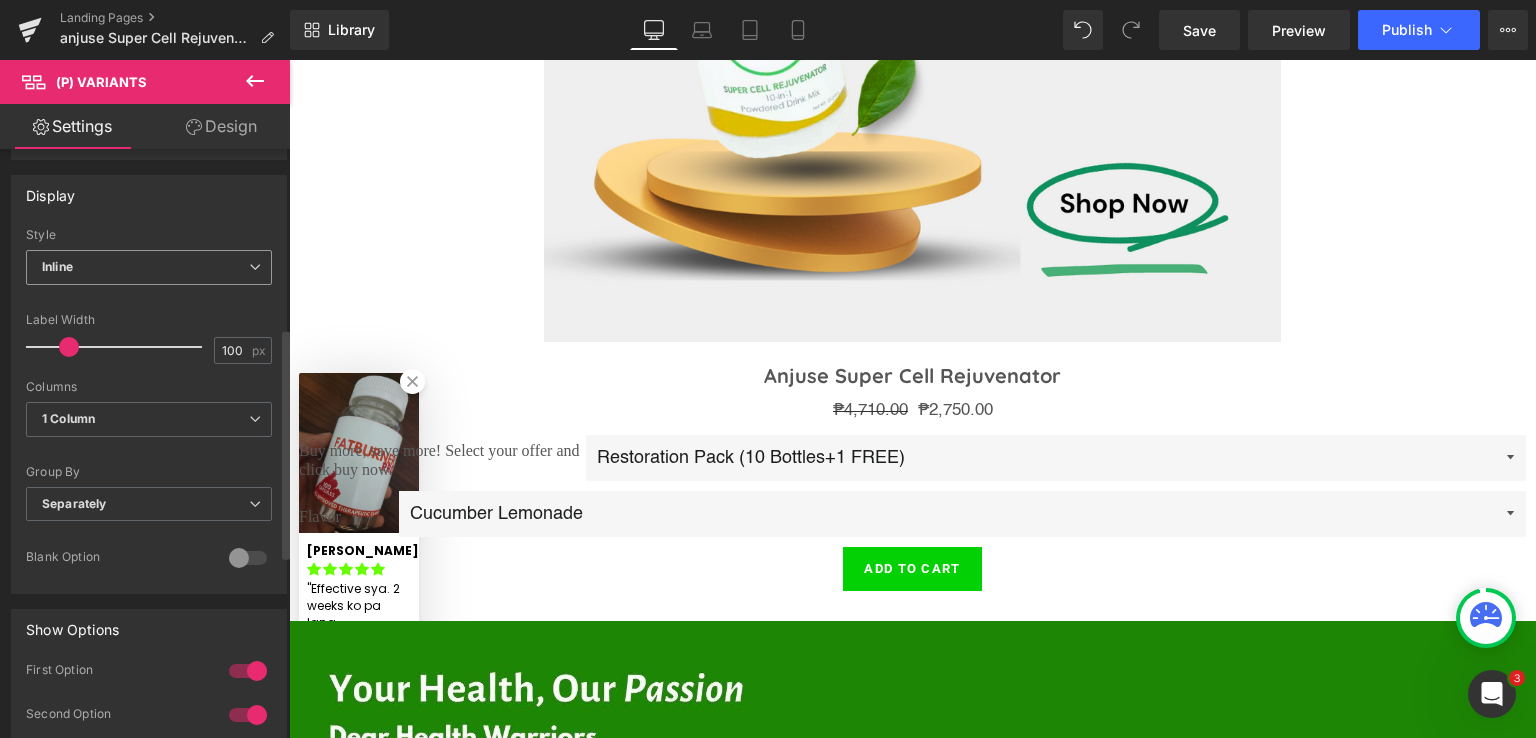 click on "Inline" at bounding box center (149, 267) 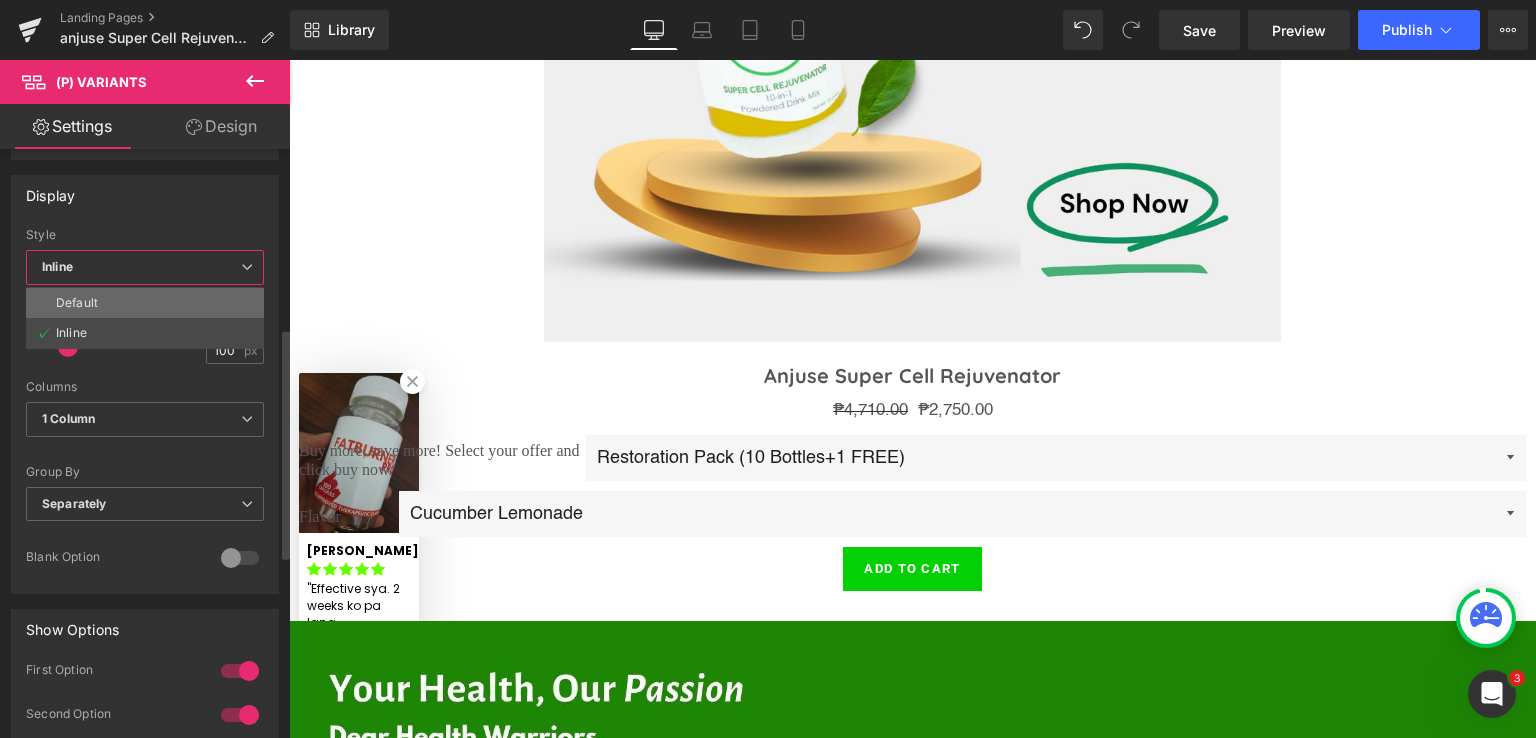 click on "Default" at bounding box center (145, 303) 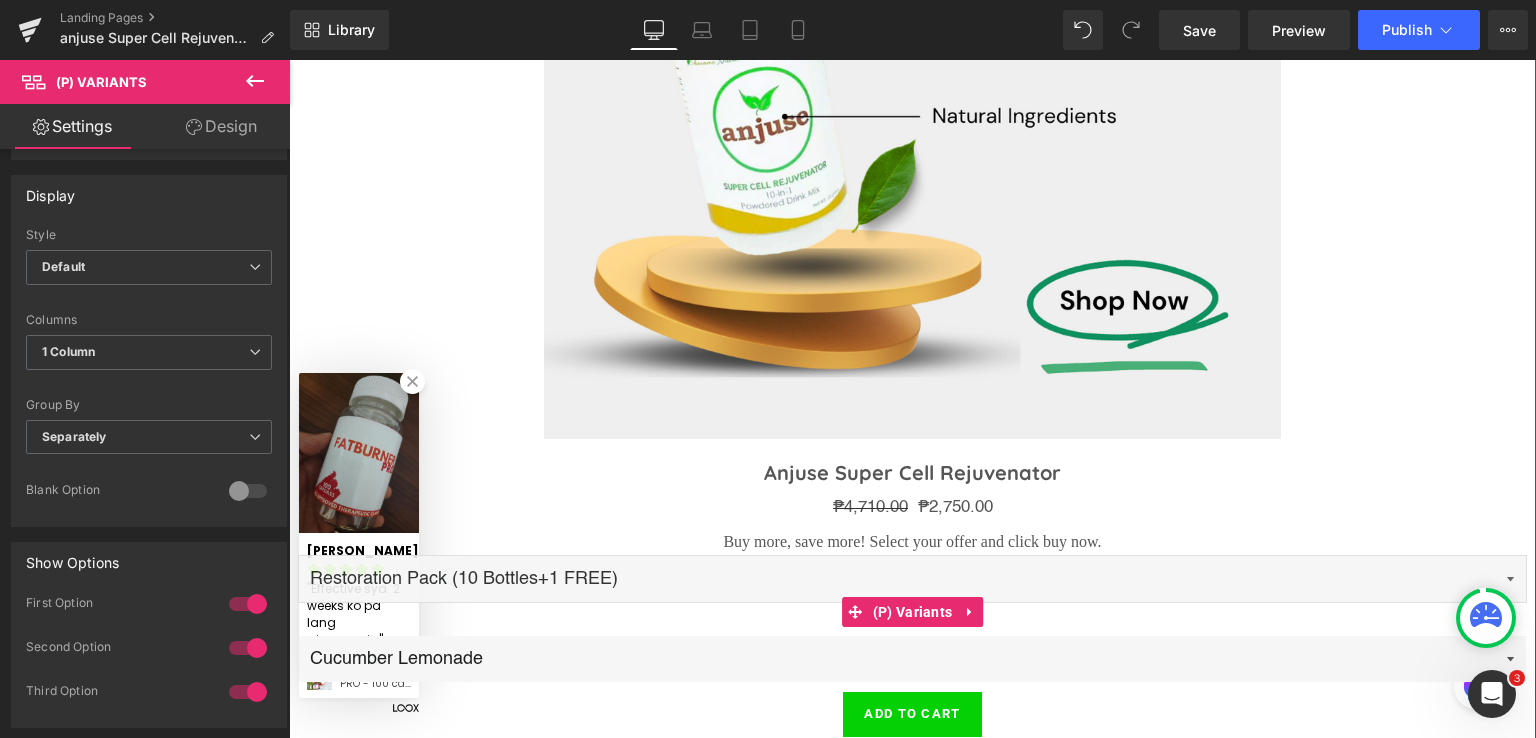 scroll, scrollTop: 6956, scrollLeft: 0, axis: vertical 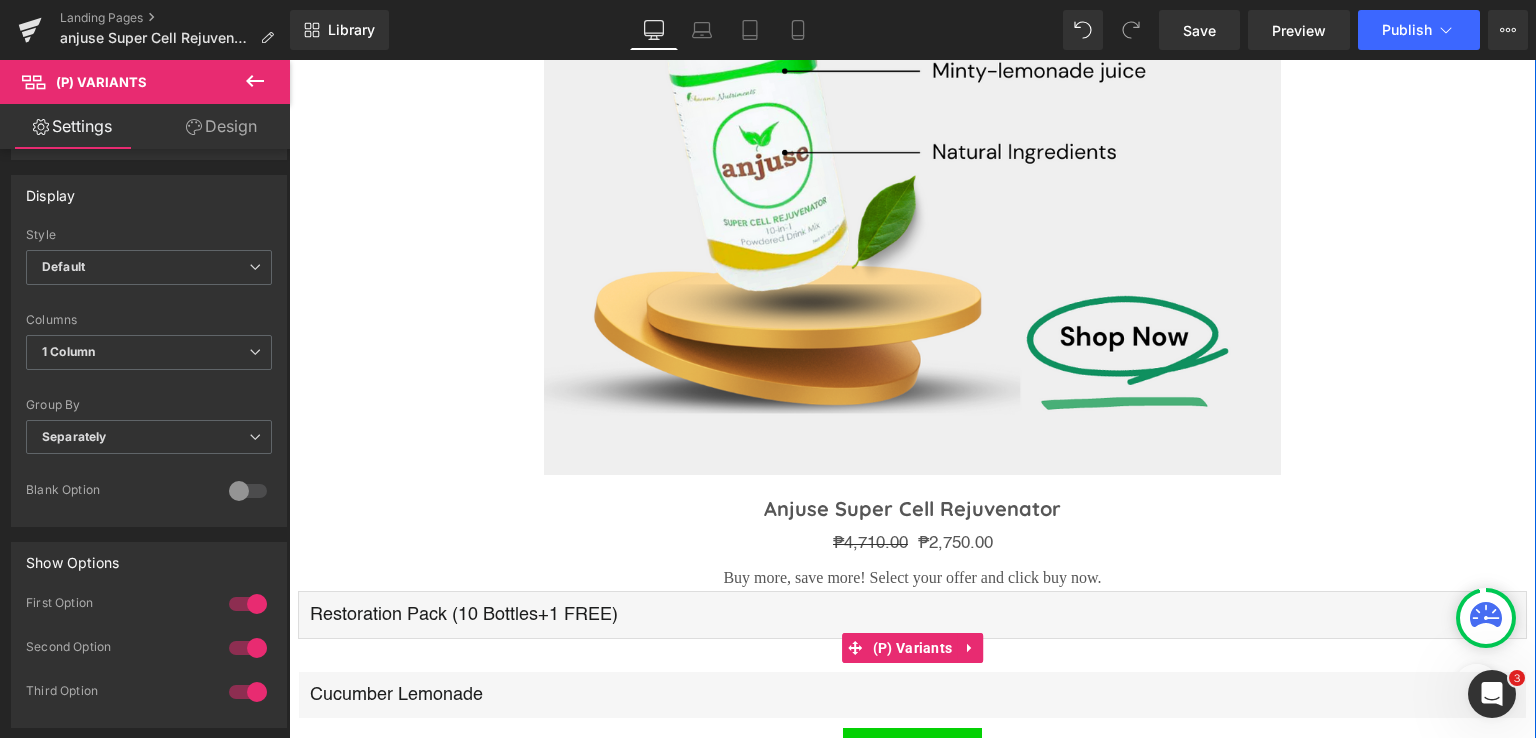 click on "Restoration Pack (10 Bottles+1 FREE)
Detox Pack (5 Bottles+1 FREE)
Activators Pack (30 Bottles)
Dealers Pack (50 bottles)
Distributors Pack (100 bottles)
Starter Pack (3 Bottles)" at bounding box center (912, 615) 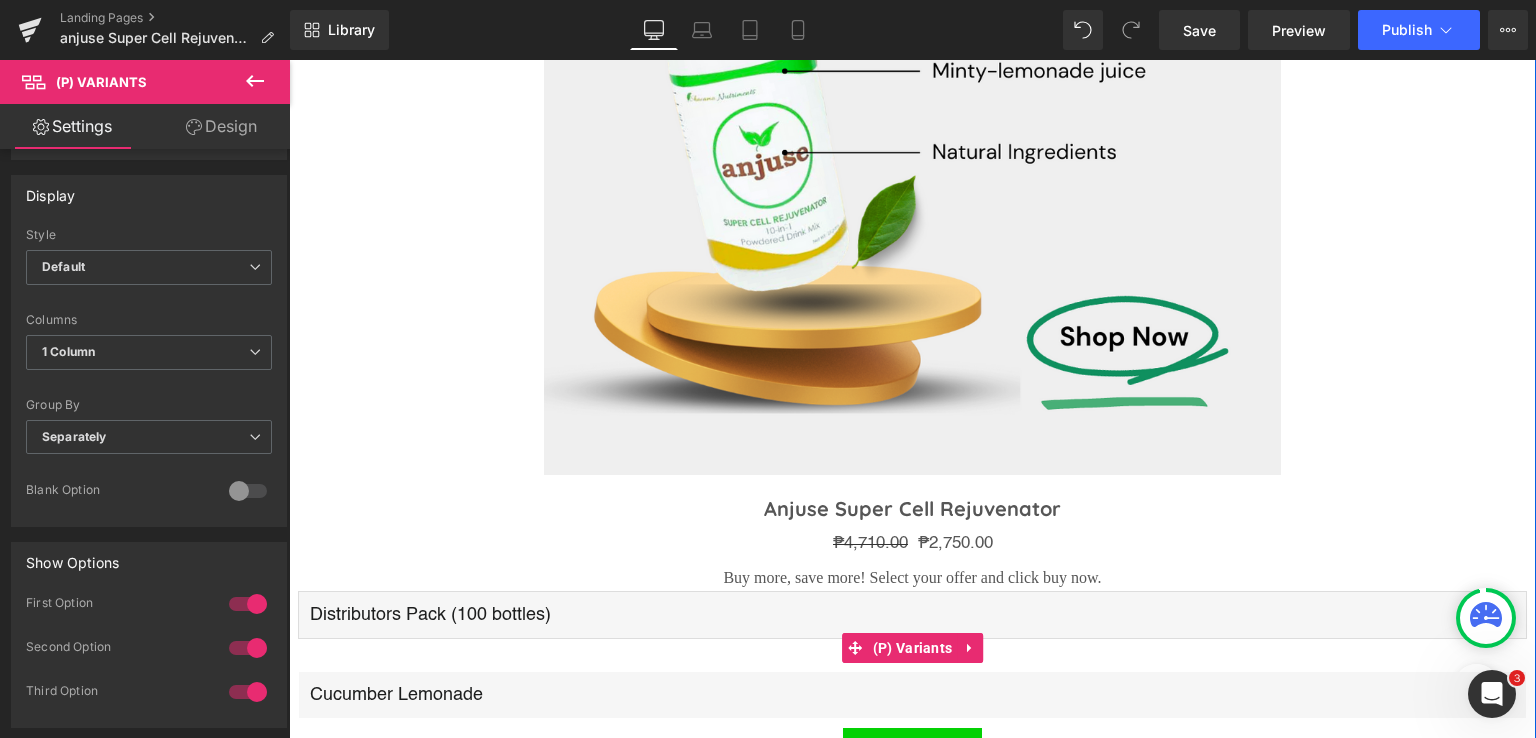 click on "Restoration Pack (10 Bottles+1 FREE)
Detox Pack (5 Bottles+1 FREE)
Activators Pack (30 Bottles)
Dealers Pack (50 bottles)
Distributors Pack (100 bottles)
Starter Pack (3 Bottles)" at bounding box center (912, 615) 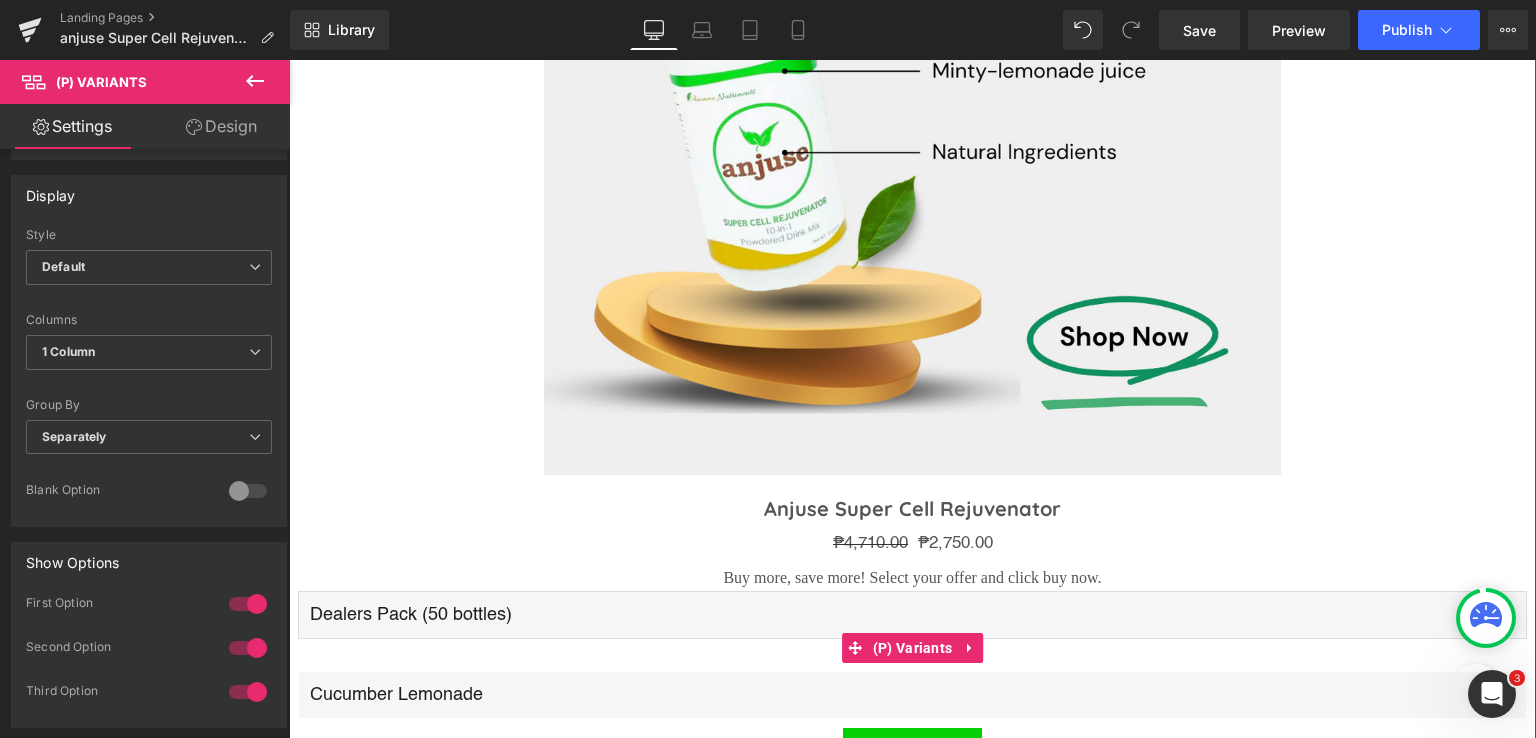 click on "Restoration Pack (10 Bottles+1 FREE)
Detox Pack (5 Bottles+1 FREE)
Activators Pack (30 Bottles)
Dealers Pack (50 bottles)
Distributors Pack (100 bottles)
Starter Pack (3 Bottles)" at bounding box center (912, 615) 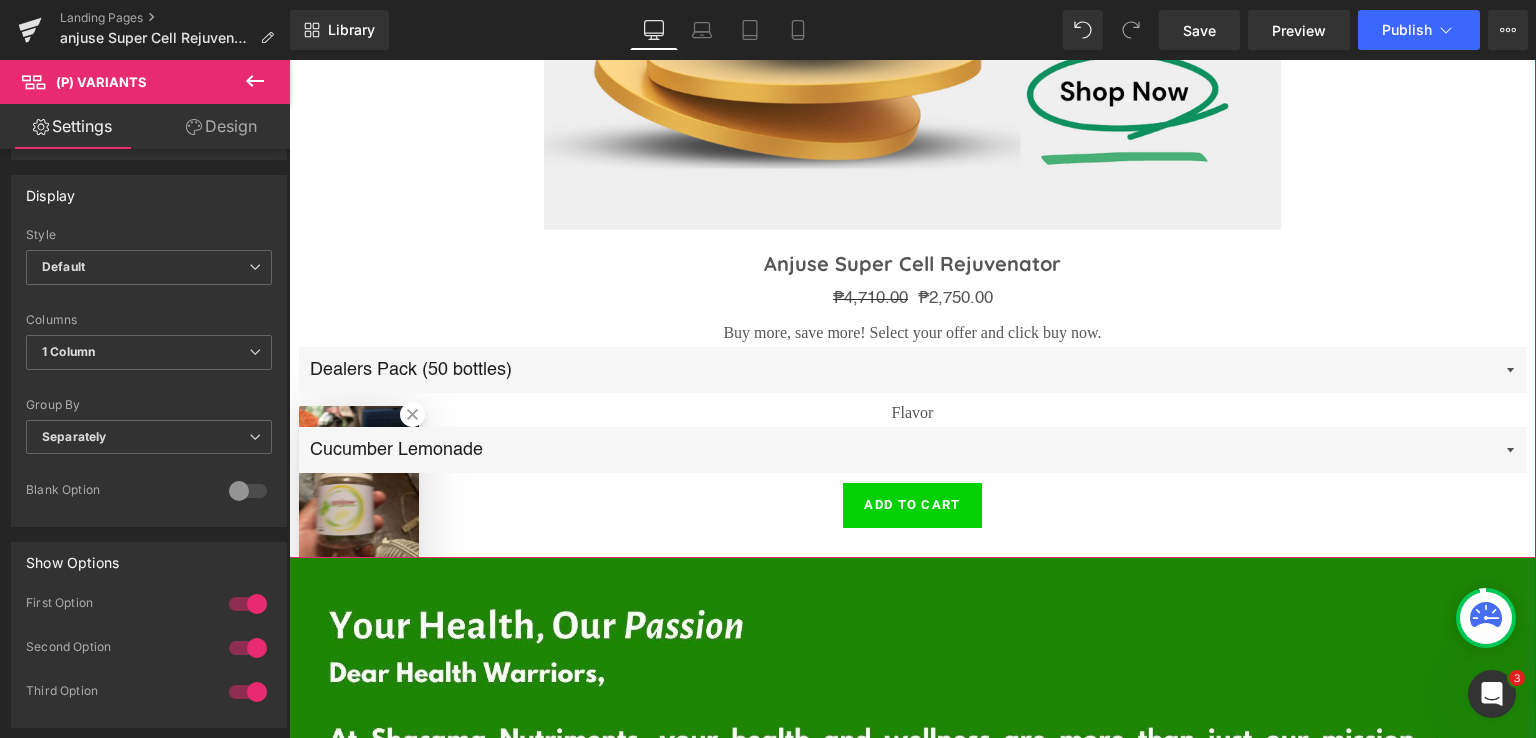 scroll, scrollTop: 7223, scrollLeft: 0, axis: vertical 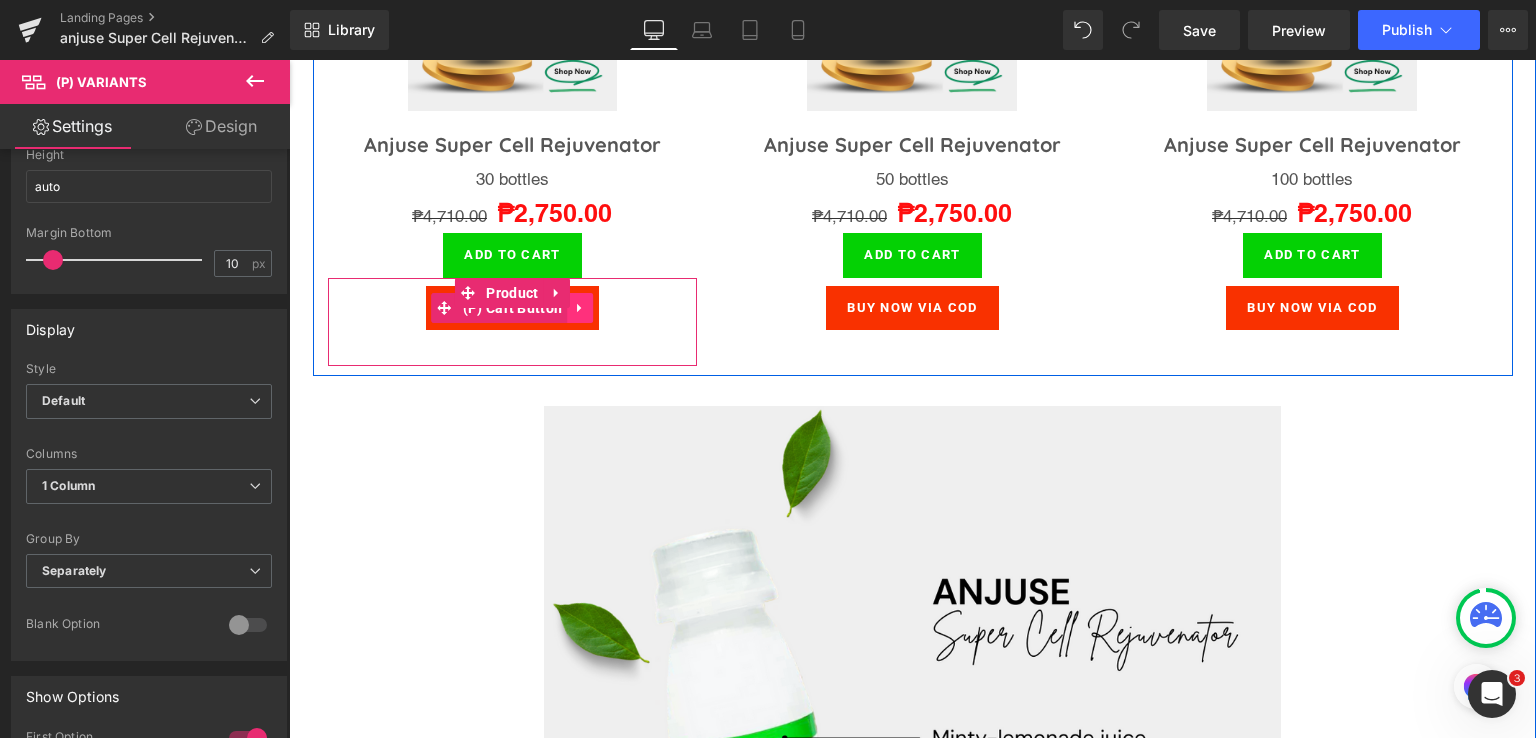 click 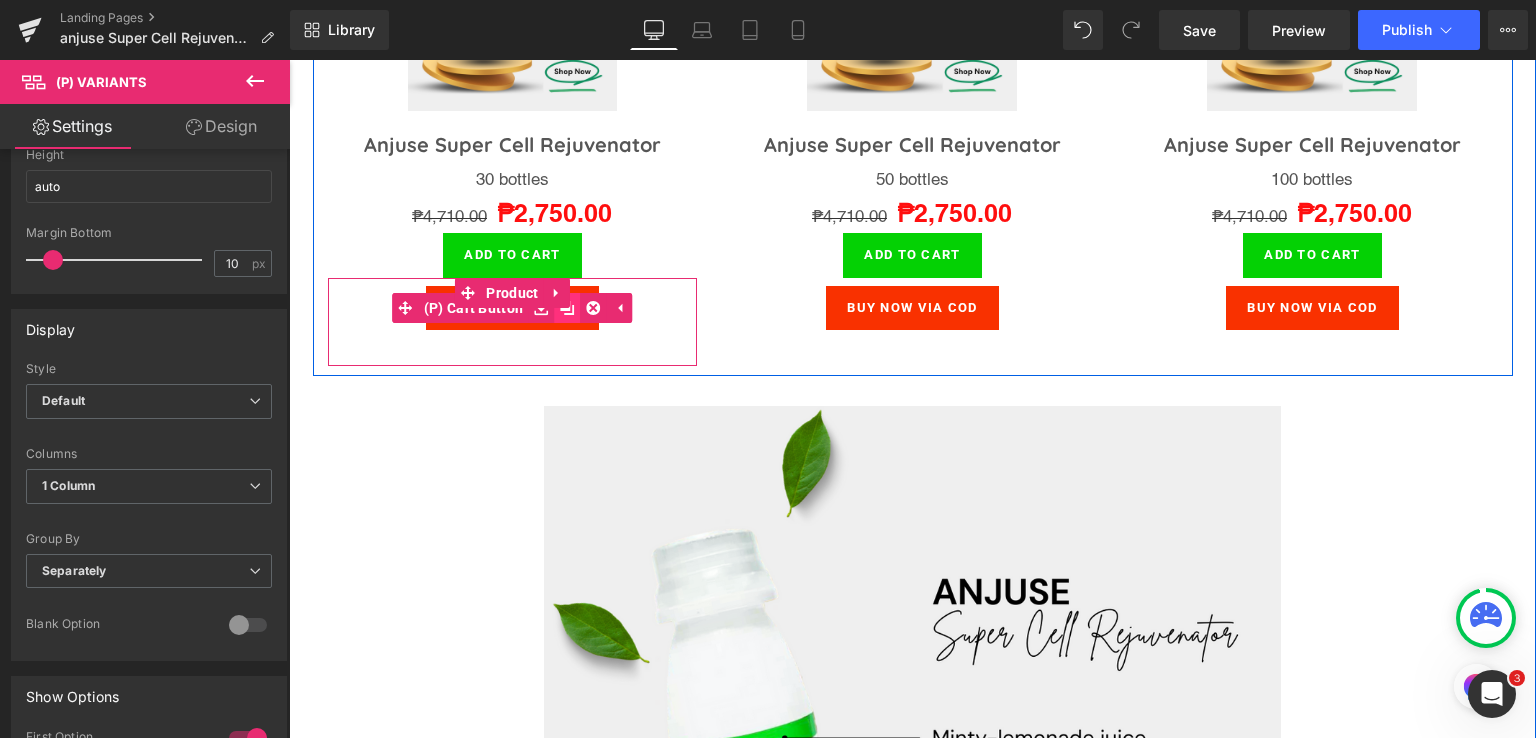 click at bounding box center [567, 308] 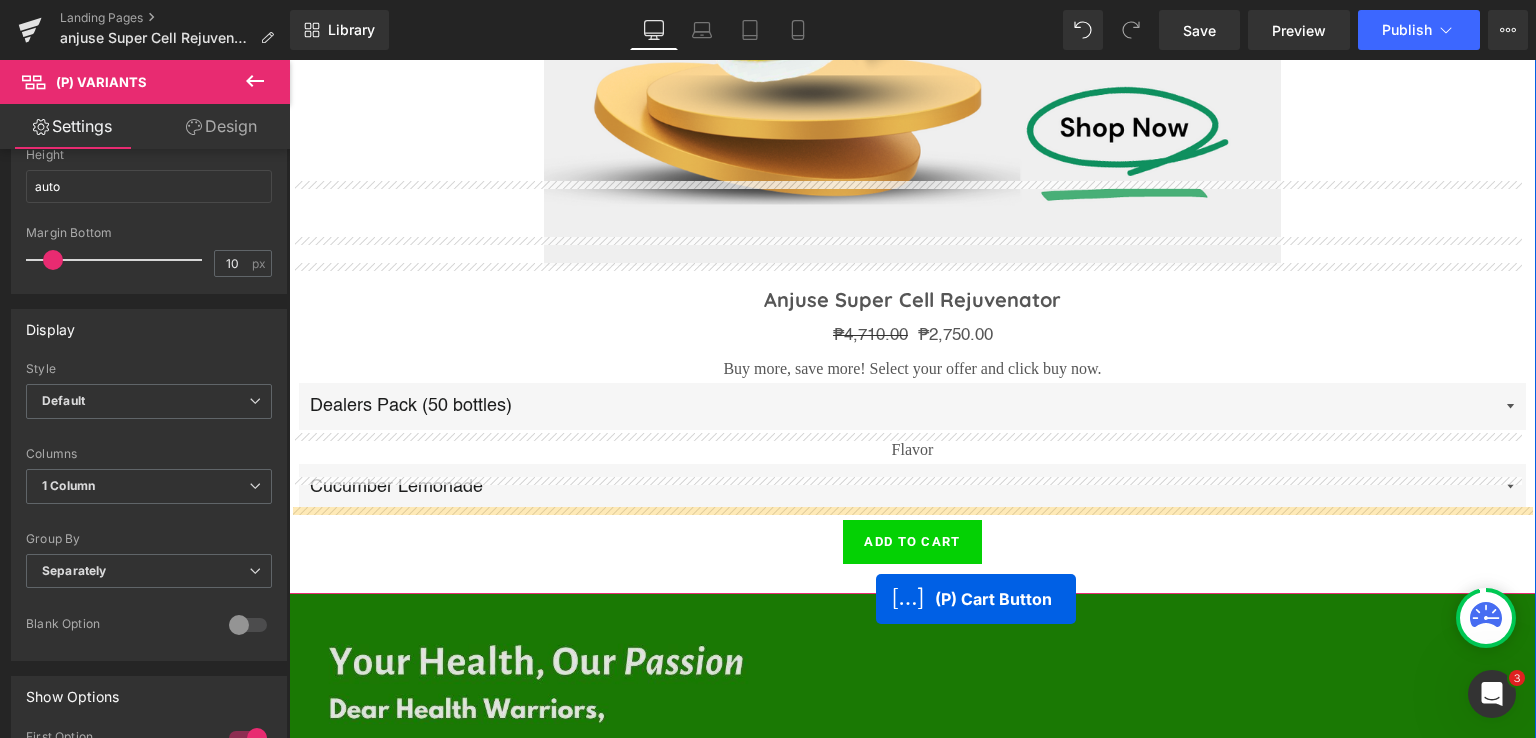scroll, scrollTop: 7289, scrollLeft: 0, axis: vertical 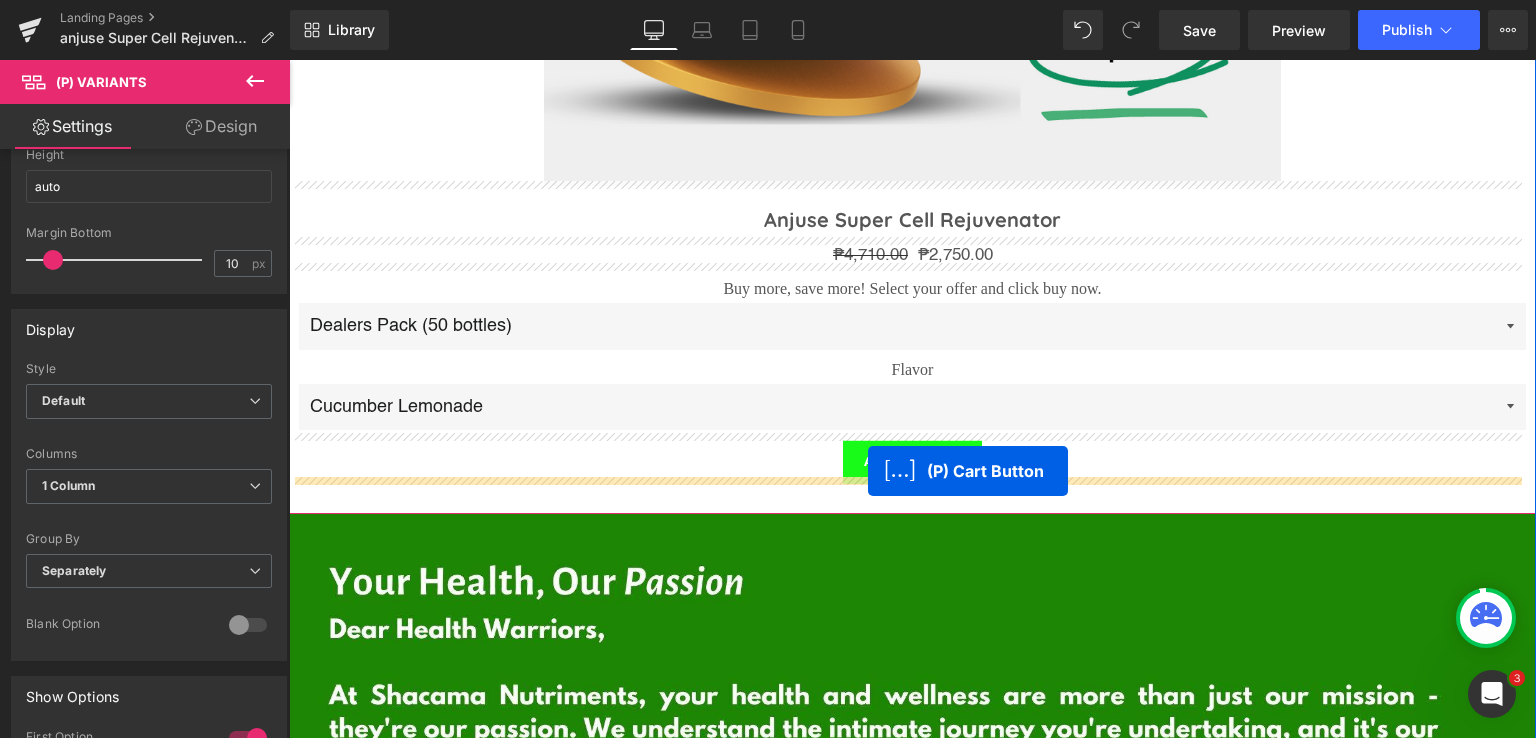 drag, startPoint x: 441, startPoint y: 347, endPoint x: 868, endPoint y: 471, distance: 444.6403 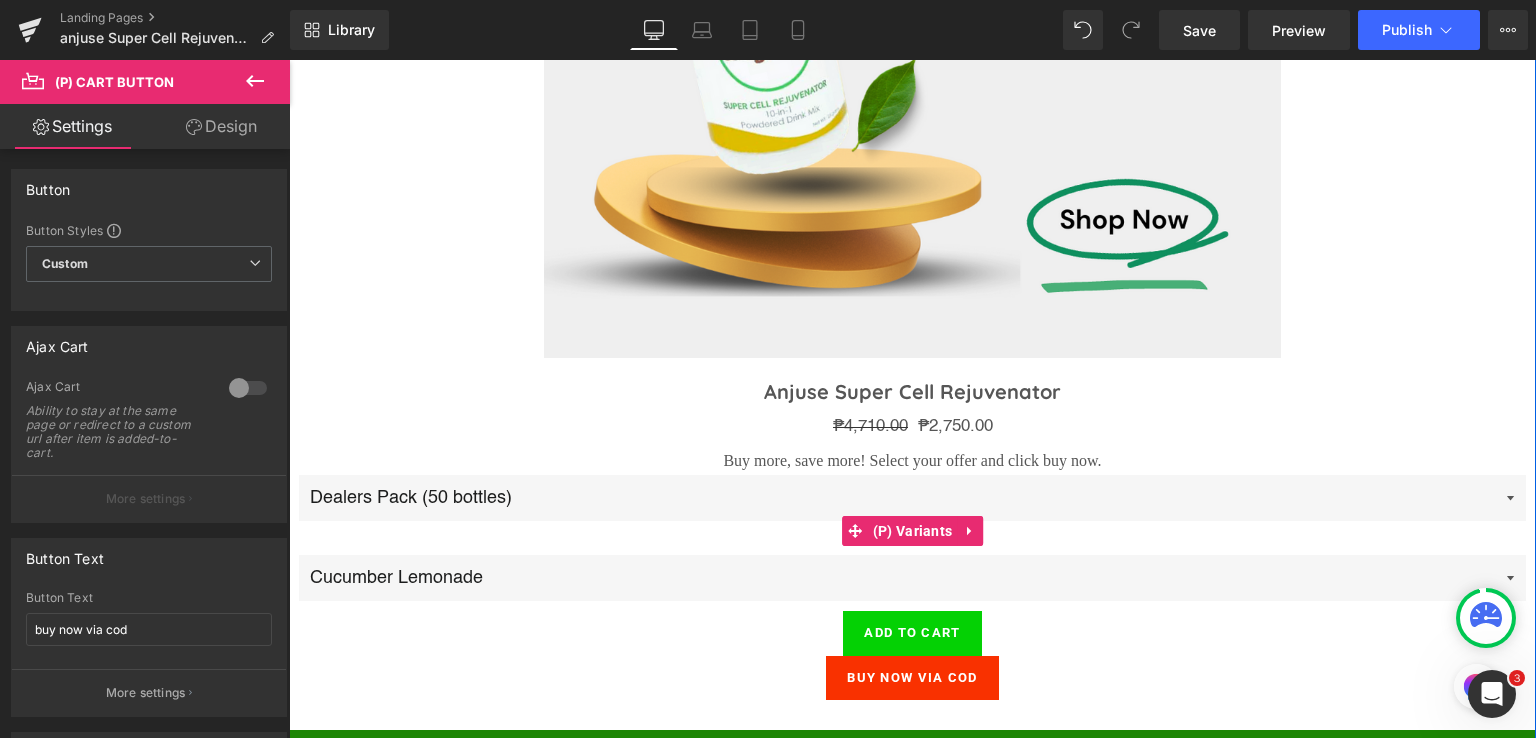 scroll, scrollTop: 6979, scrollLeft: 0, axis: vertical 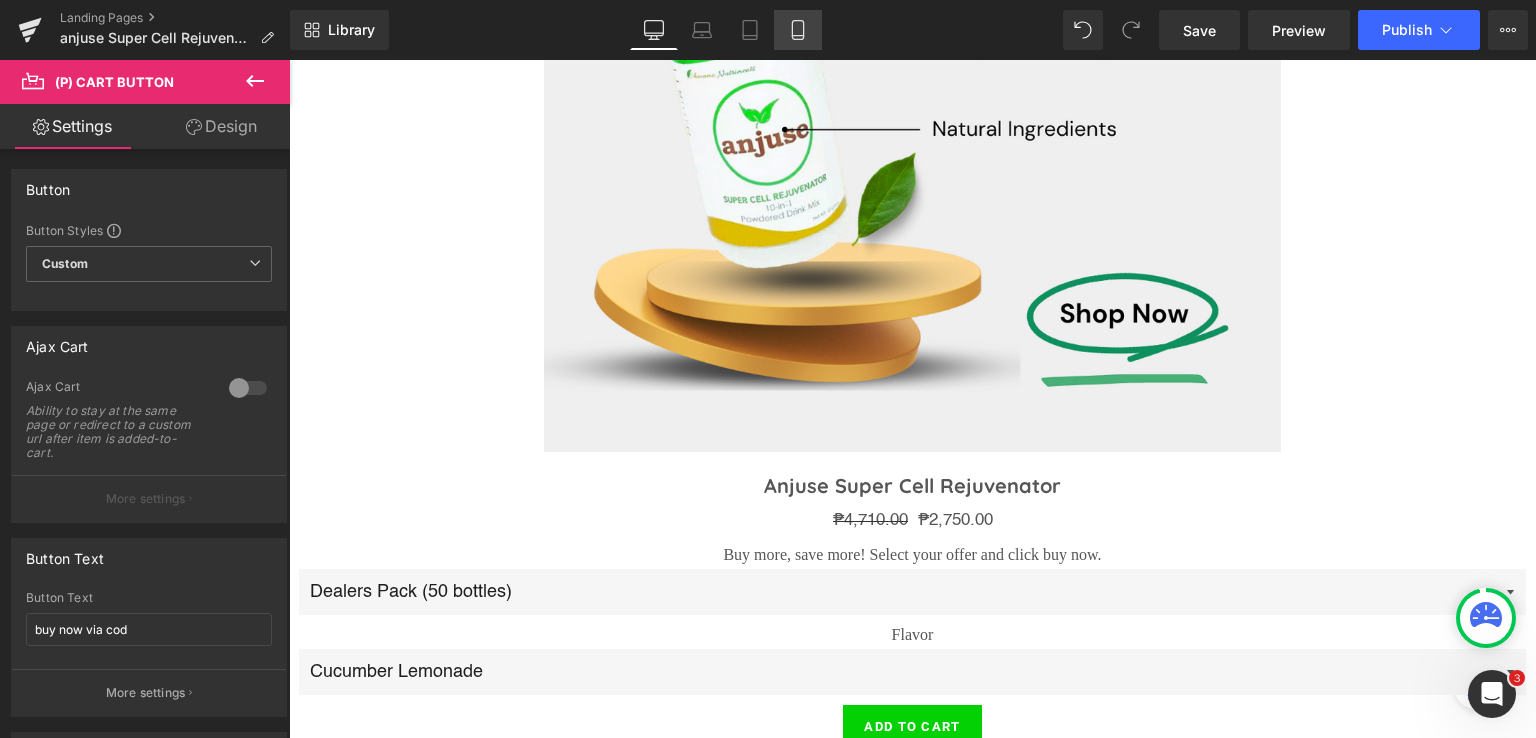click on "Mobile" at bounding box center [798, 30] 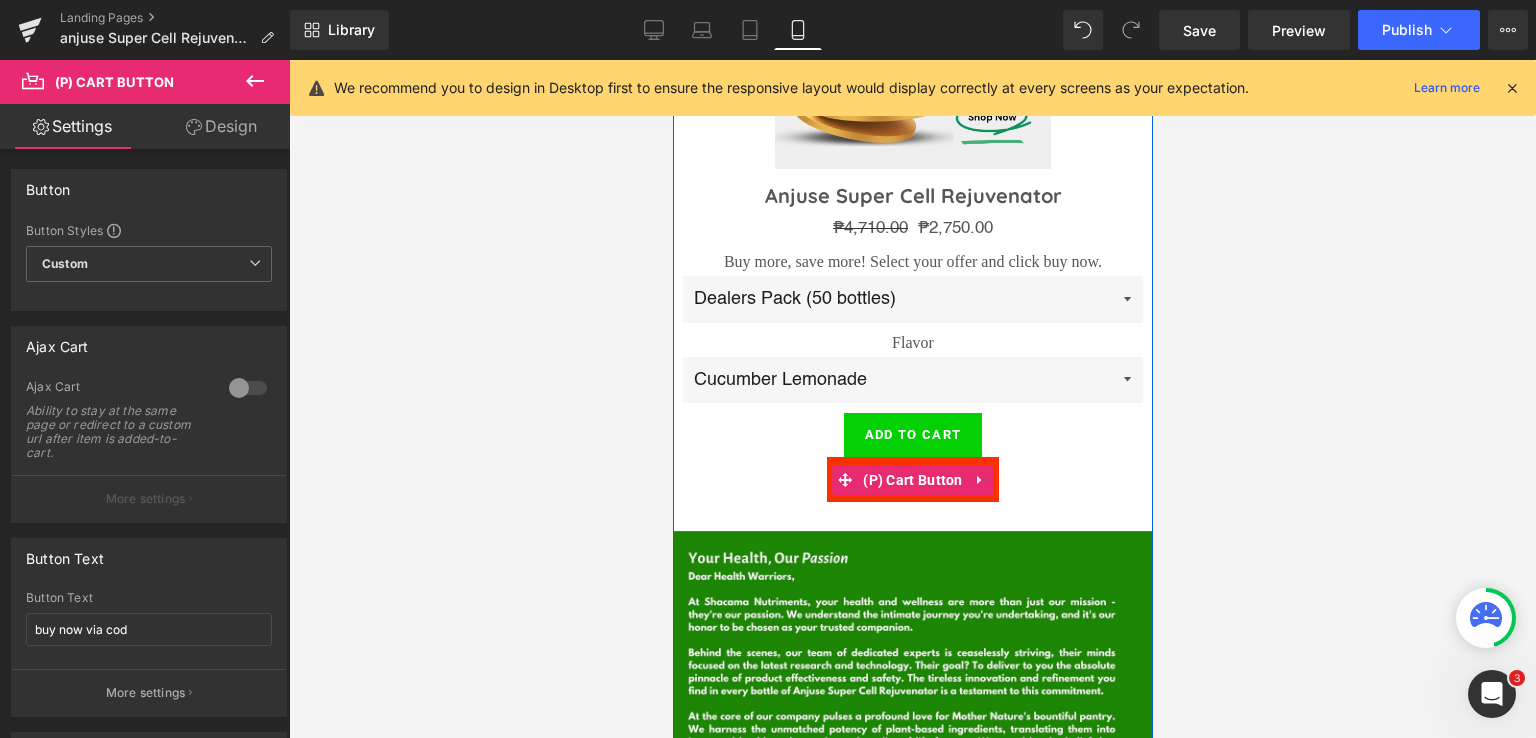 scroll, scrollTop: 6198, scrollLeft: 0, axis: vertical 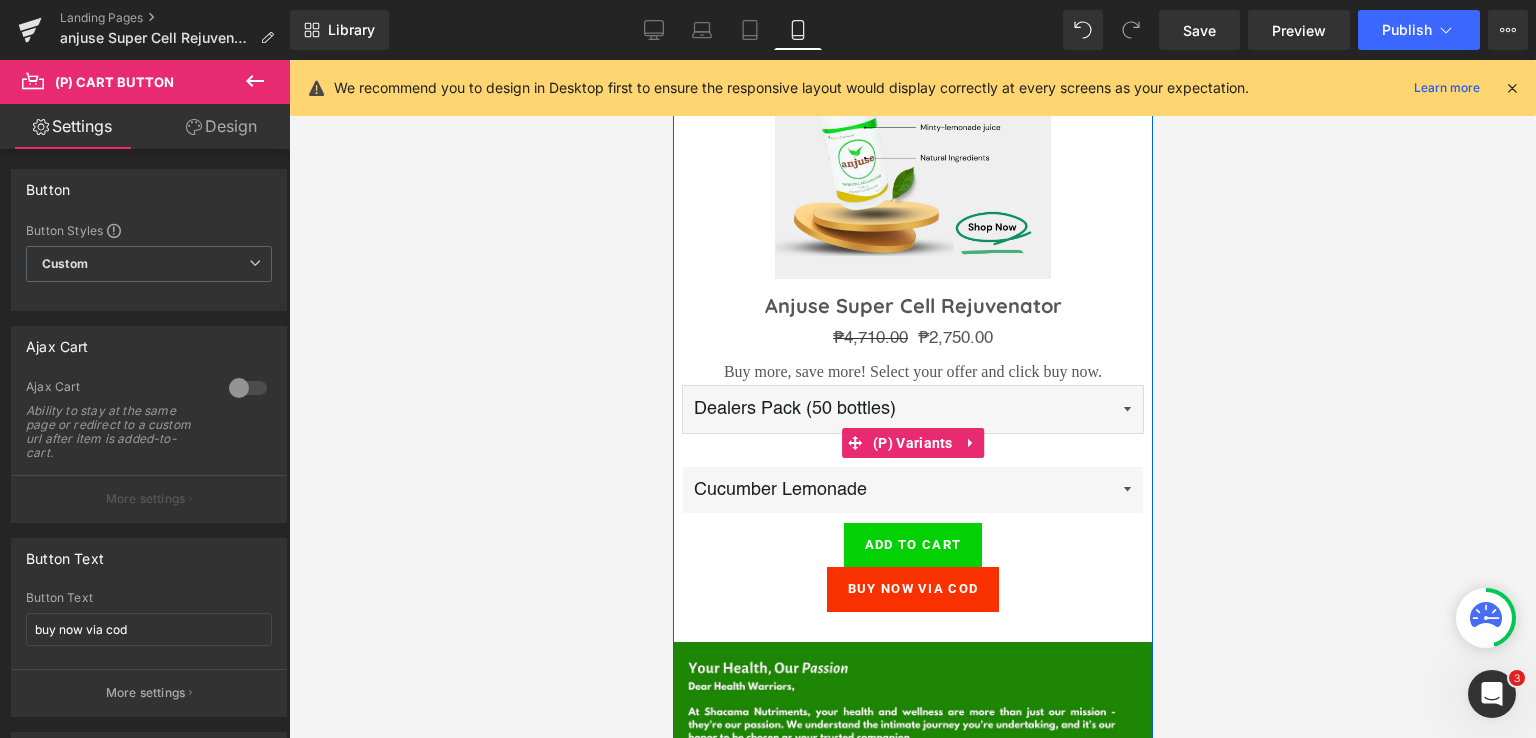 click on "Restoration Pack (10 Bottles+1 FREE)
Detox Pack (5 Bottles+1 FREE)
Activators Pack (30 Bottles)
Dealers Pack (50 bottles)
Distributors Pack (100 bottles)
Starter Pack (3 Bottles)" at bounding box center [912, 409] 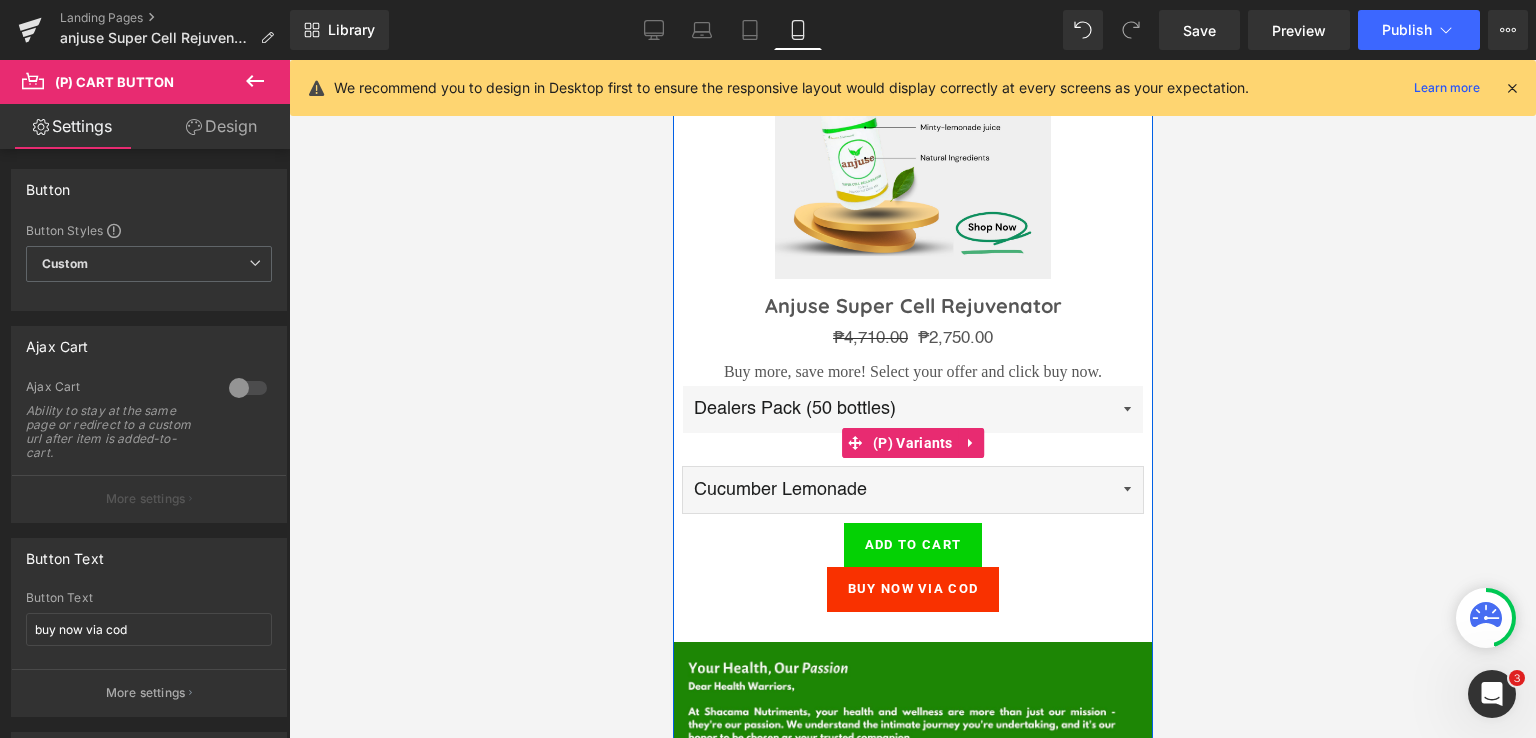 click on "Cucumber Lemonade
Red Berries
Minty Lemonad" at bounding box center (912, 490) 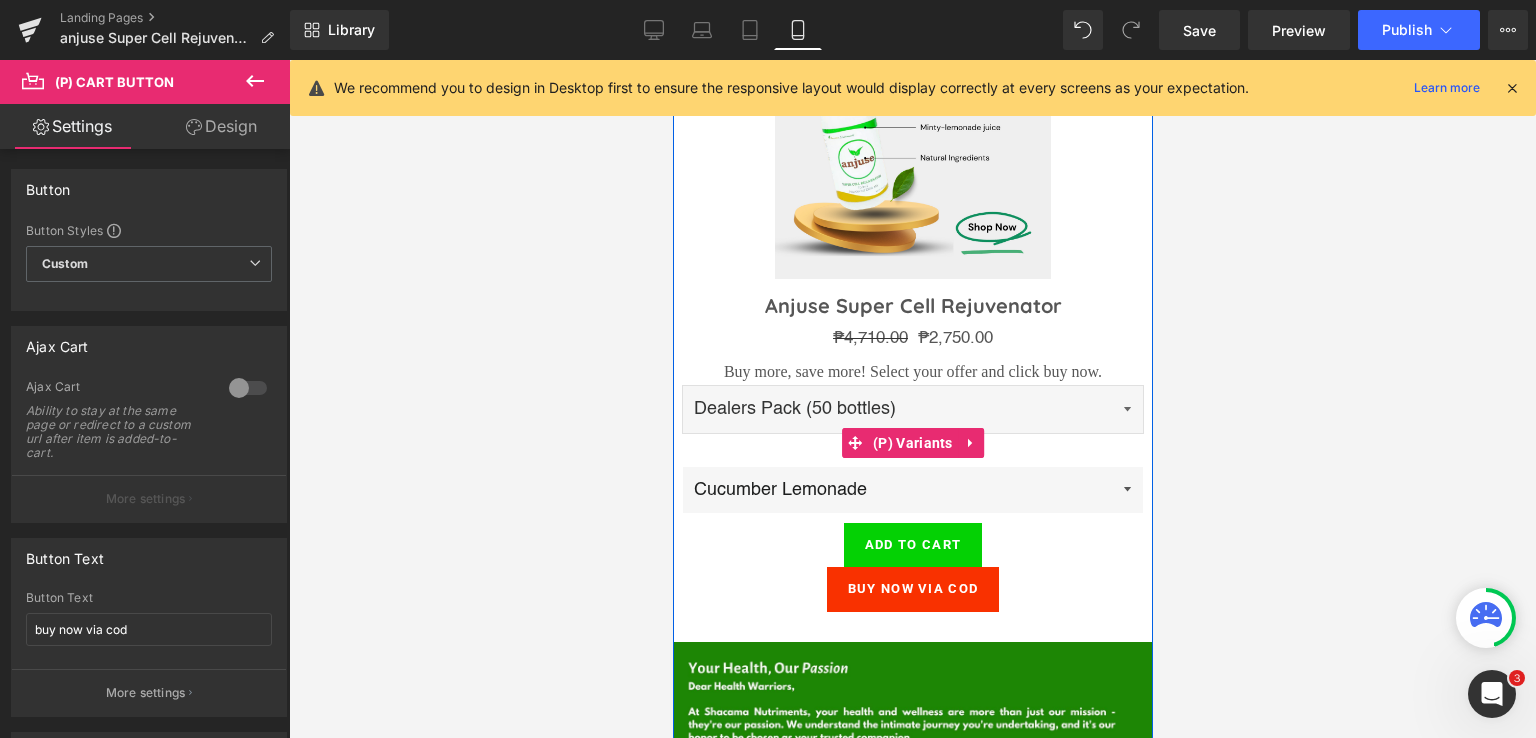 scroll, scrollTop: 5932, scrollLeft: 0, axis: vertical 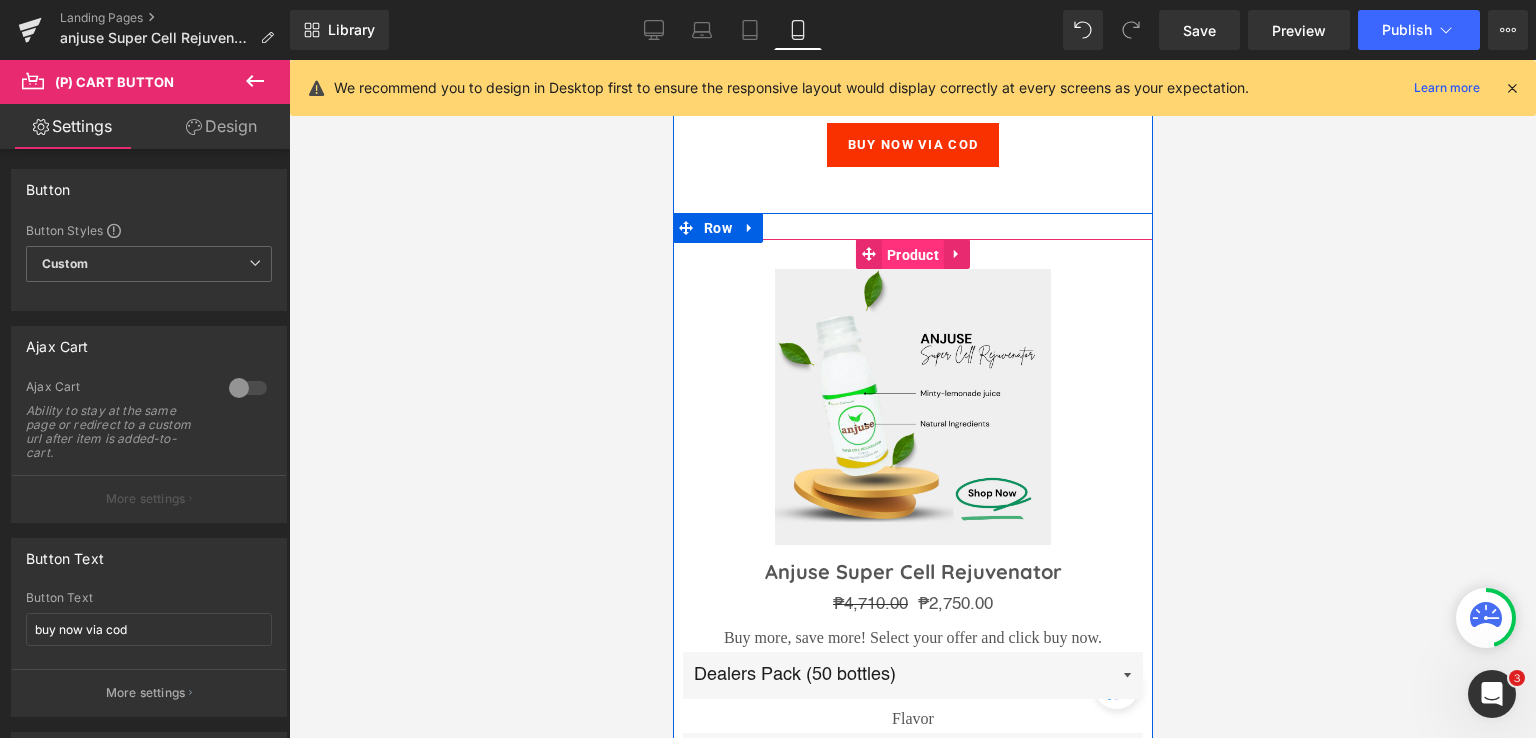 click on "Product" at bounding box center [912, 255] 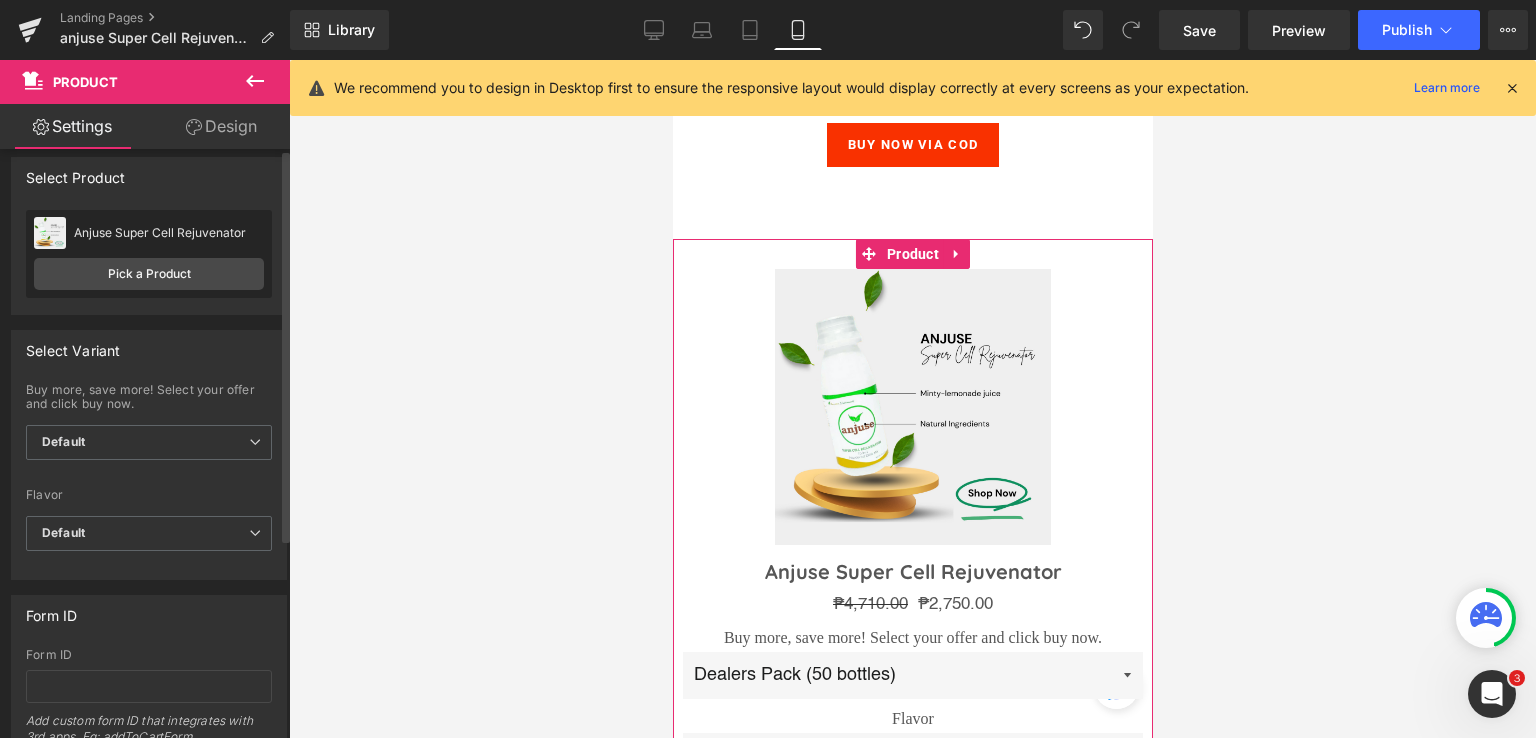 scroll, scrollTop: 0, scrollLeft: 0, axis: both 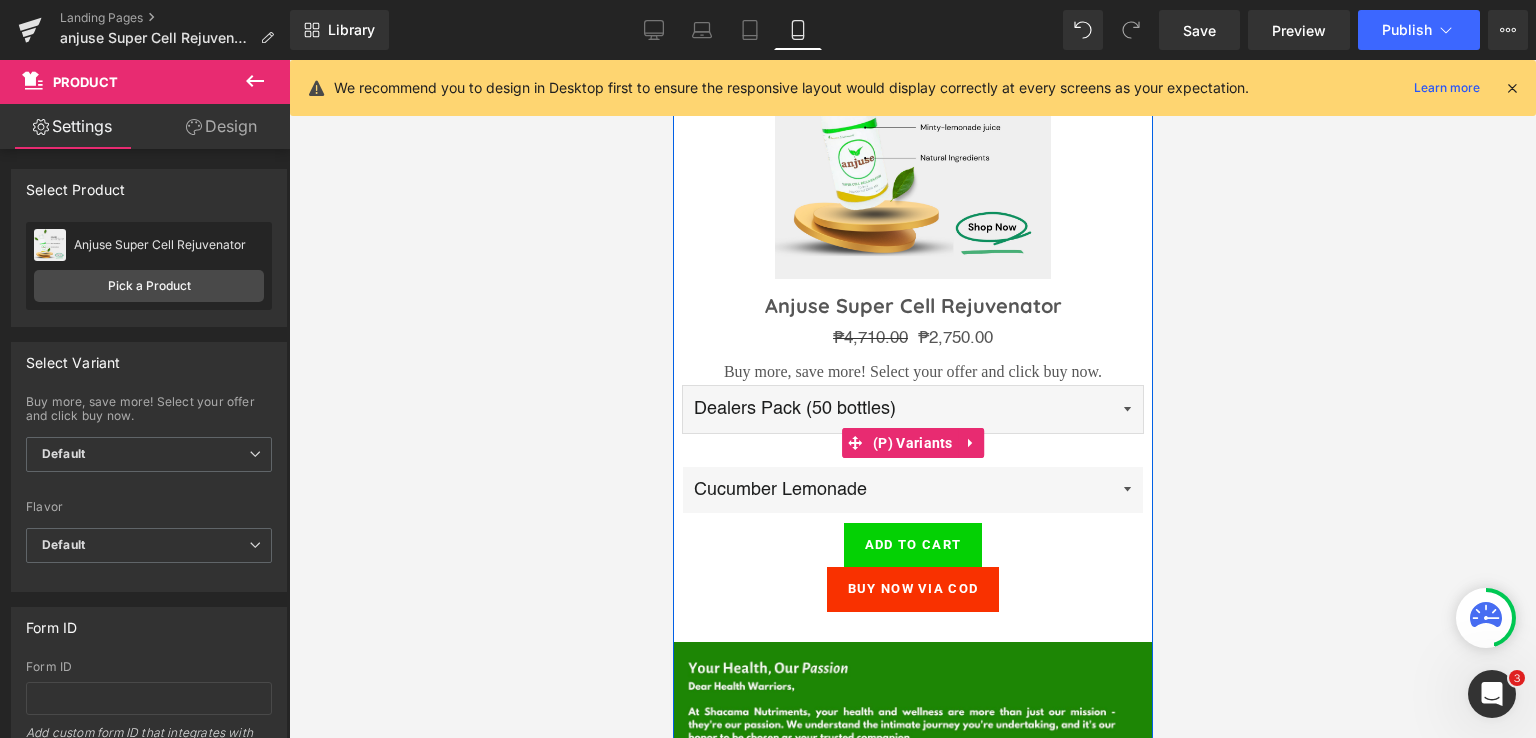 click on "Restoration Pack (10 Bottles+1 FREE)
Detox Pack (5 Bottles+1 FREE)
Activators Pack (30 Bottles)
Dealers Pack (50 bottles)
Distributors Pack (100 bottles)
Starter Pack (3 Bottles)" at bounding box center (912, 409) 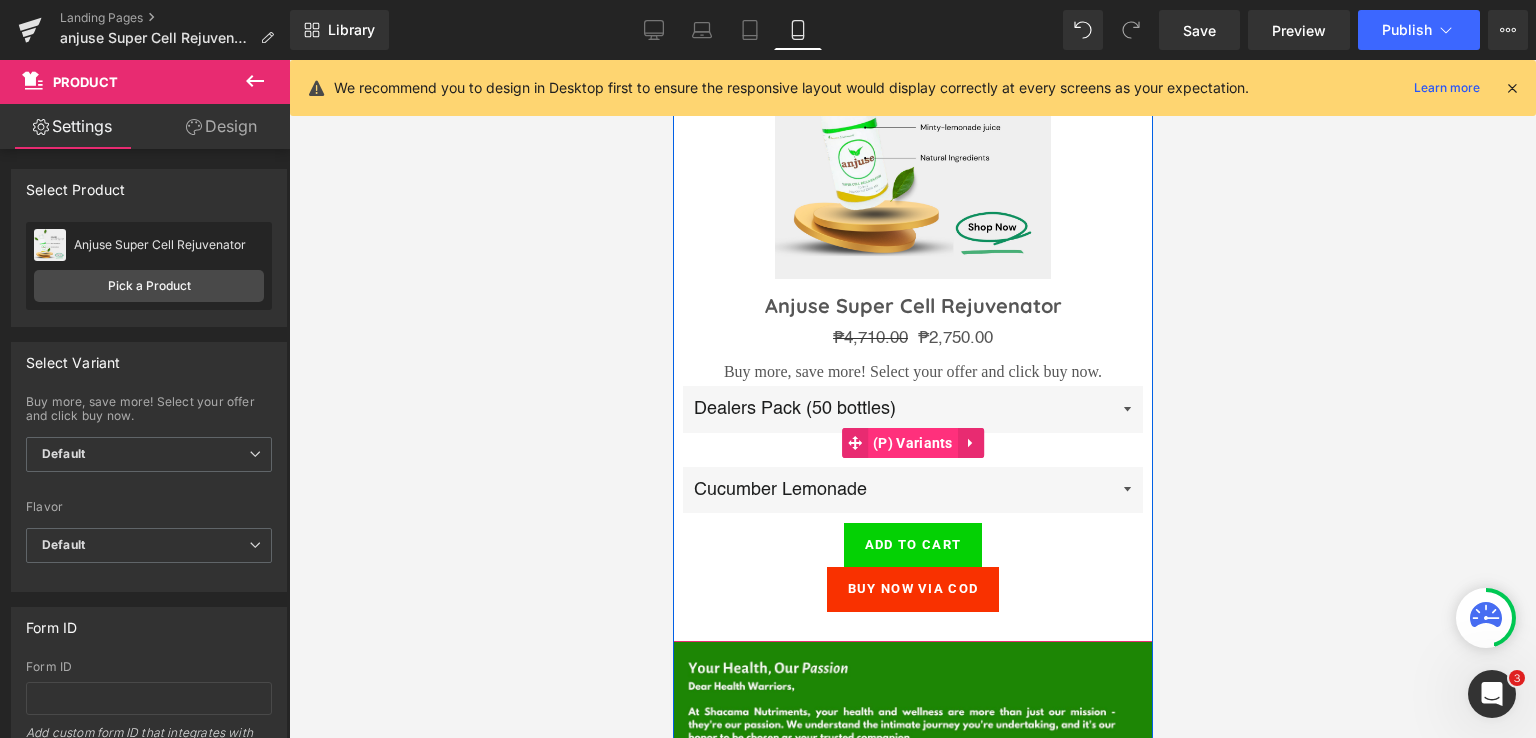 select on "Restoration Pack (10 Bottles+1 FREE)" 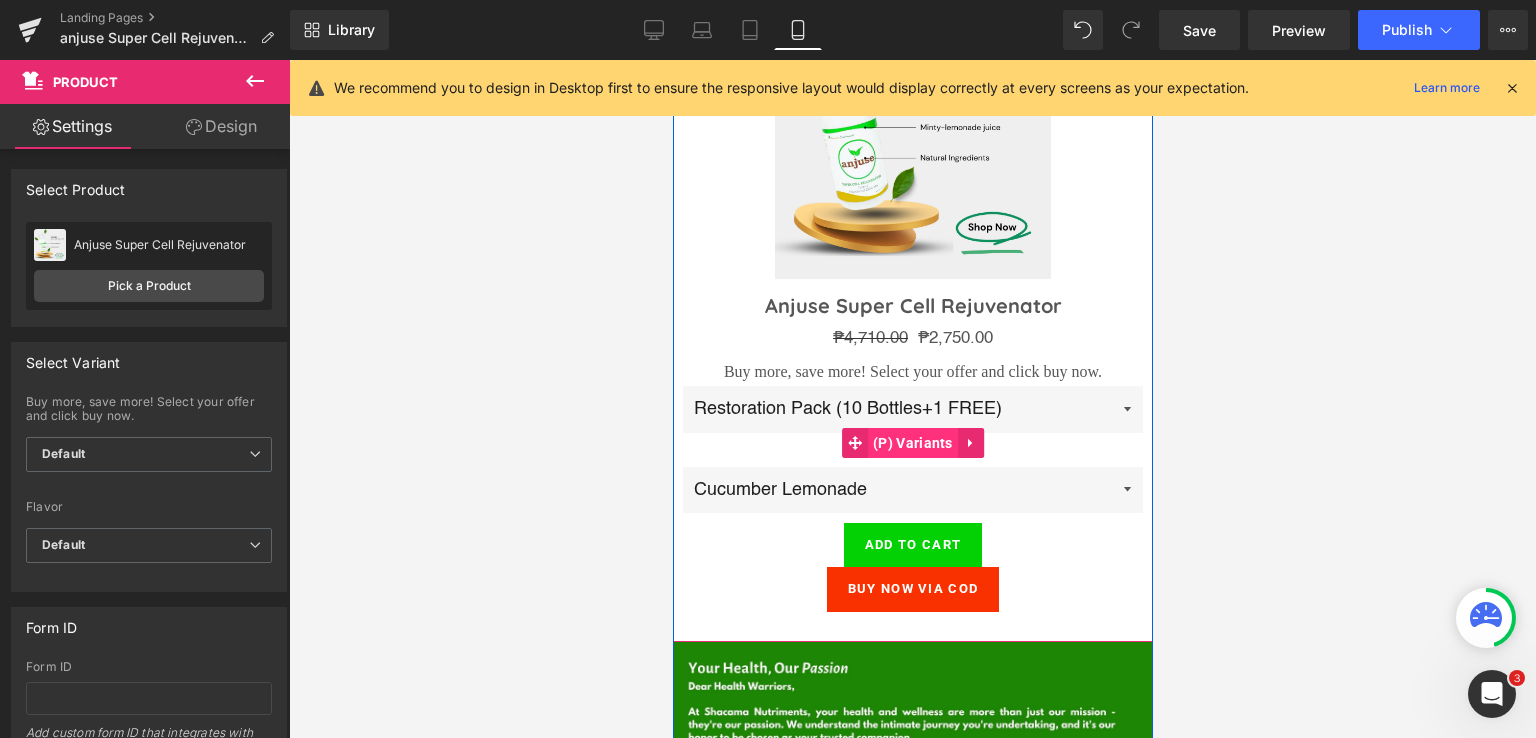 click on "Restoration Pack (10 Bottles+1 FREE)
Detox Pack (5 Bottles+1 FREE)
Activators Pack (30 Bottles)
Dealers Pack (50 bottles)
Distributors Pack (100 bottles)
Starter Pack (3 Bottles)" at bounding box center (912, 409) 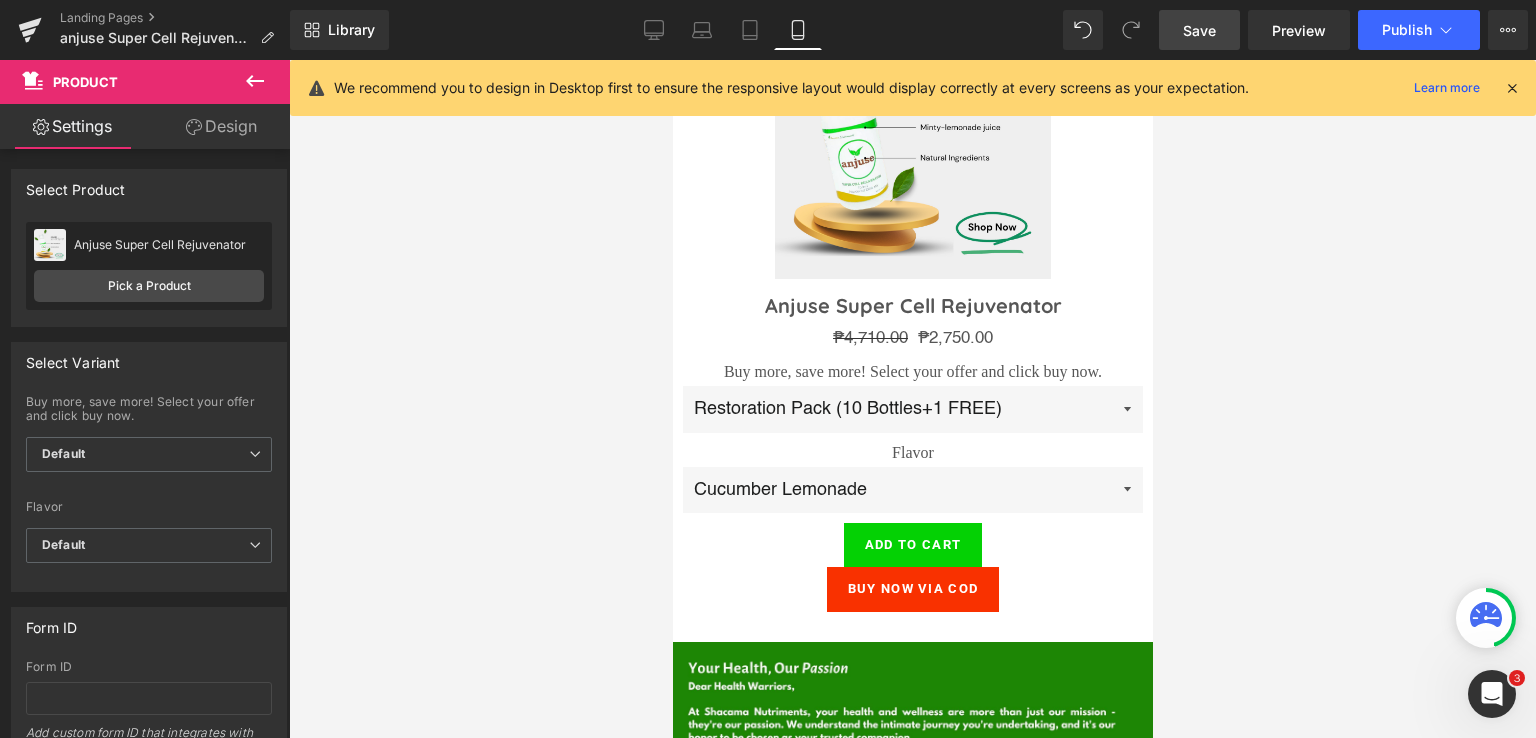 drag, startPoint x: 1216, startPoint y: 32, endPoint x: 374, endPoint y: 316, distance: 888.60565 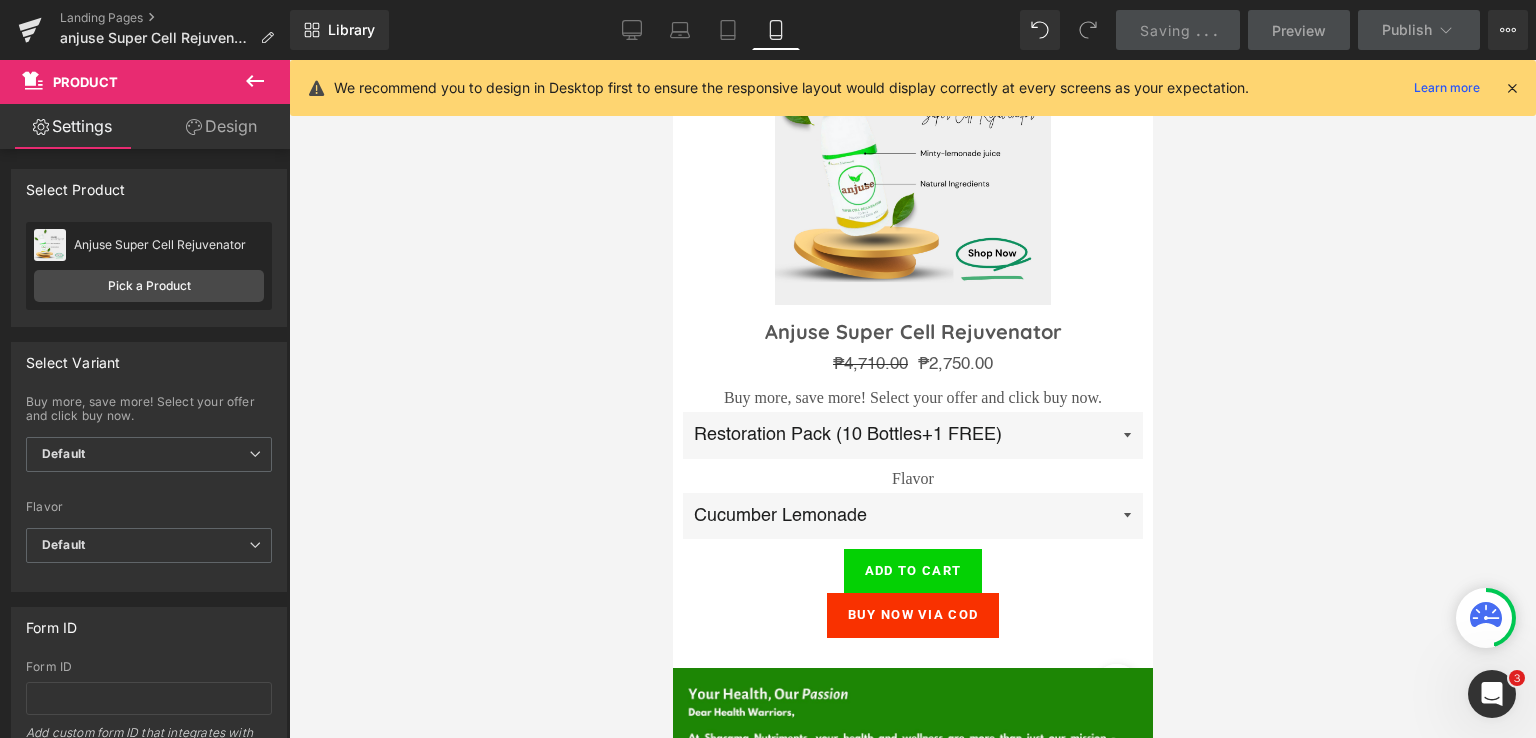 scroll, scrollTop: 6198, scrollLeft: 0, axis: vertical 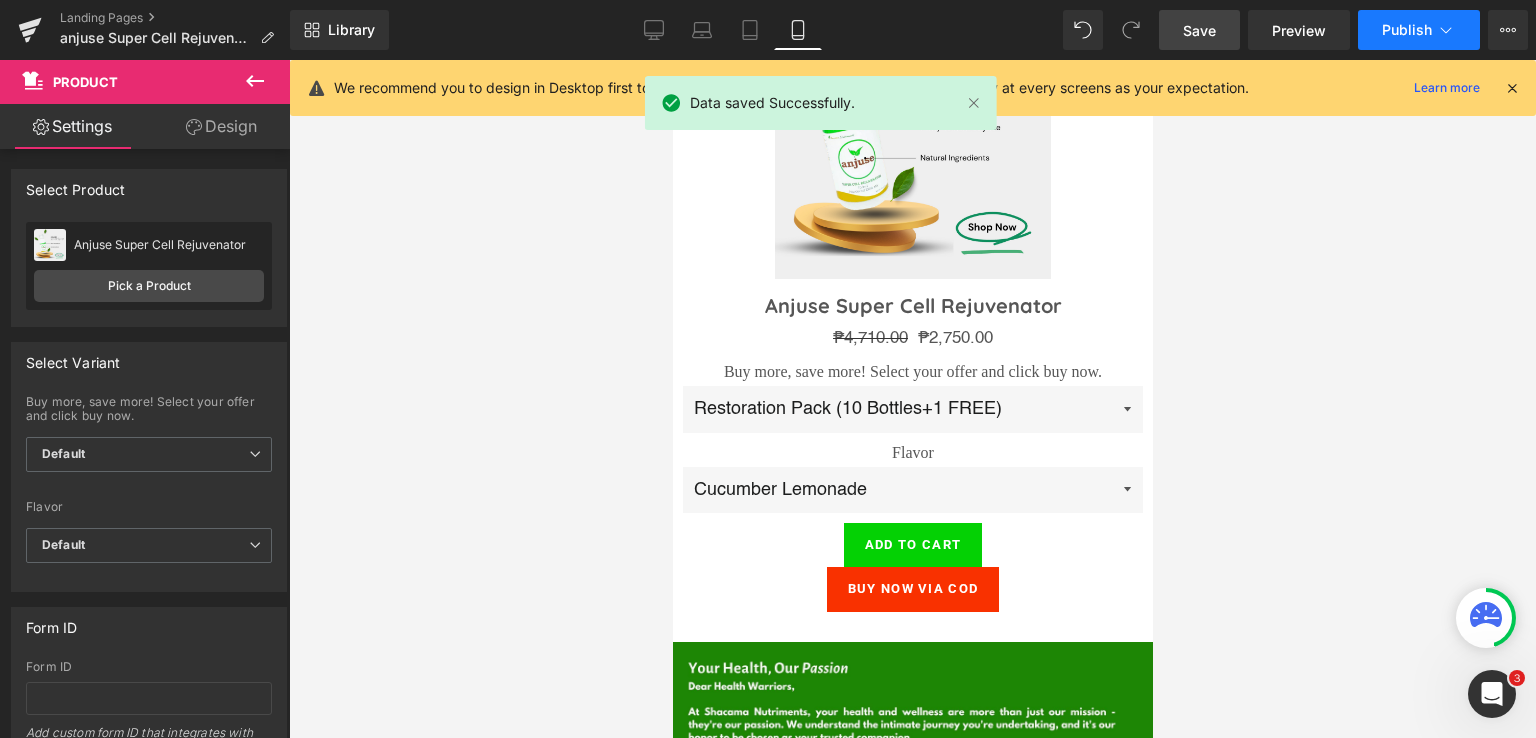 click on "Publish" at bounding box center (1407, 30) 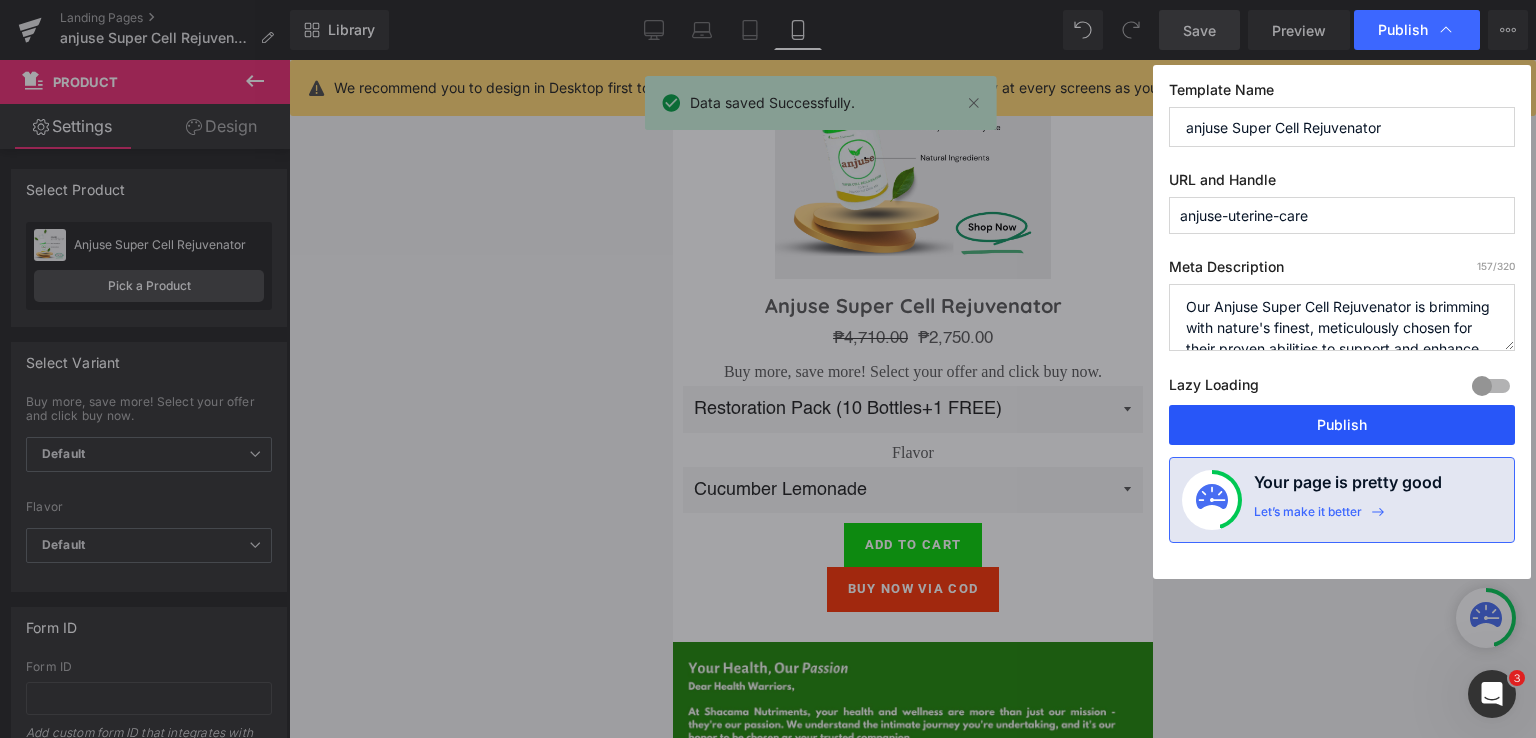 click on "Publish" at bounding box center (1342, 425) 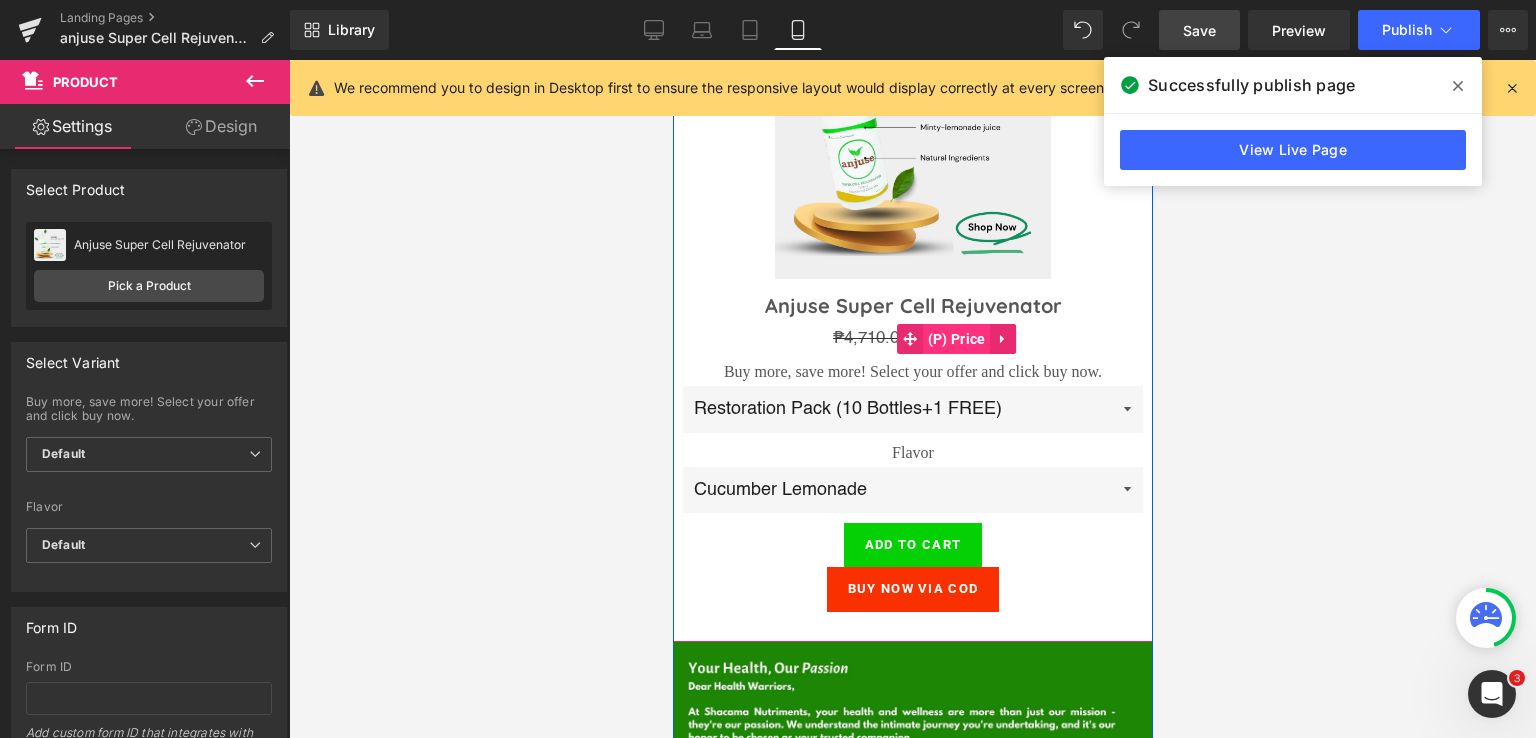 click on "(P) Price" at bounding box center (956, 339) 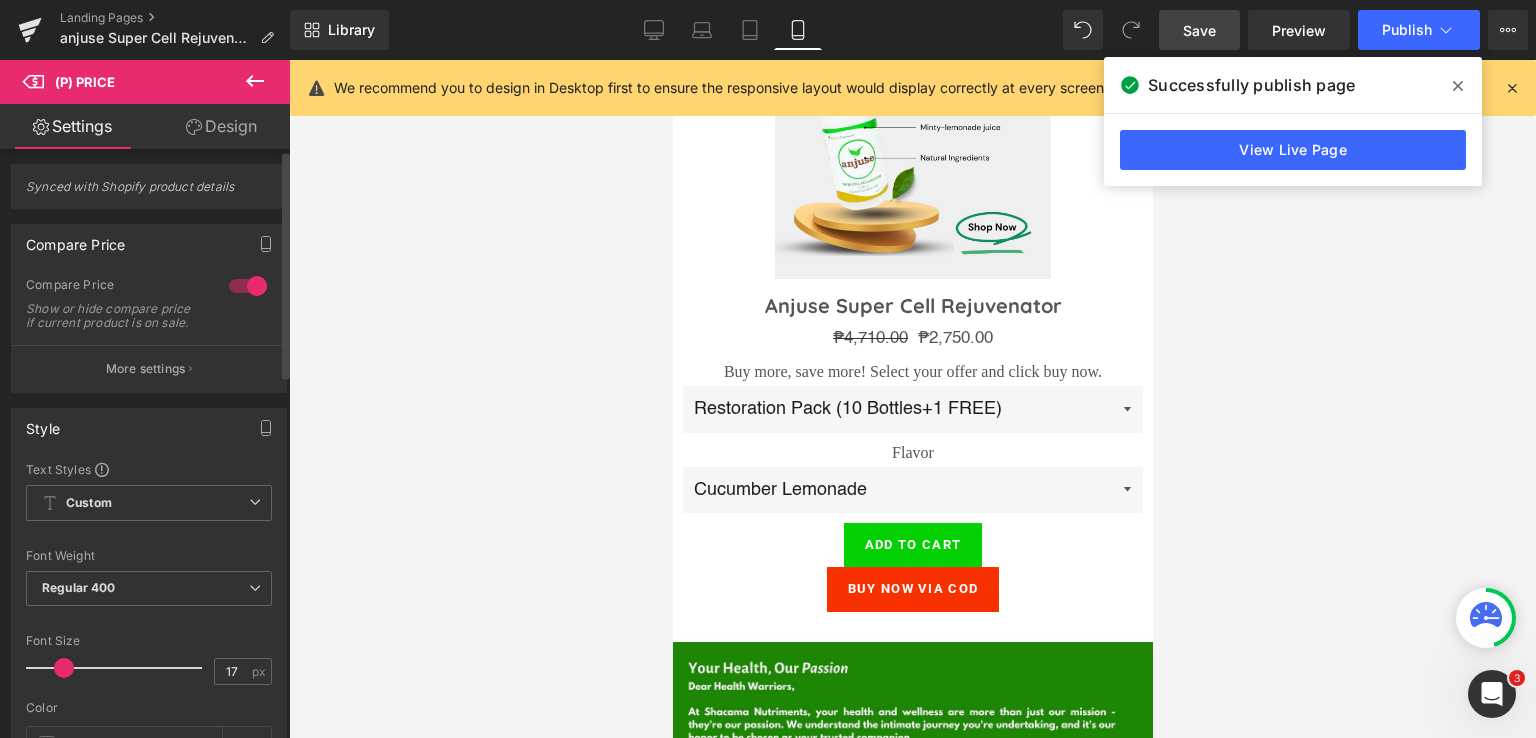 scroll, scrollTop: 0, scrollLeft: 0, axis: both 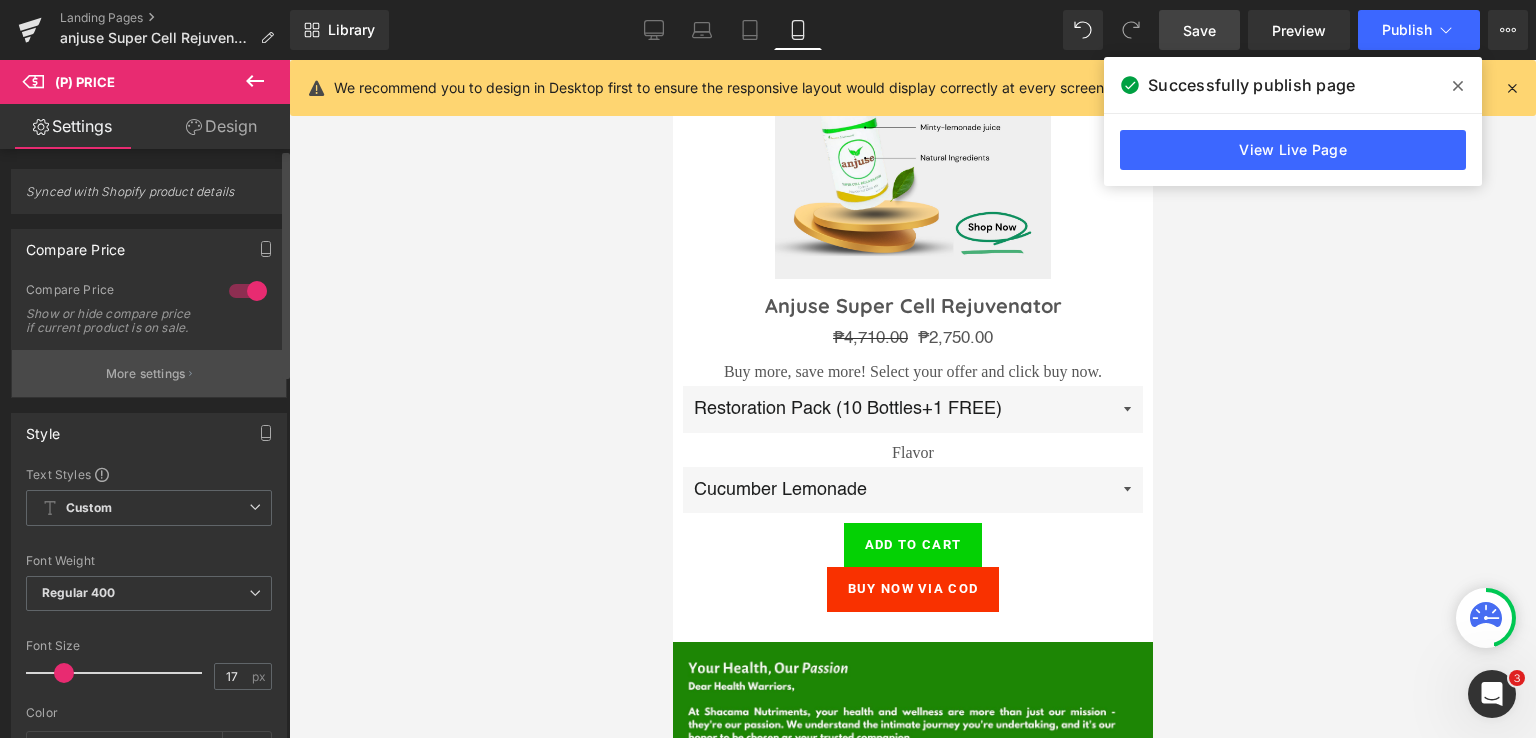 click on "More settings" at bounding box center [146, 374] 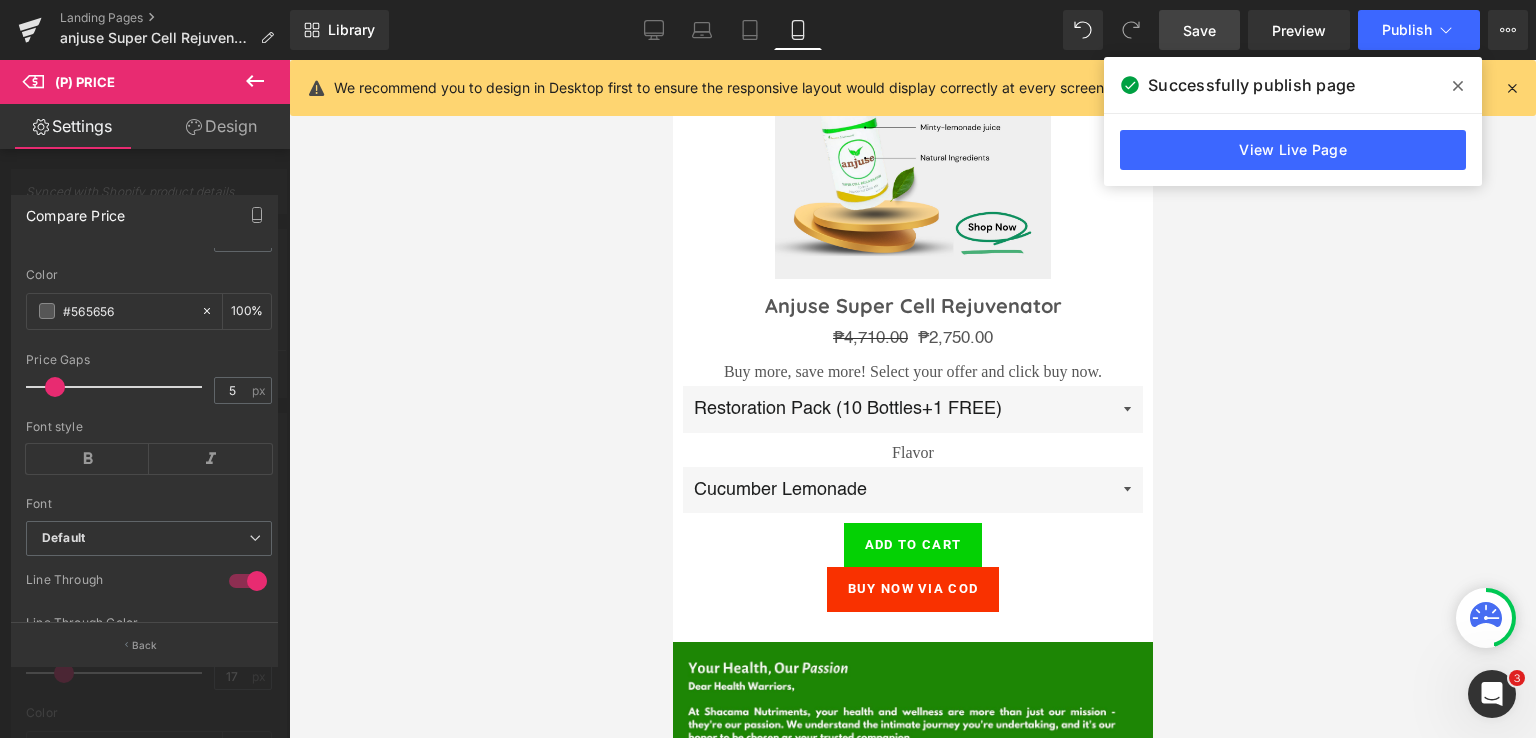 scroll, scrollTop: 79, scrollLeft: 0, axis: vertical 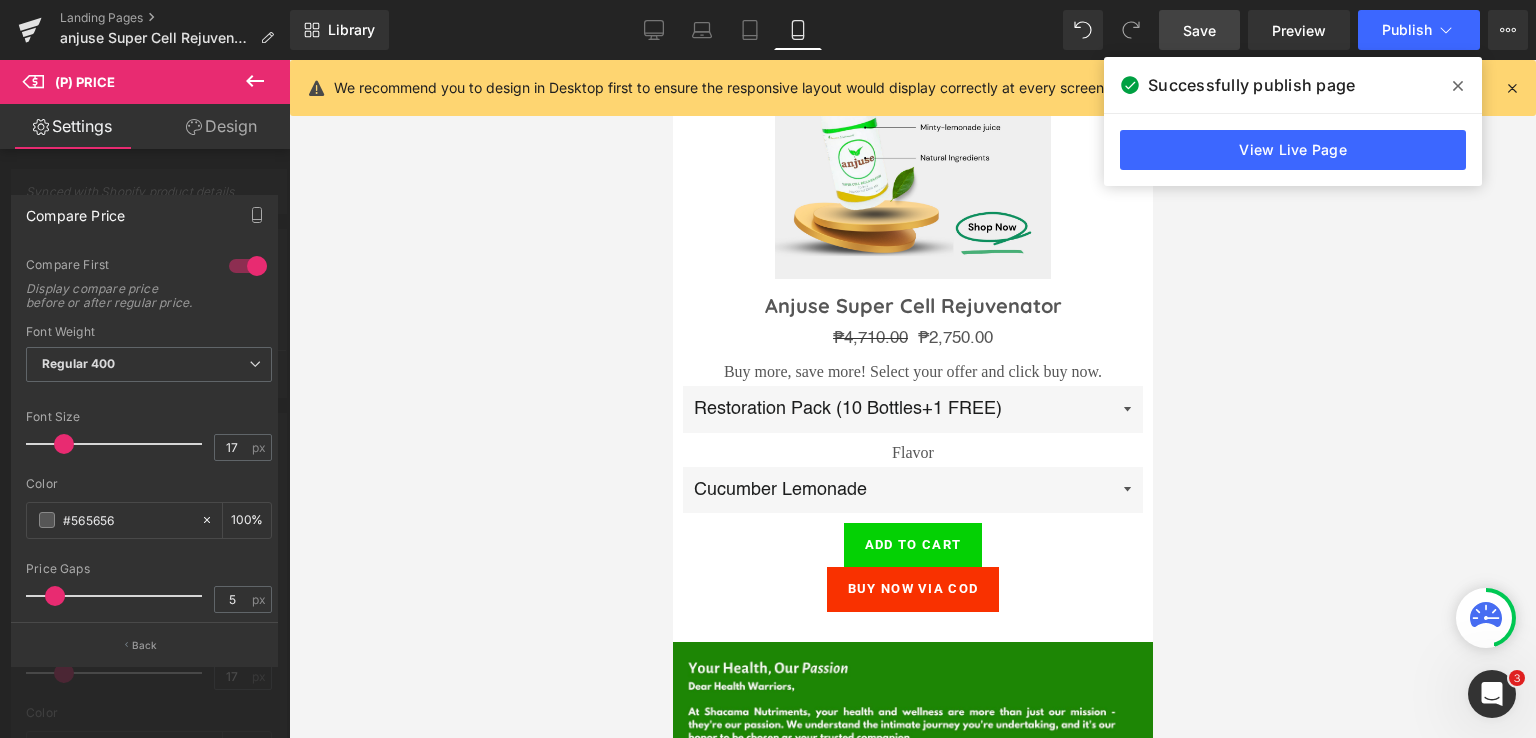 click at bounding box center (145, 404) 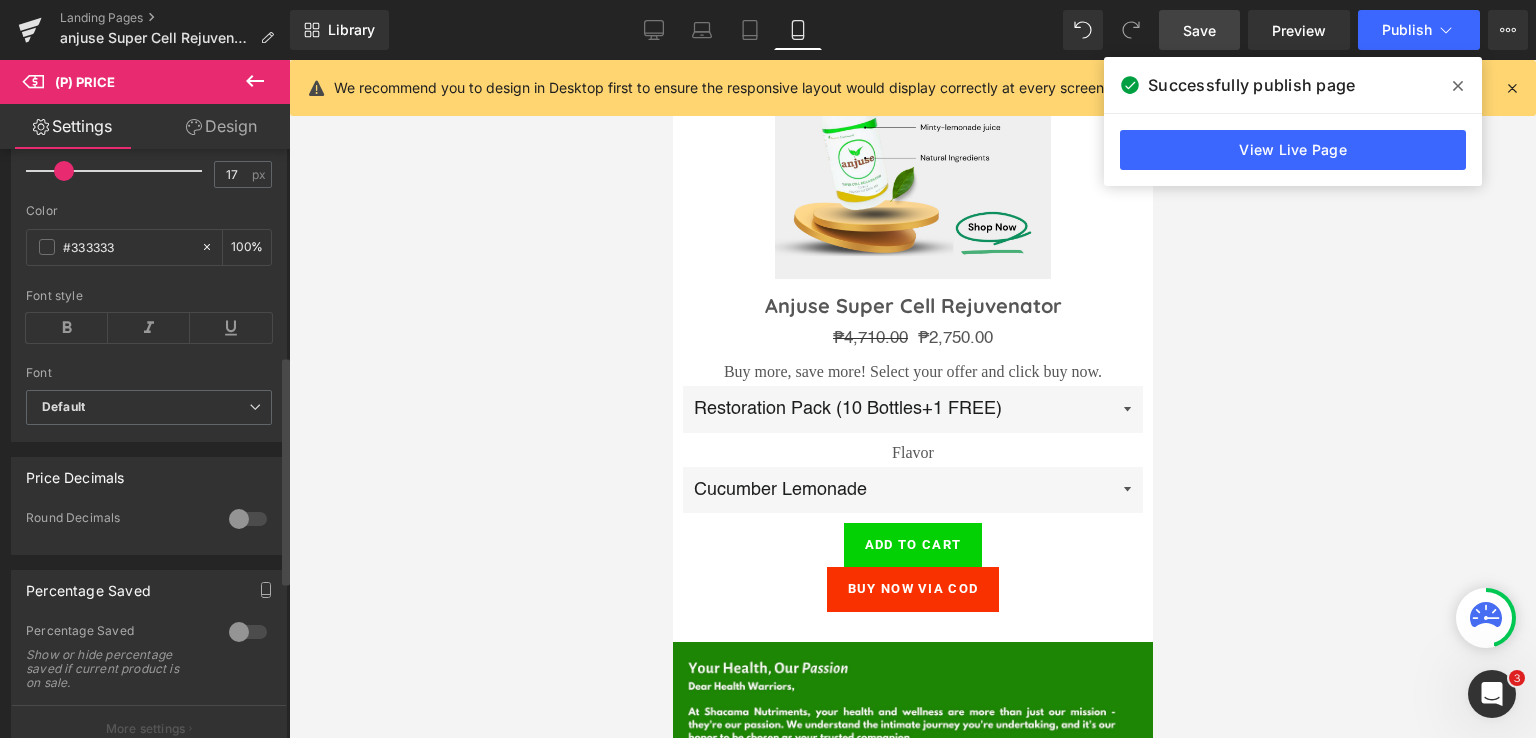 scroll, scrollTop: 533, scrollLeft: 0, axis: vertical 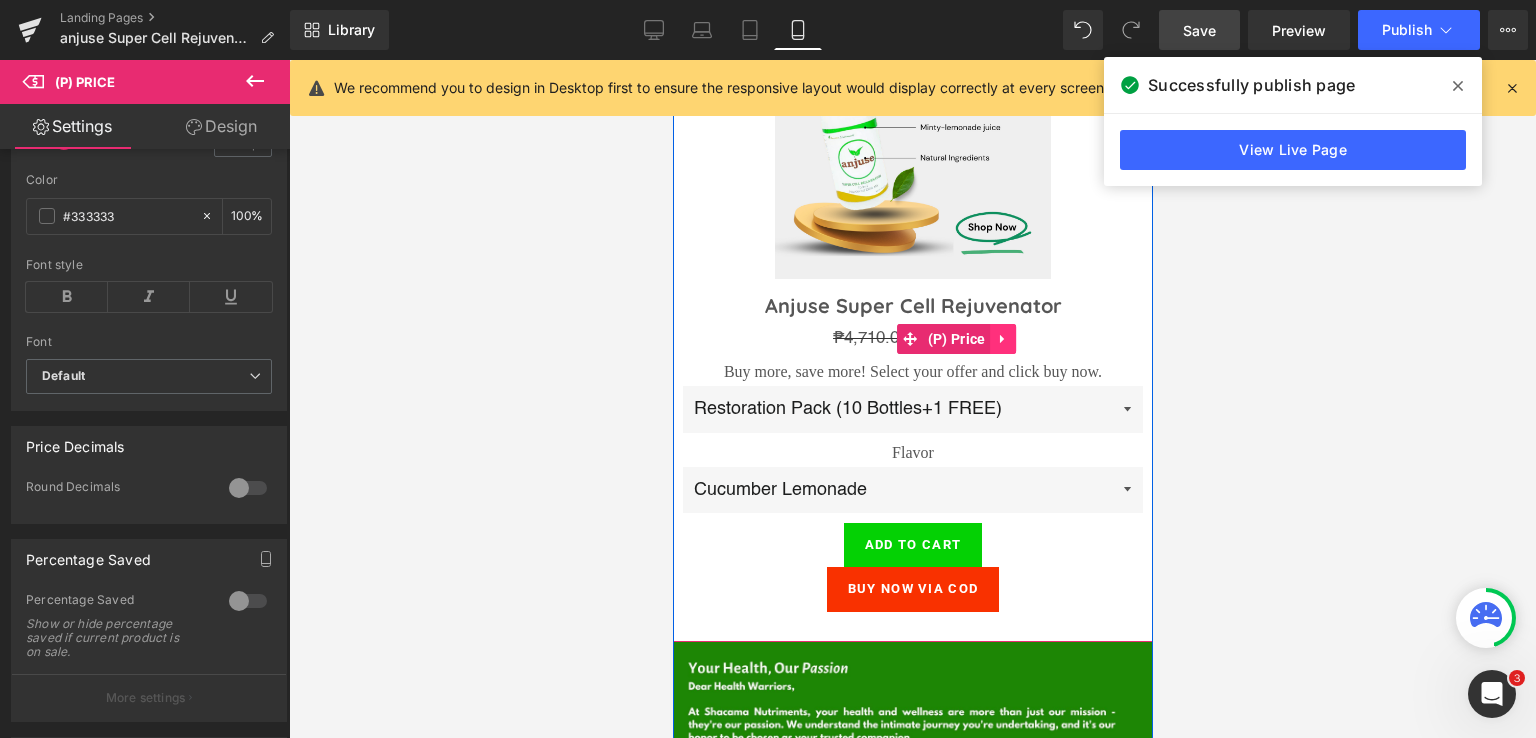 click 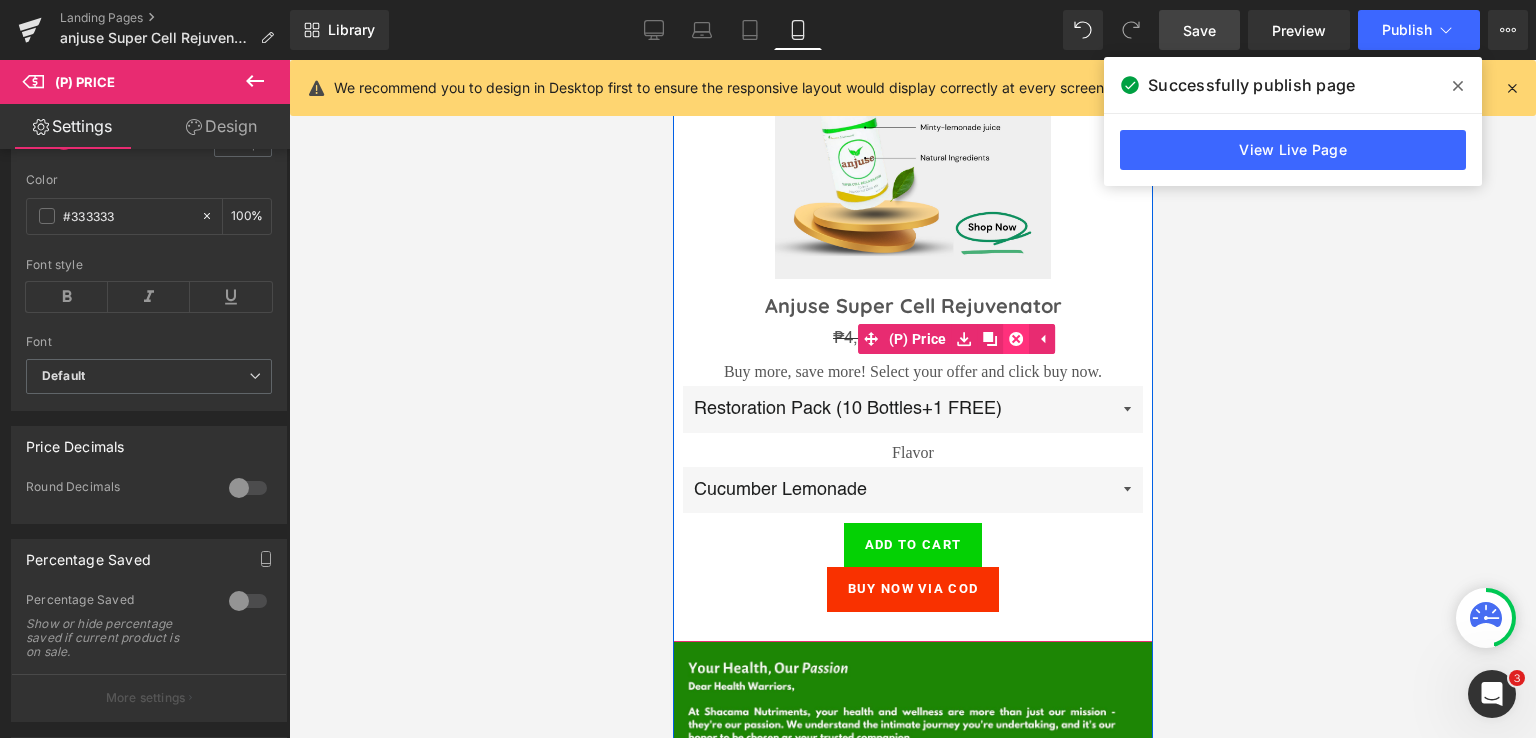 click 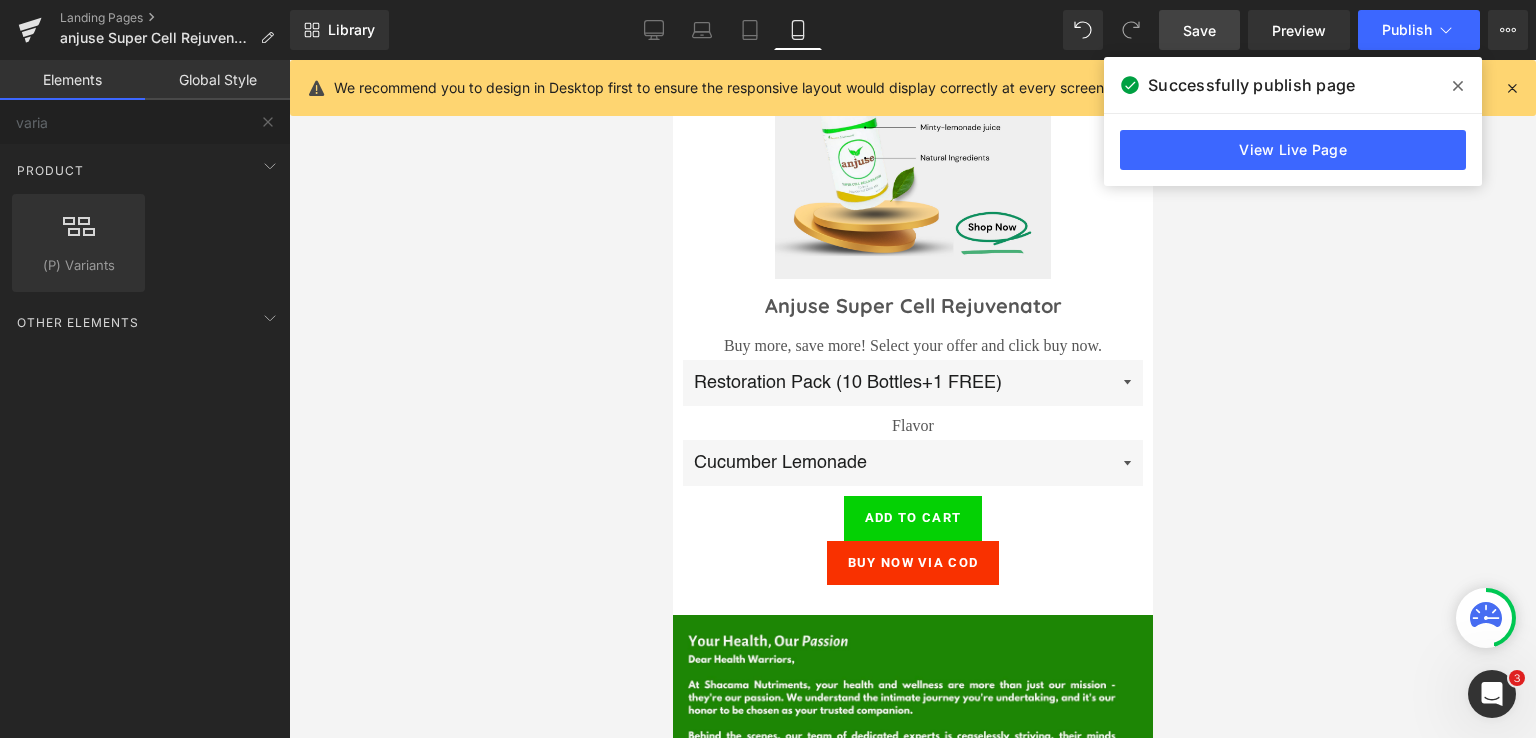 drag, startPoint x: 1405, startPoint y: 37, endPoint x: 1367, endPoint y: 357, distance: 322.24835 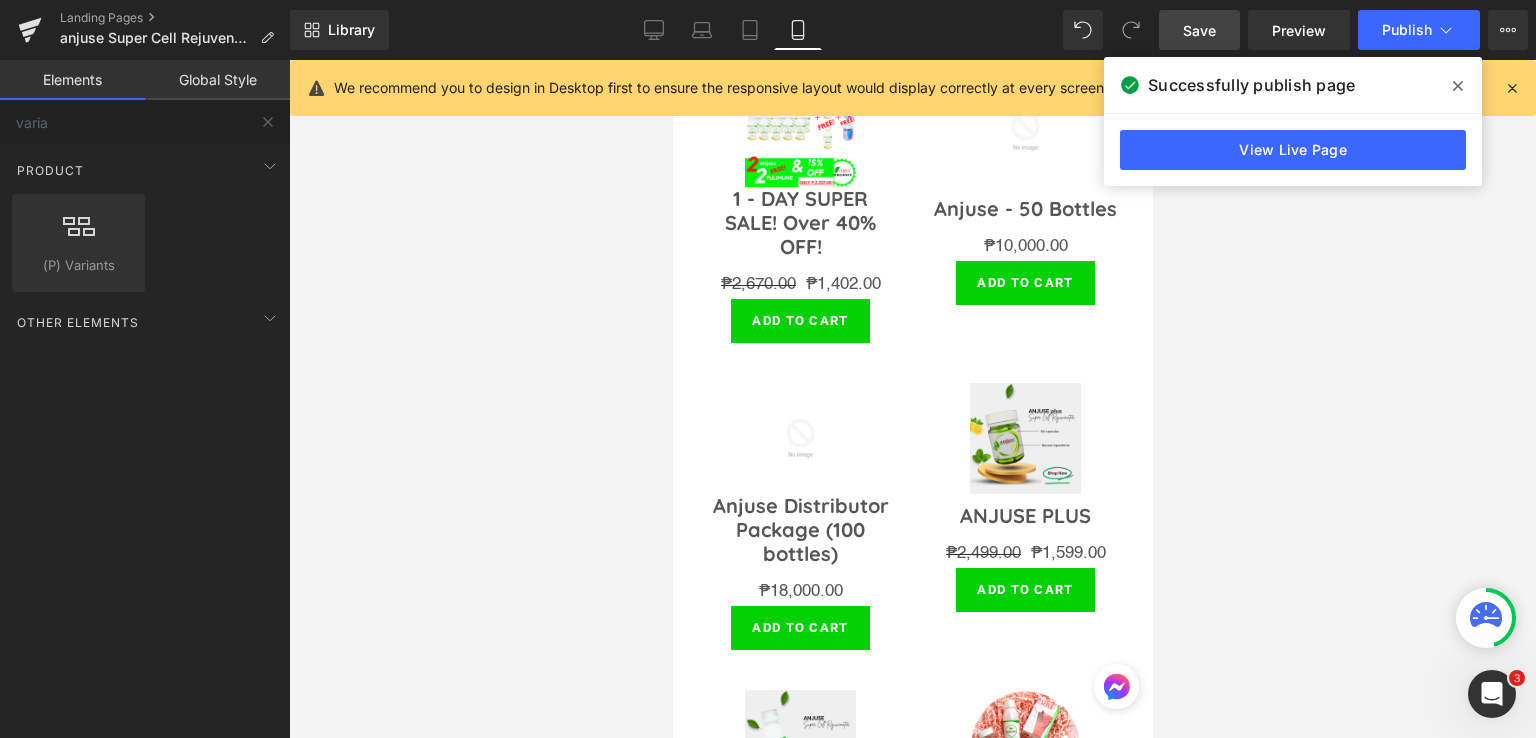 scroll, scrollTop: 7268, scrollLeft: 0, axis: vertical 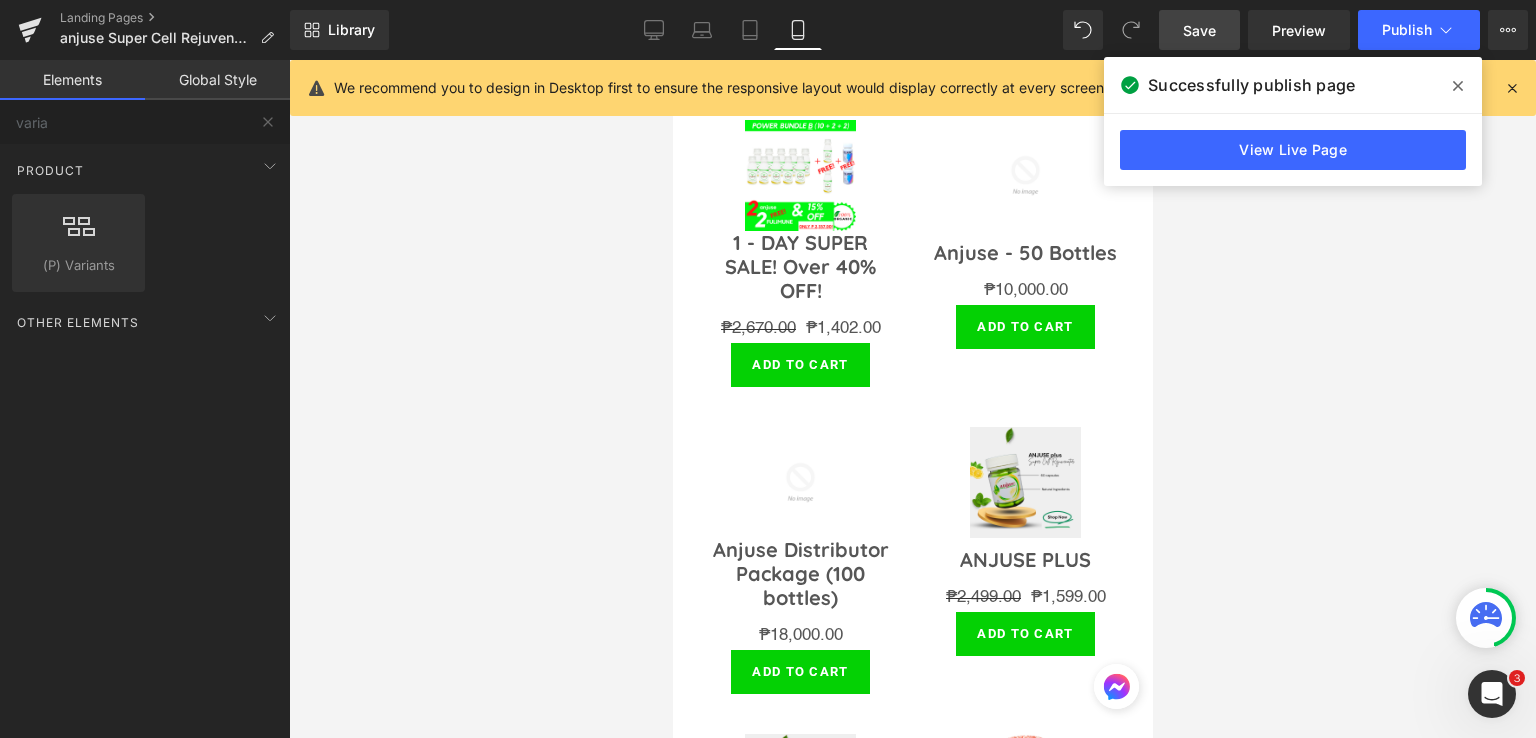 click at bounding box center [1458, 86] 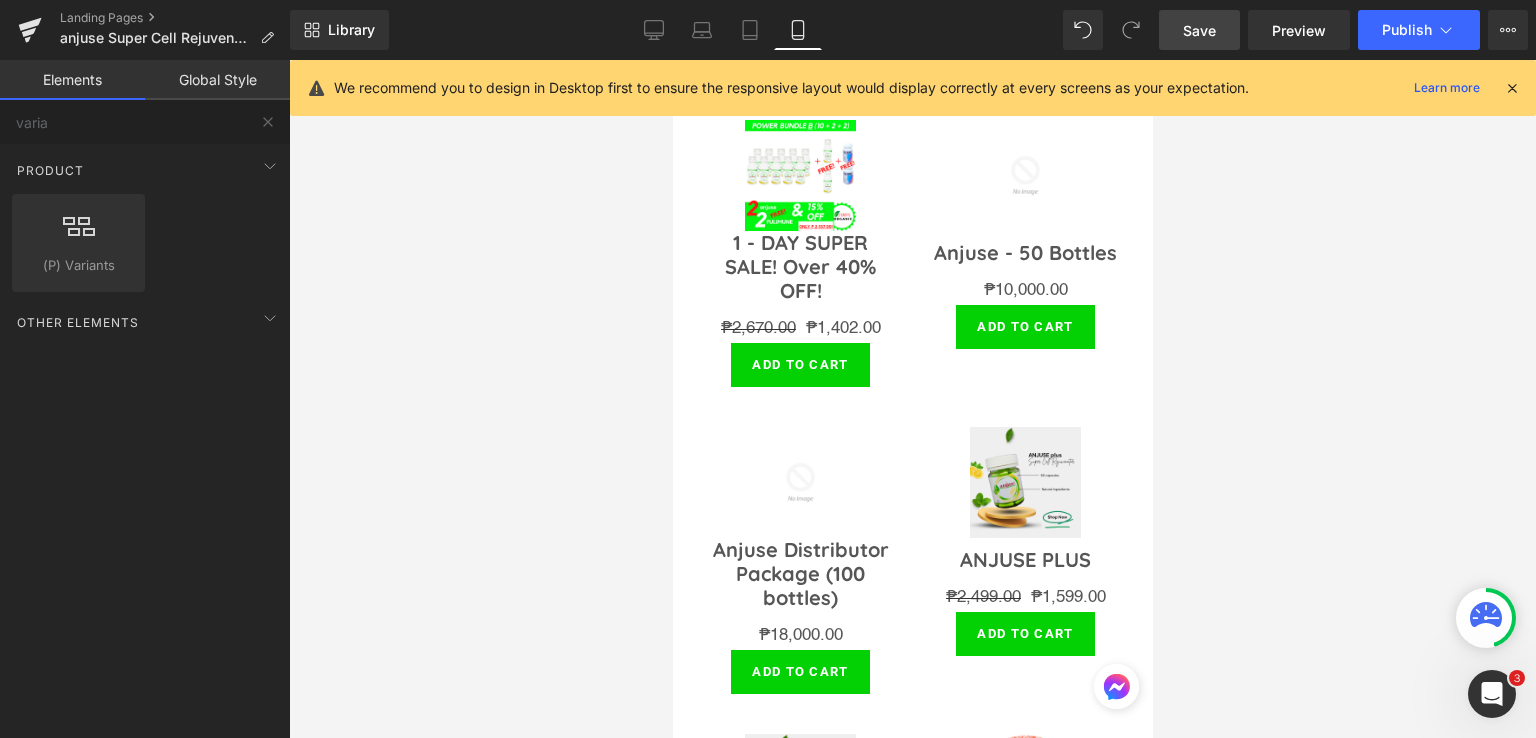 click on "Save" at bounding box center (1199, 30) 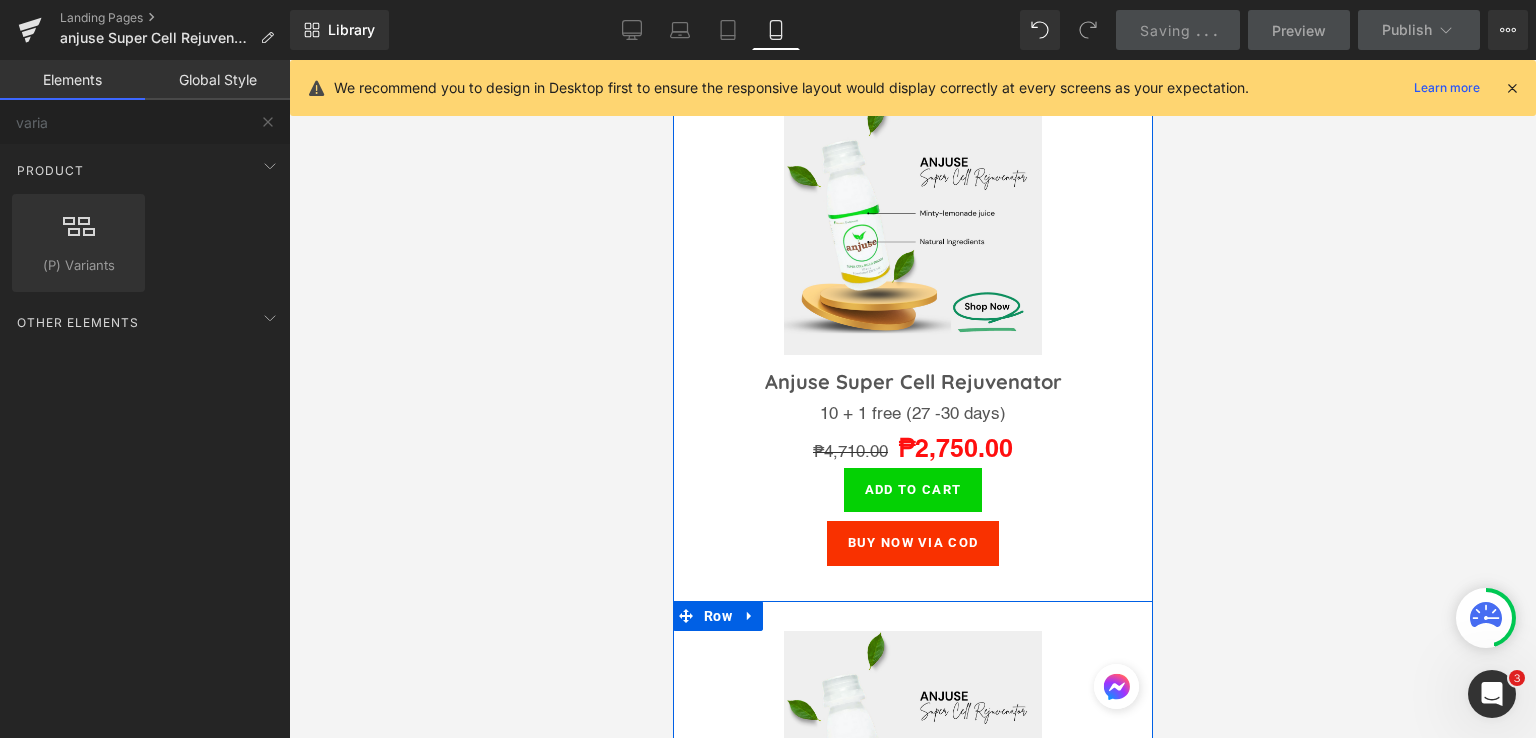 scroll, scrollTop: 3402, scrollLeft: 0, axis: vertical 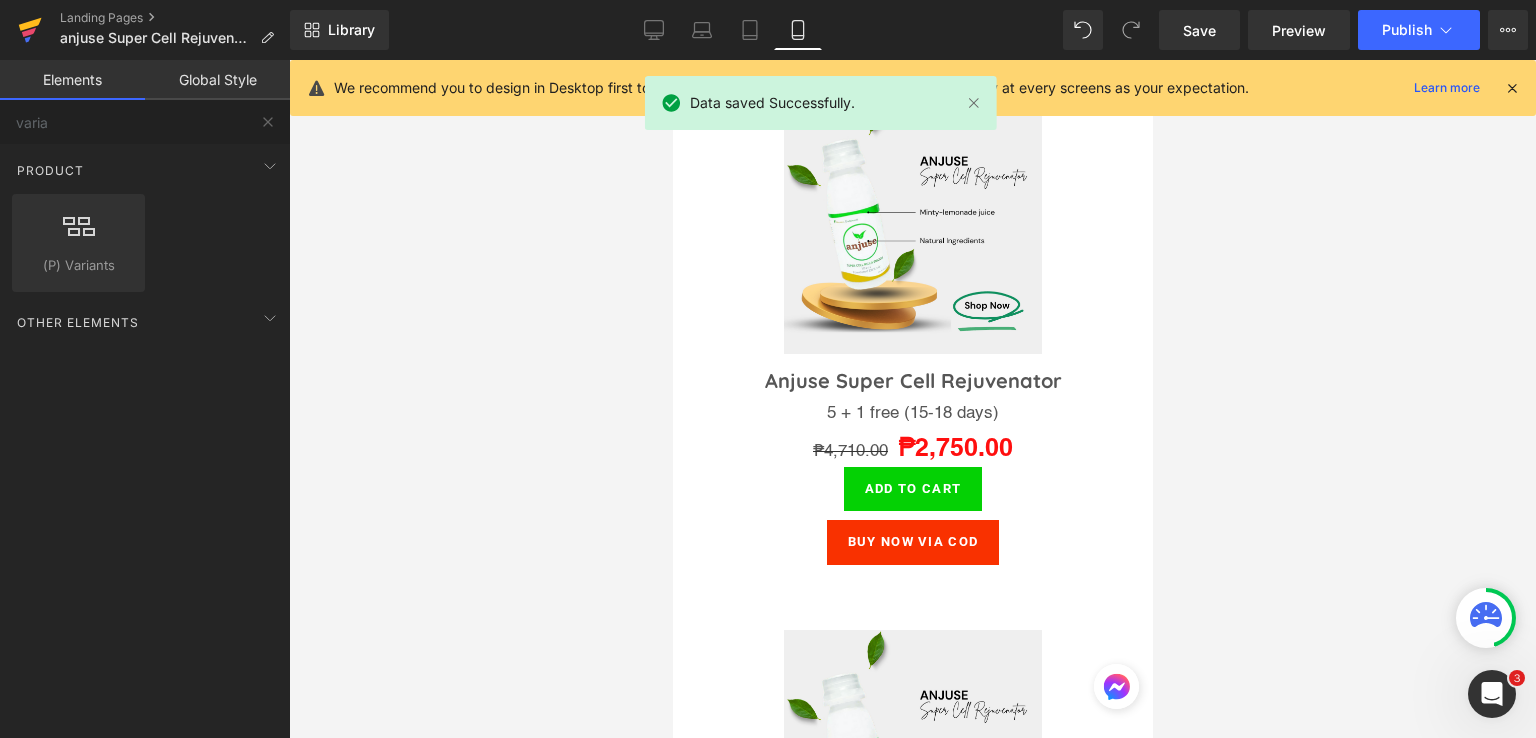 click 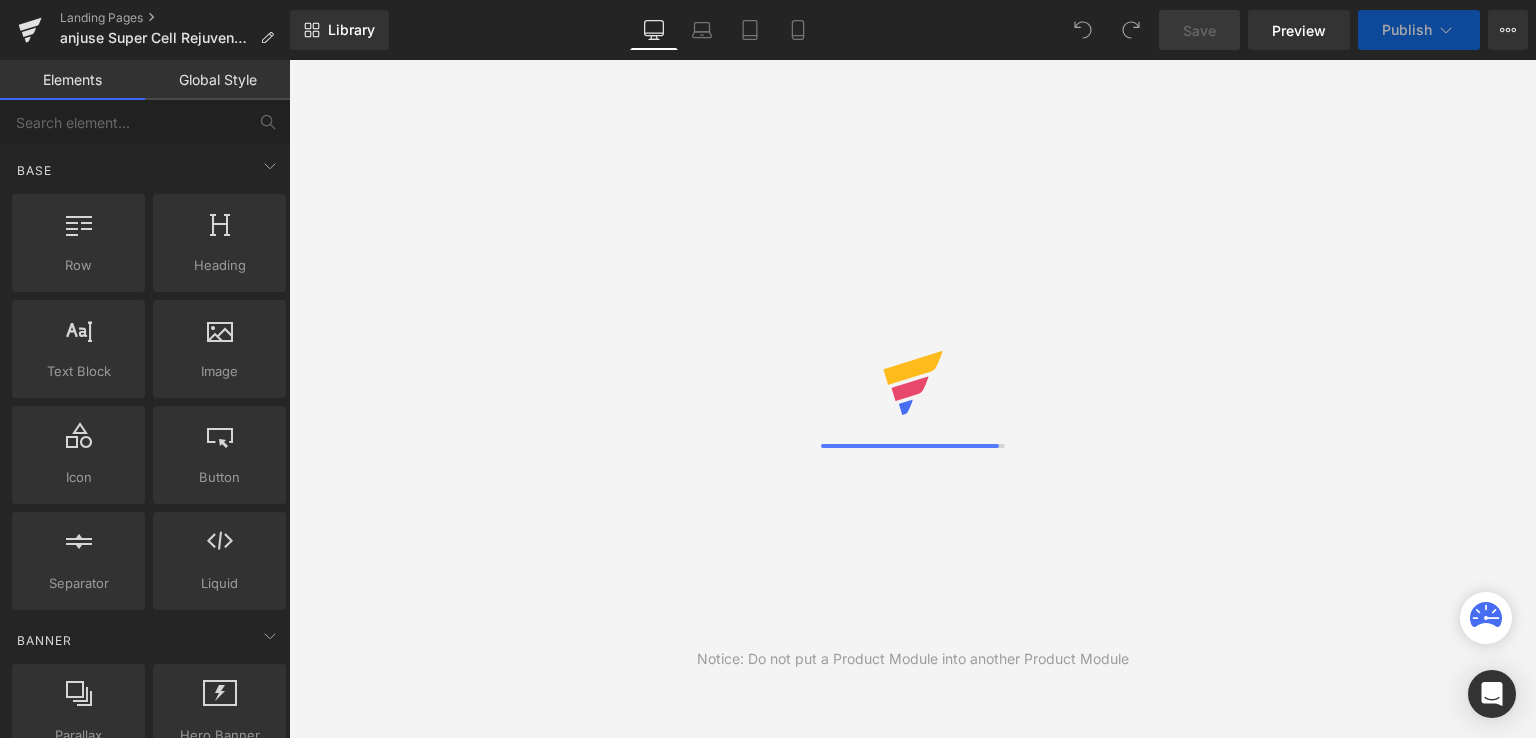 scroll, scrollTop: 0, scrollLeft: 0, axis: both 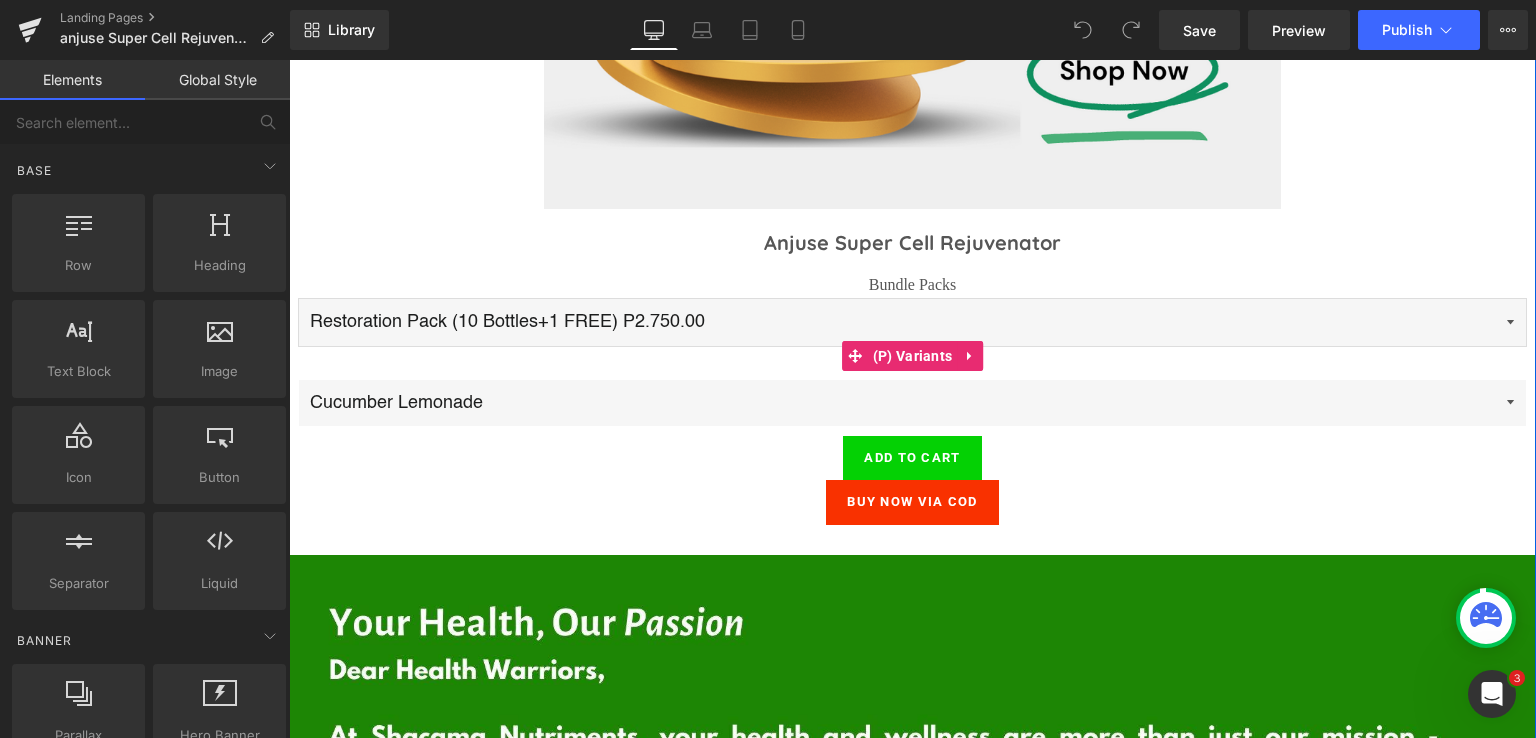 click on "Restoration Pack (10 Bottles+1 FREE) P2.750.00
Detox Pack (5 Bottles+1 FREE) P1.650.00
Activators Pack (30 Bottles) P7.100.00
Dealers Pack (50 bottles) P11.000.00
Distributors Pack (100 bottles) P18.000.00
Starter Pack (3 Bottles) P1.000.00" at bounding box center (912, 322) 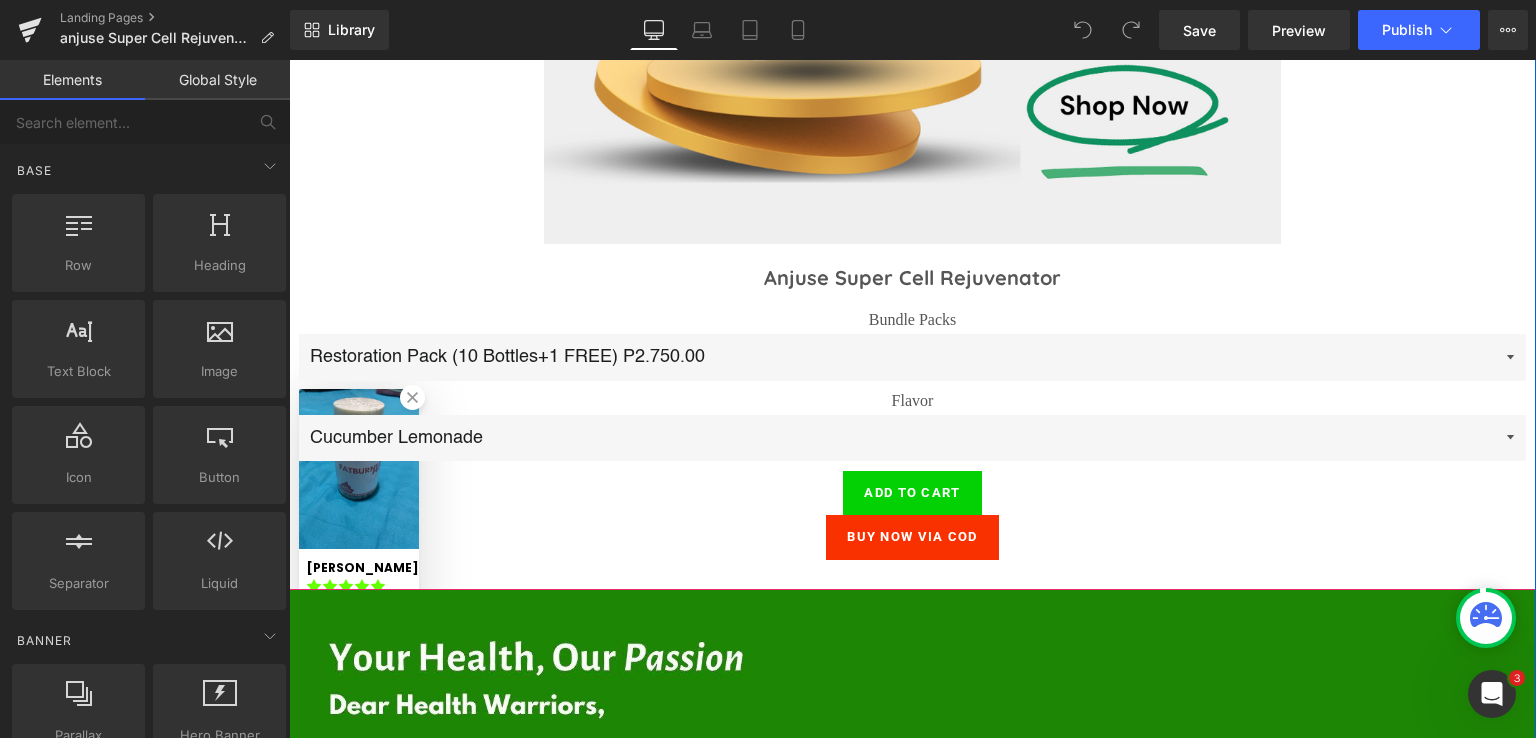 scroll, scrollTop: 6933, scrollLeft: 0, axis: vertical 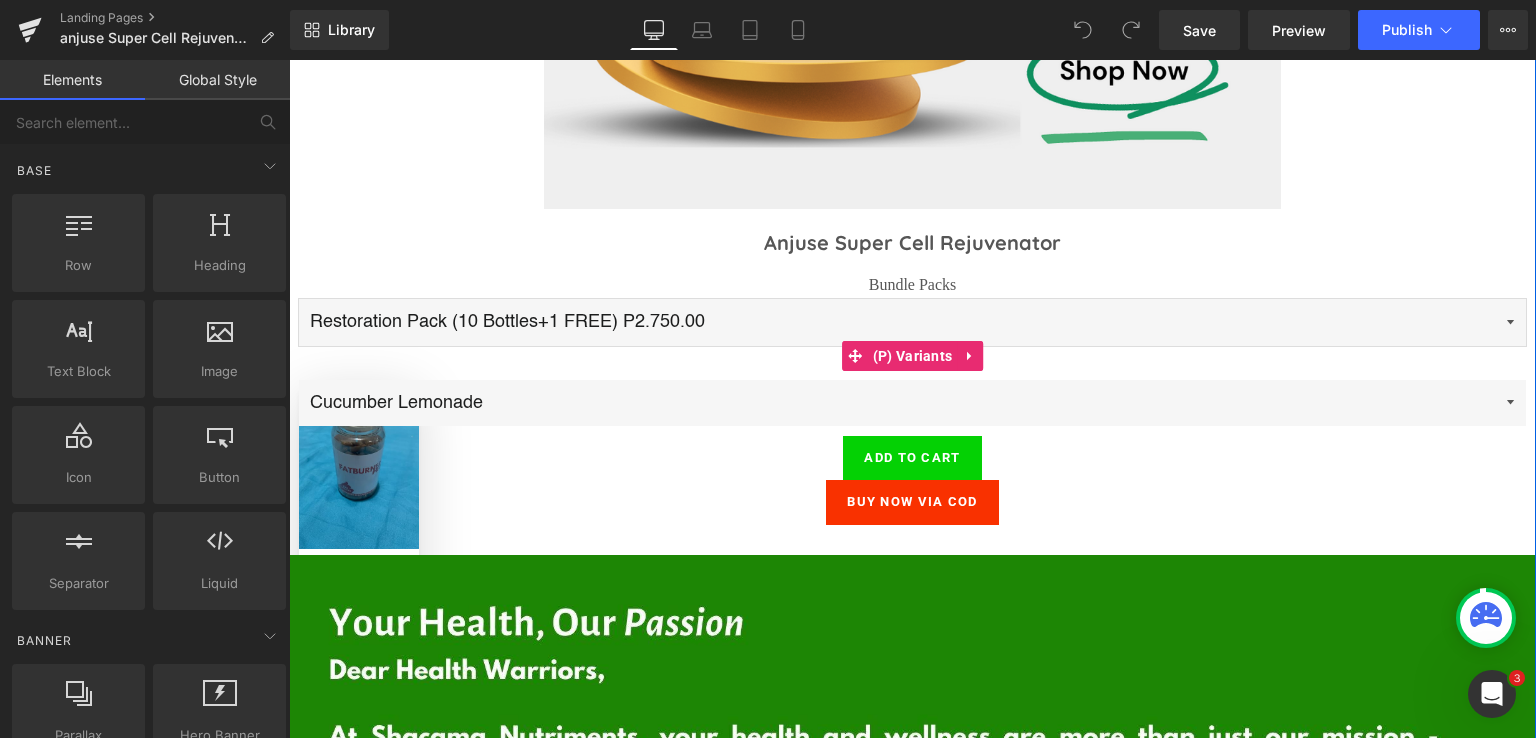click on "Restoration Pack (10 Bottles+1 FREE) P2.750.00
Detox Pack (5 Bottles+1 FREE) P1.650.00
Activators Pack (30 Bottles) P7.100.00
Dealers Pack (50 bottles) P11.000.00
Distributors Pack (100 bottles) P18.000.00
Starter Pack (3 Bottles) P1.000.00" at bounding box center [912, 322] 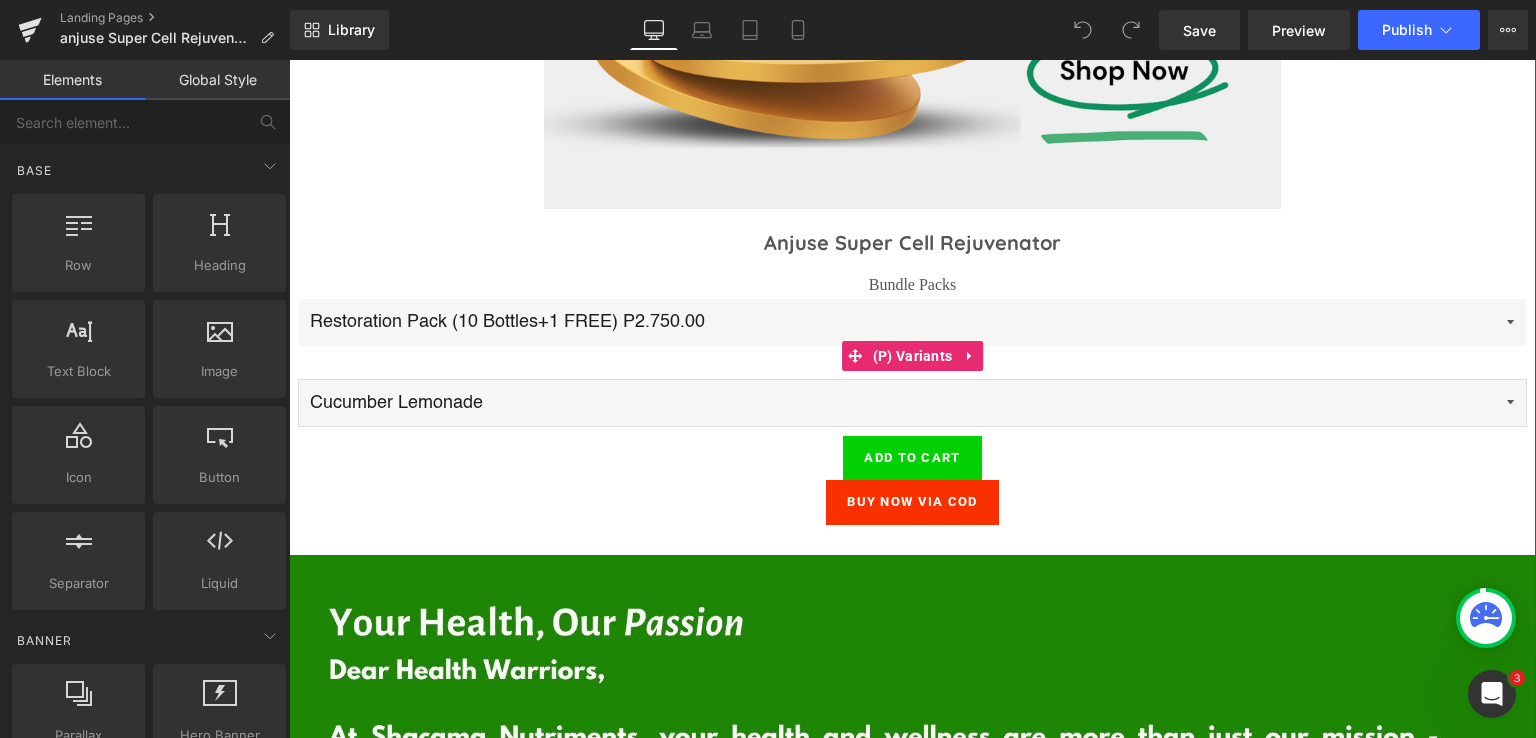 click on "Cucumber Lemonade
Red Berries
Minty Lemonad" at bounding box center [912, 403] 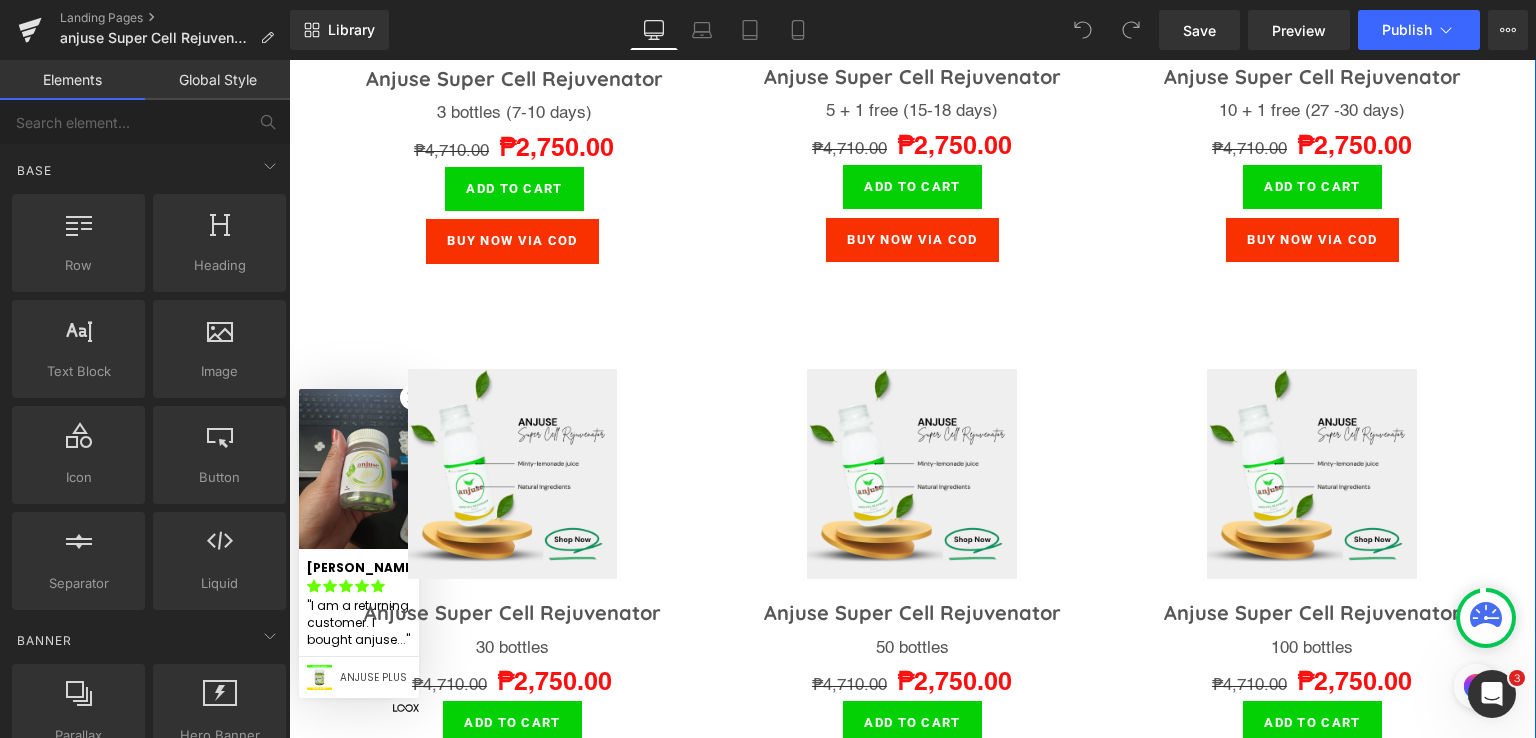scroll, scrollTop: 5466, scrollLeft: 0, axis: vertical 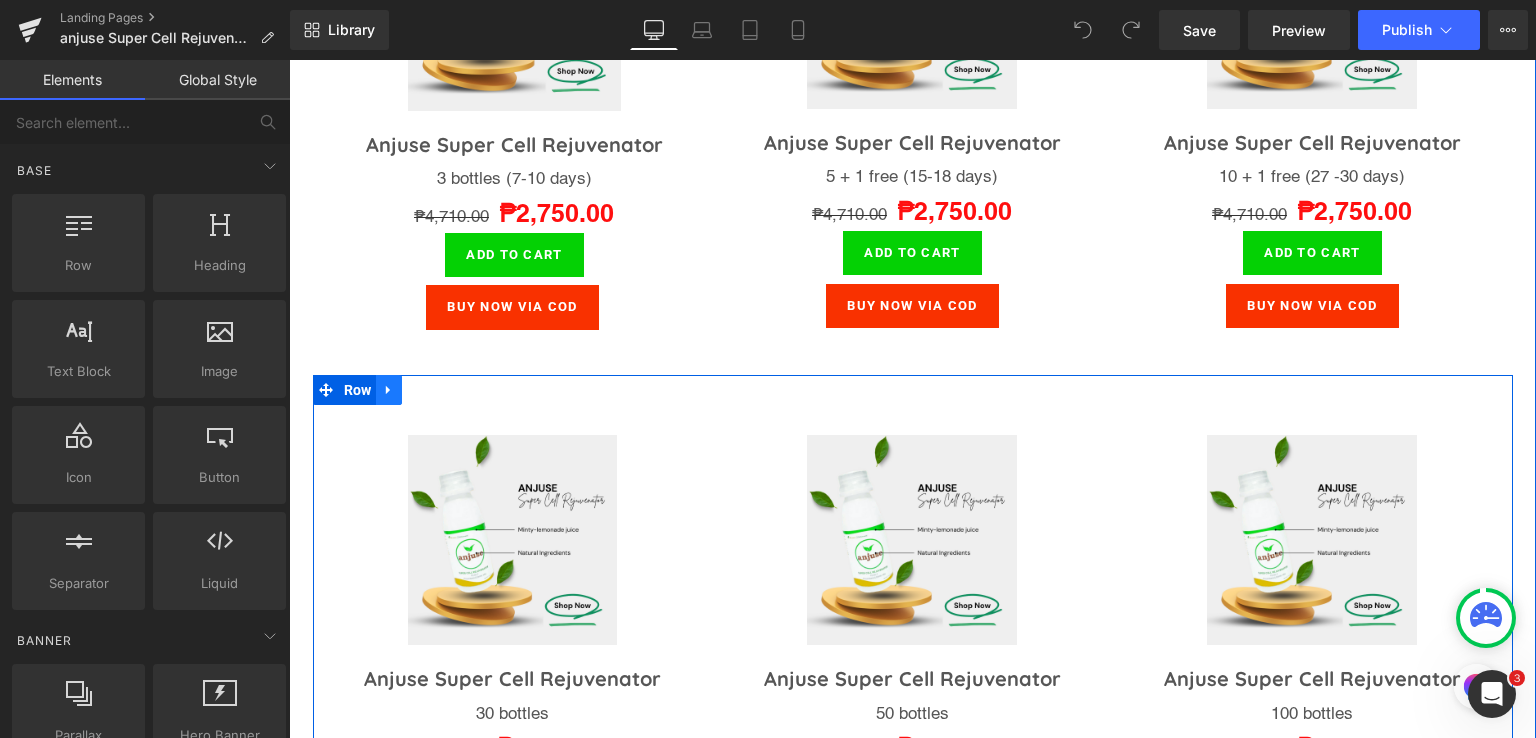 click 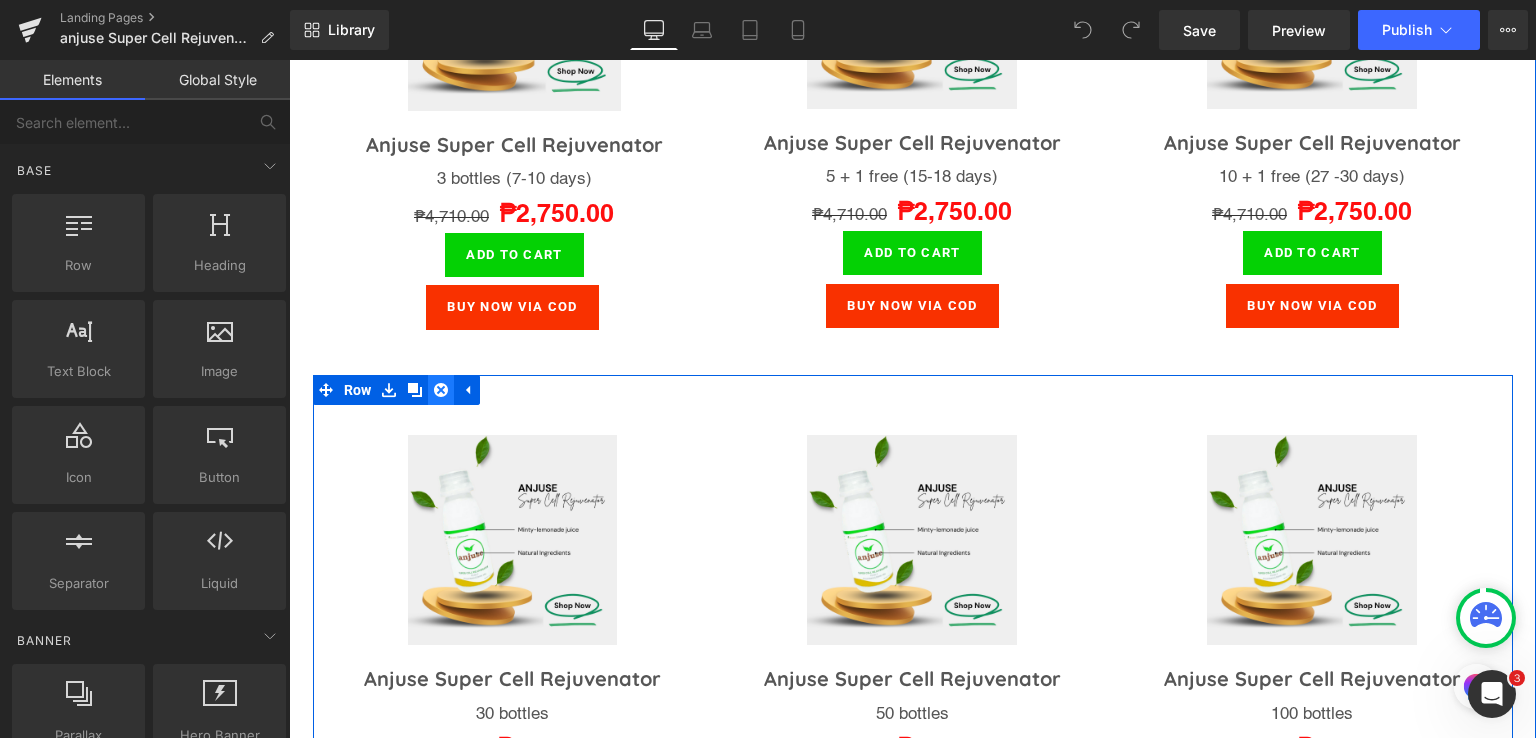 click at bounding box center [441, 390] 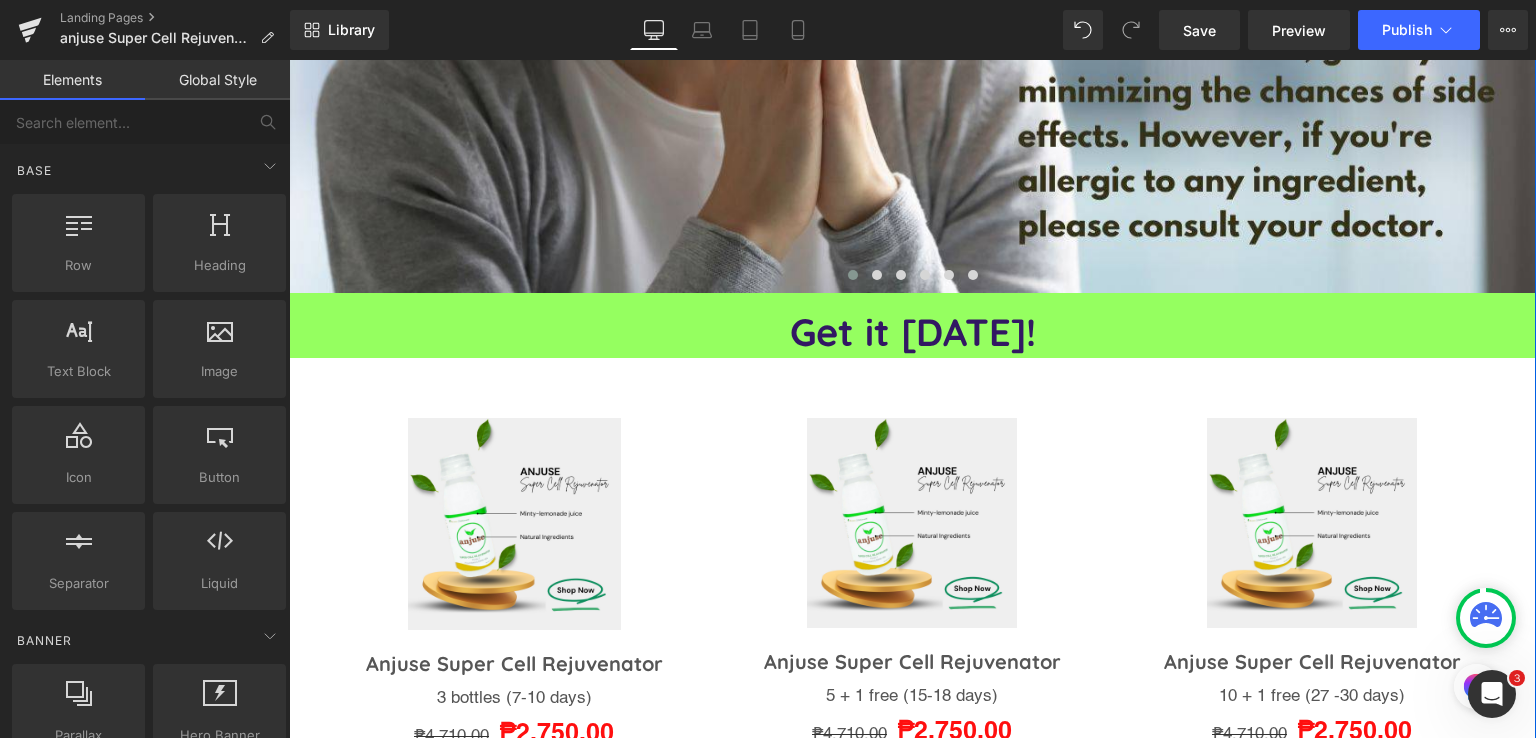 scroll, scrollTop: 5222, scrollLeft: 0, axis: vertical 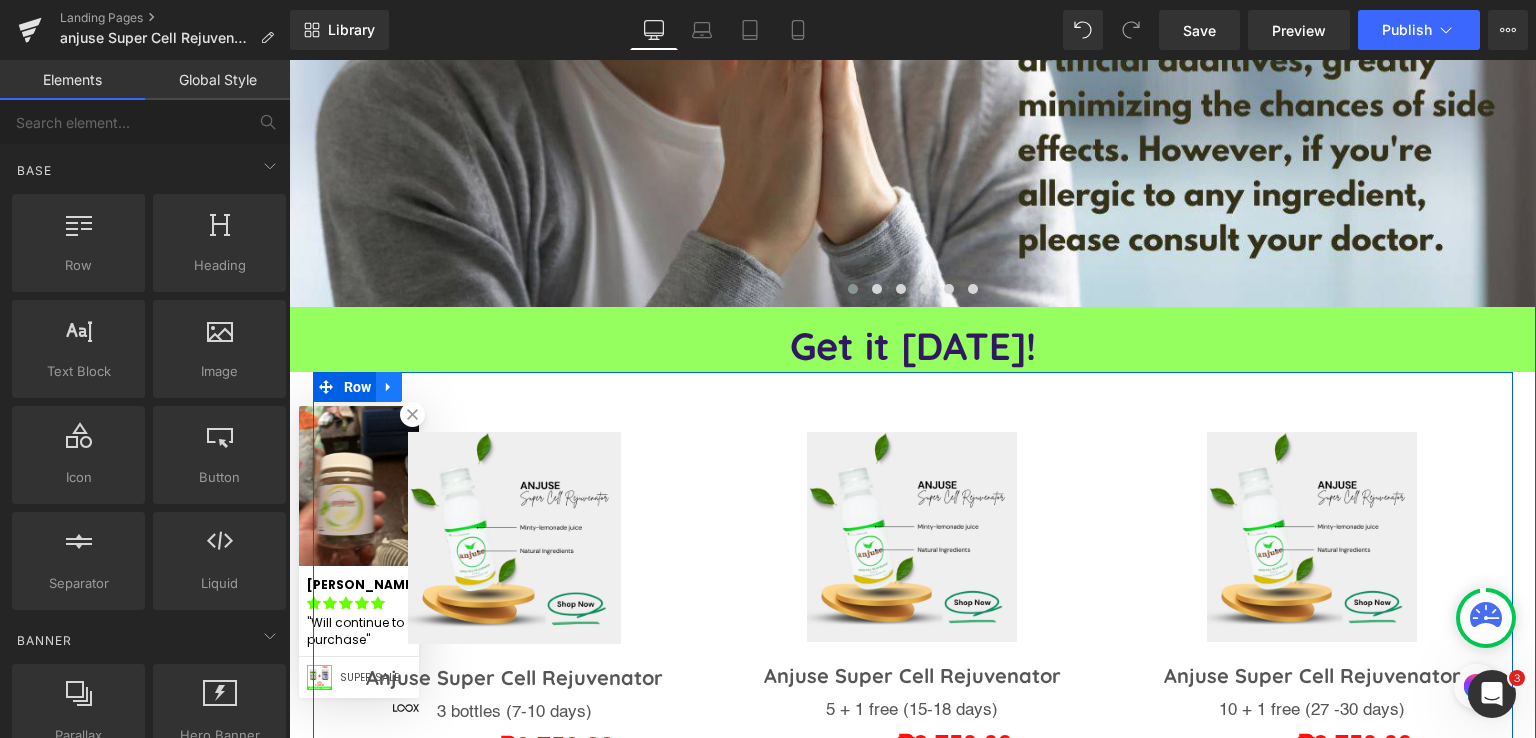 click 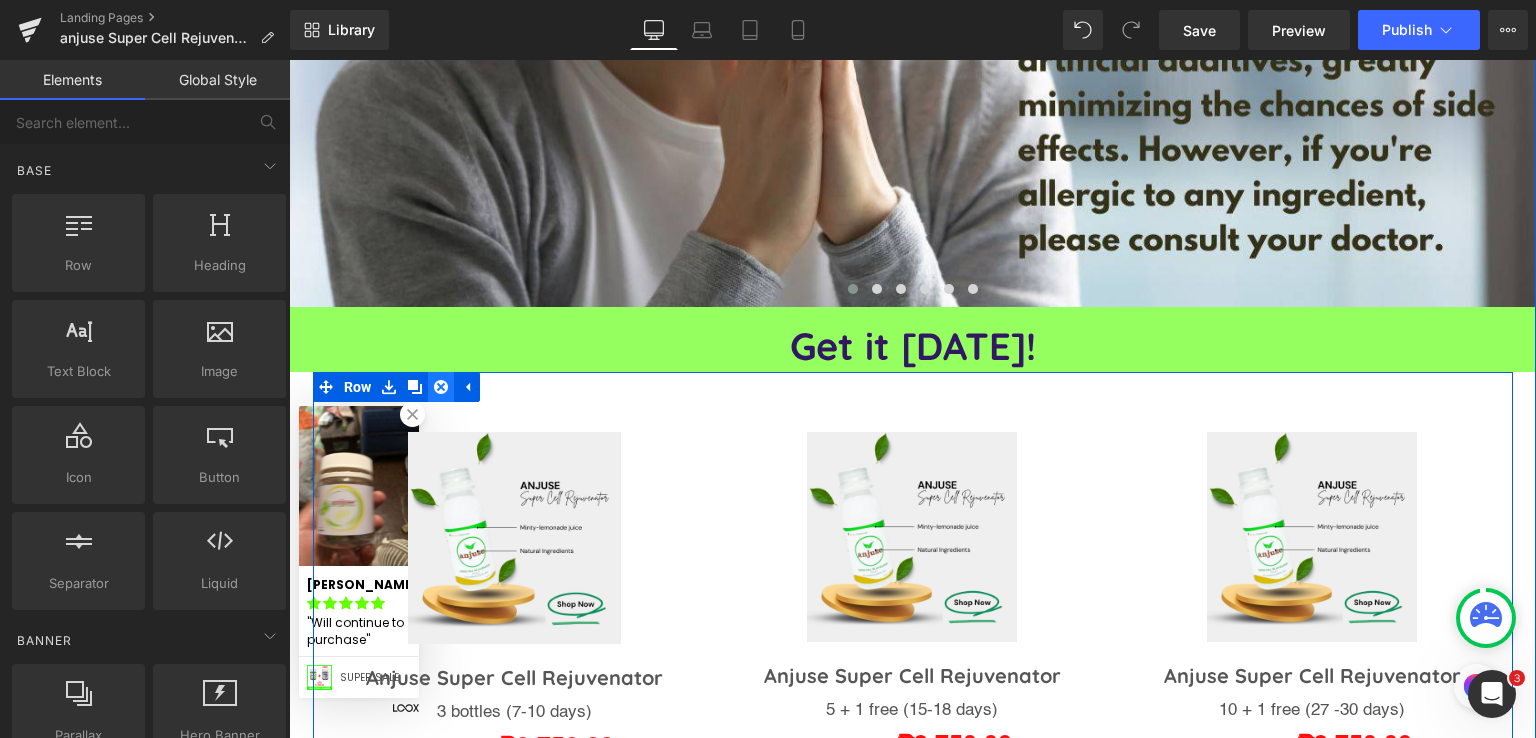 click 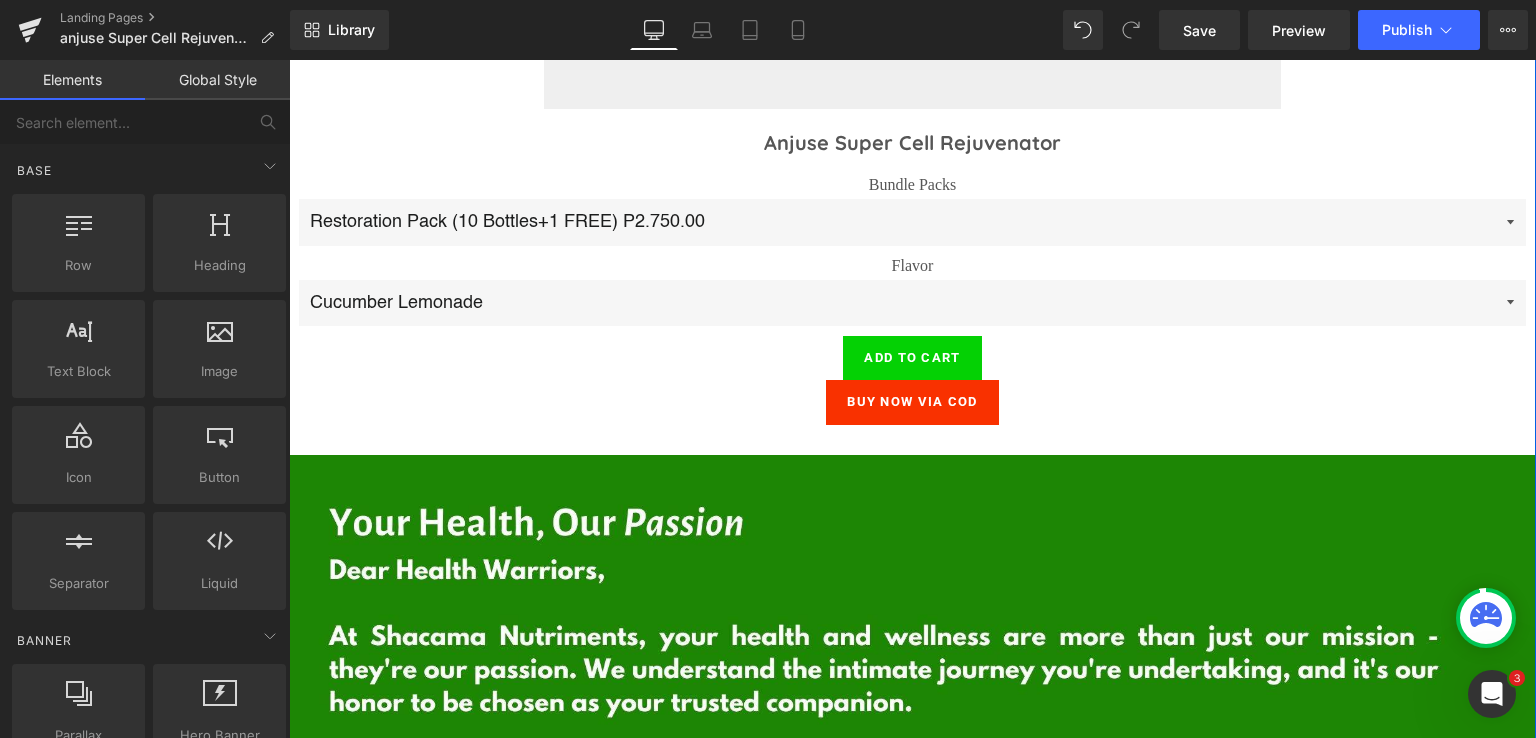 scroll, scrollTop: 6288, scrollLeft: 0, axis: vertical 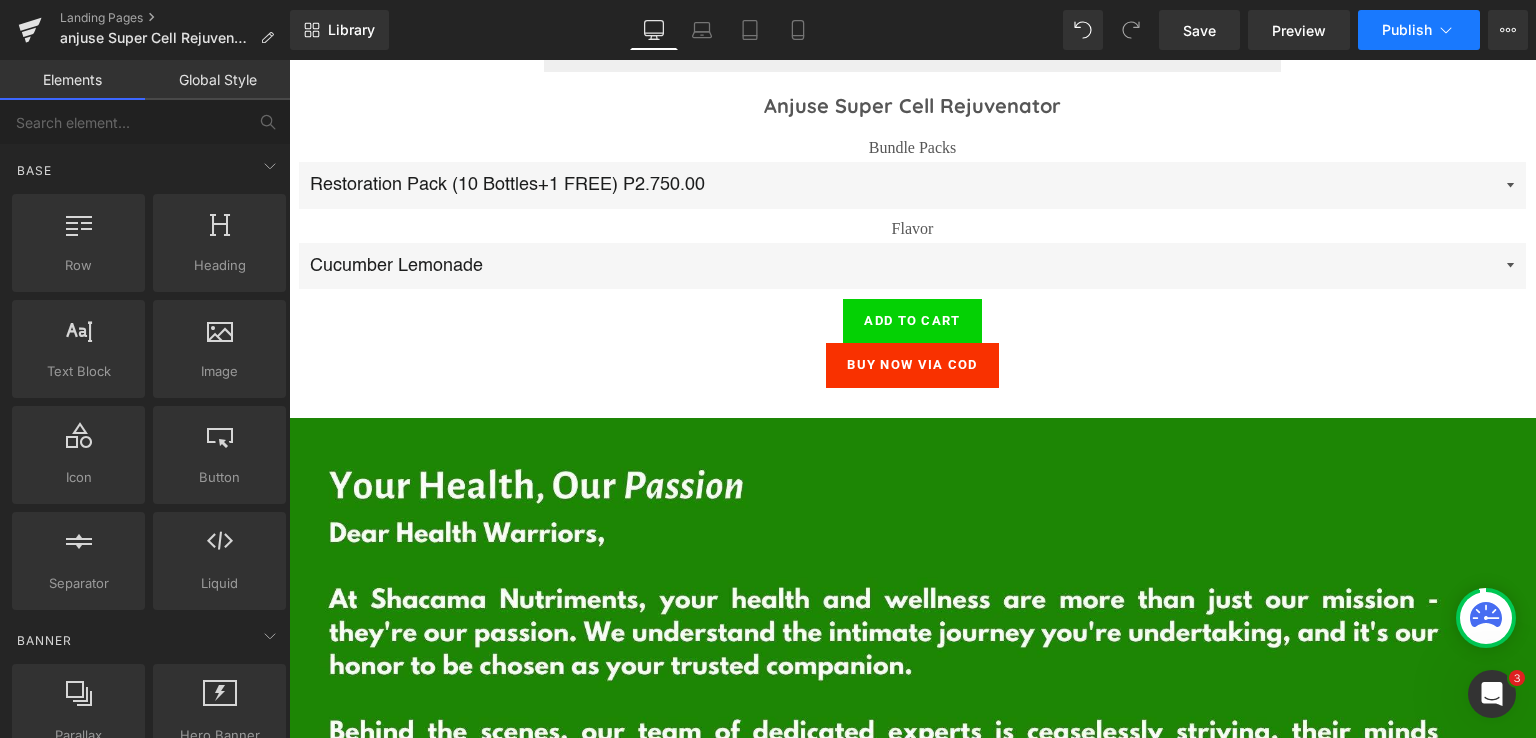 click on "Publish" at bounding box center (1407, 30) 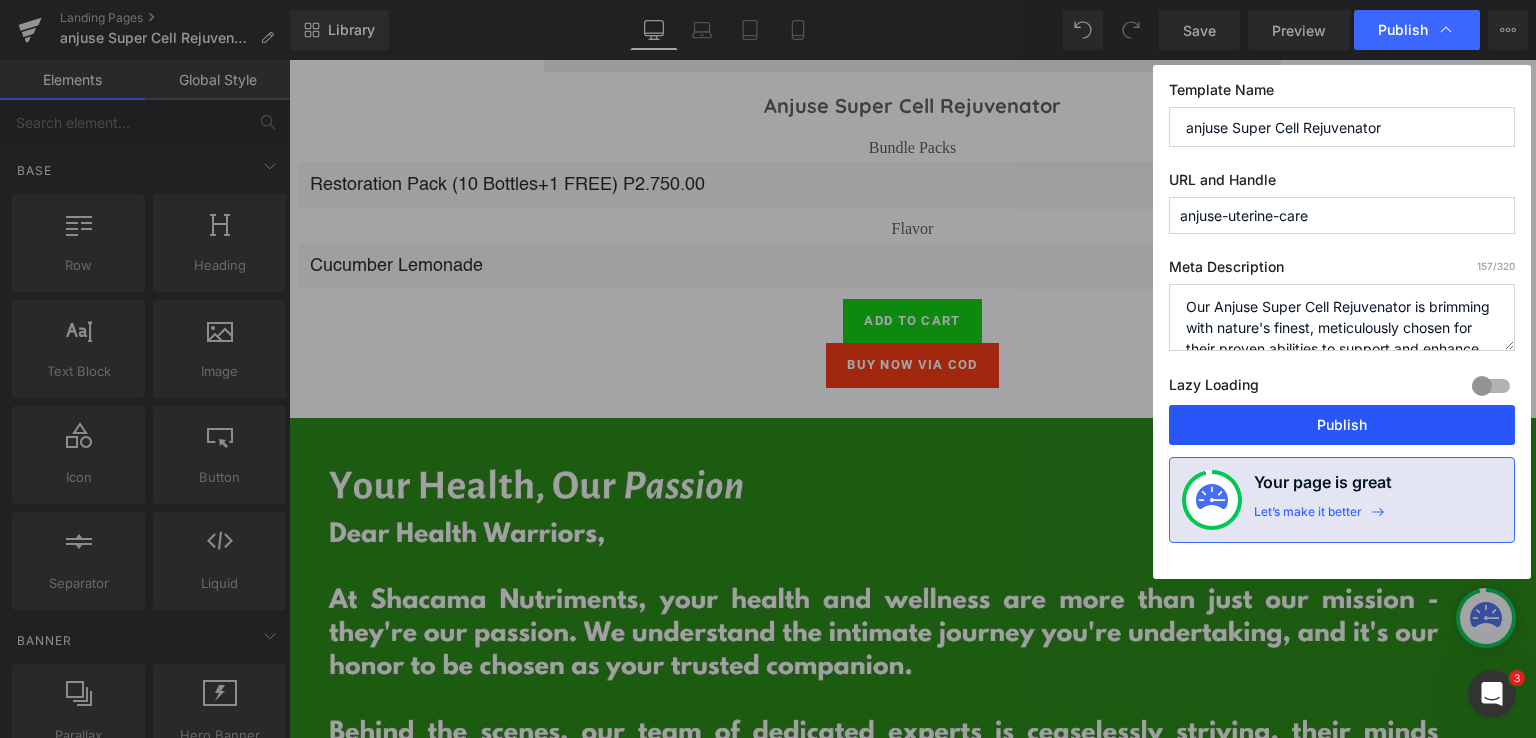 click on "Publish" at bounding box center (1342, 425) 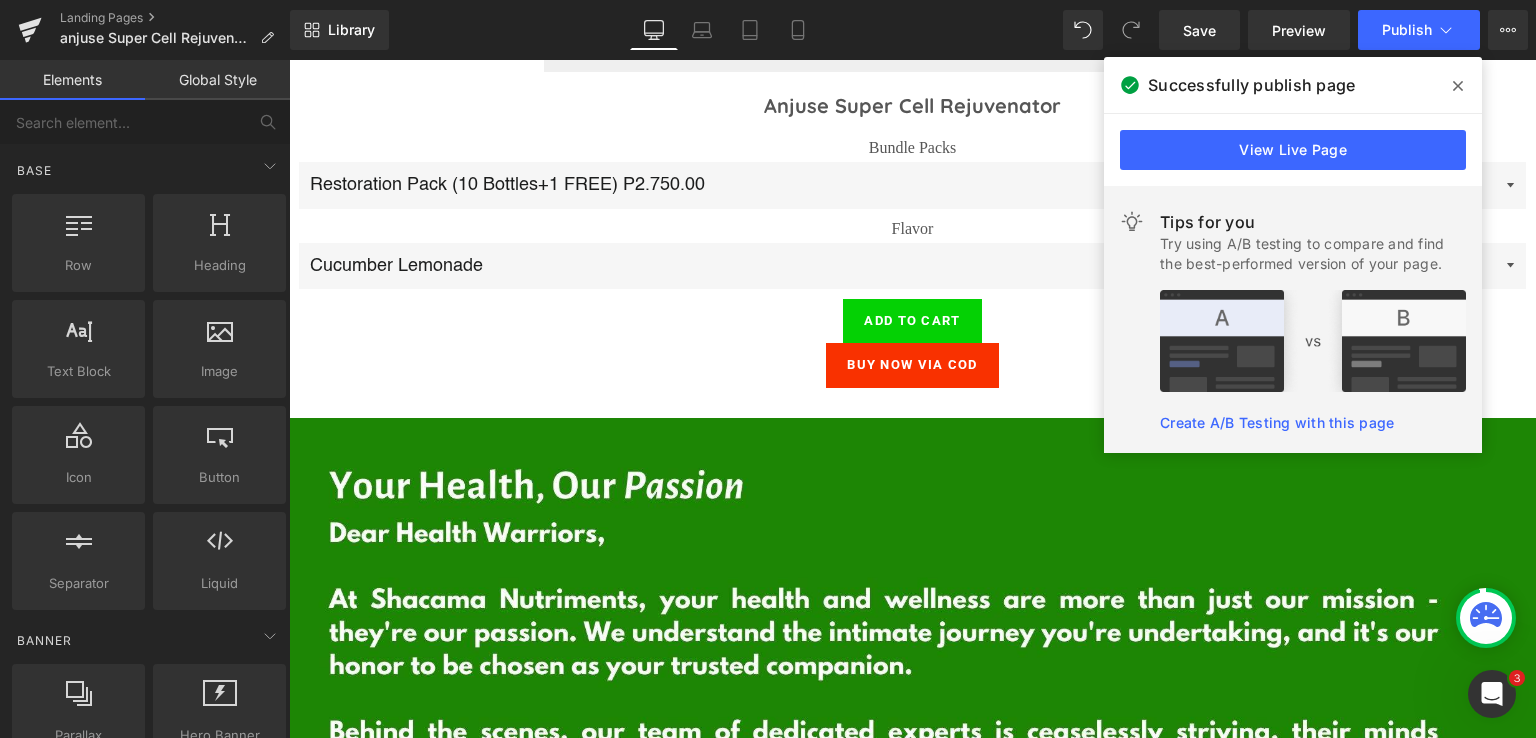 drag, startPoint x: 1458, startPoint y: 85, endPoint x: 1167, endPoint y: 26, distance: 296.92087 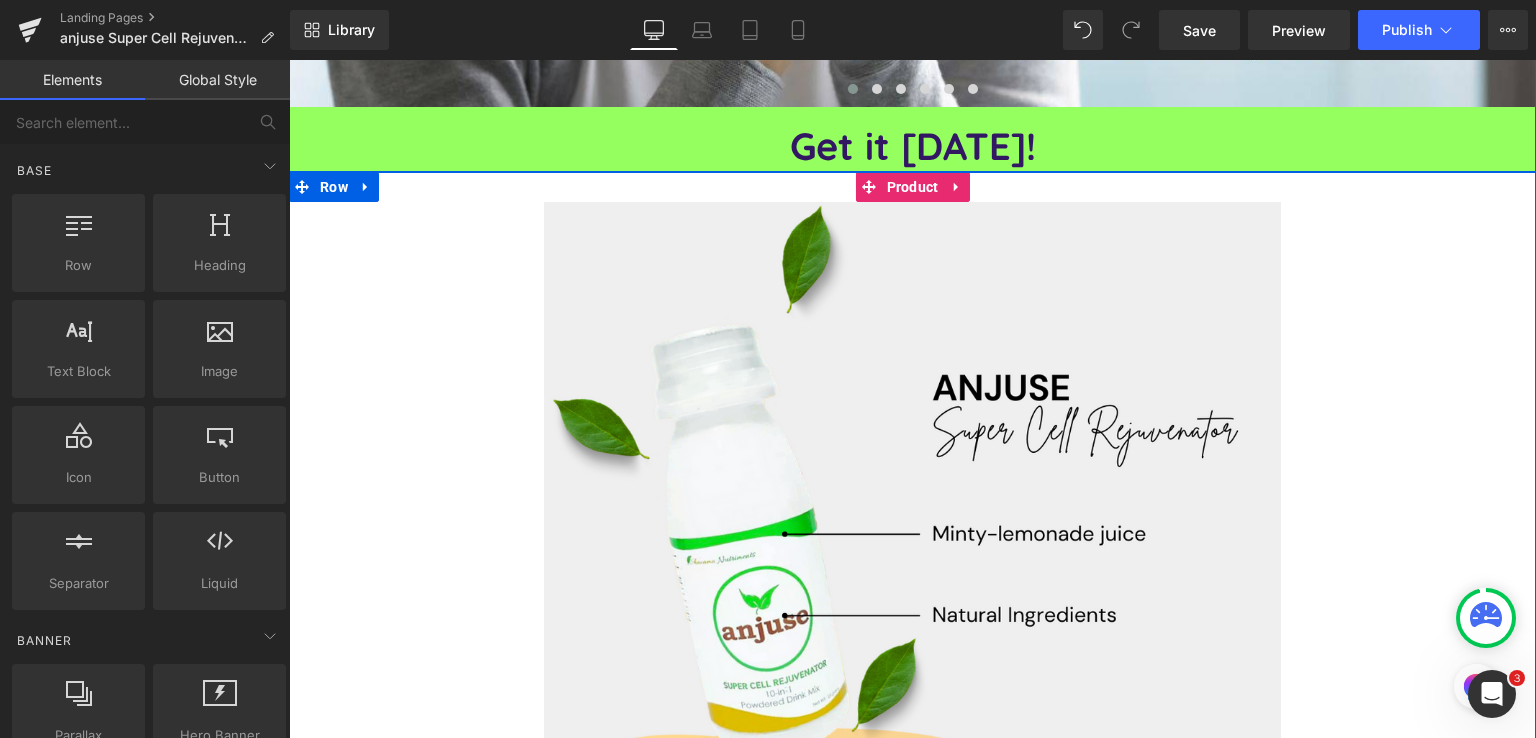 scroll, scrollTop: 5355, scrollLeft: 0, axis: vertical 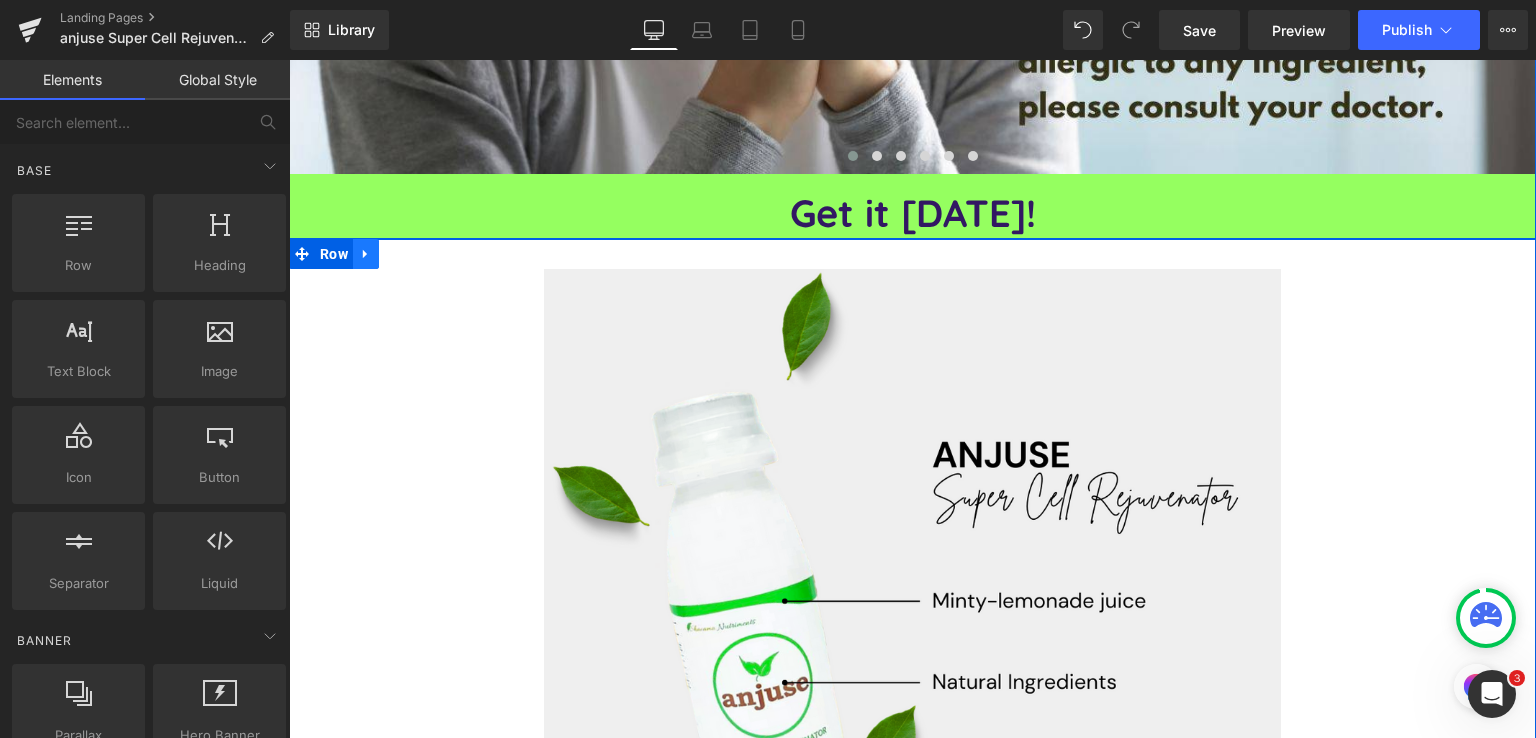 click 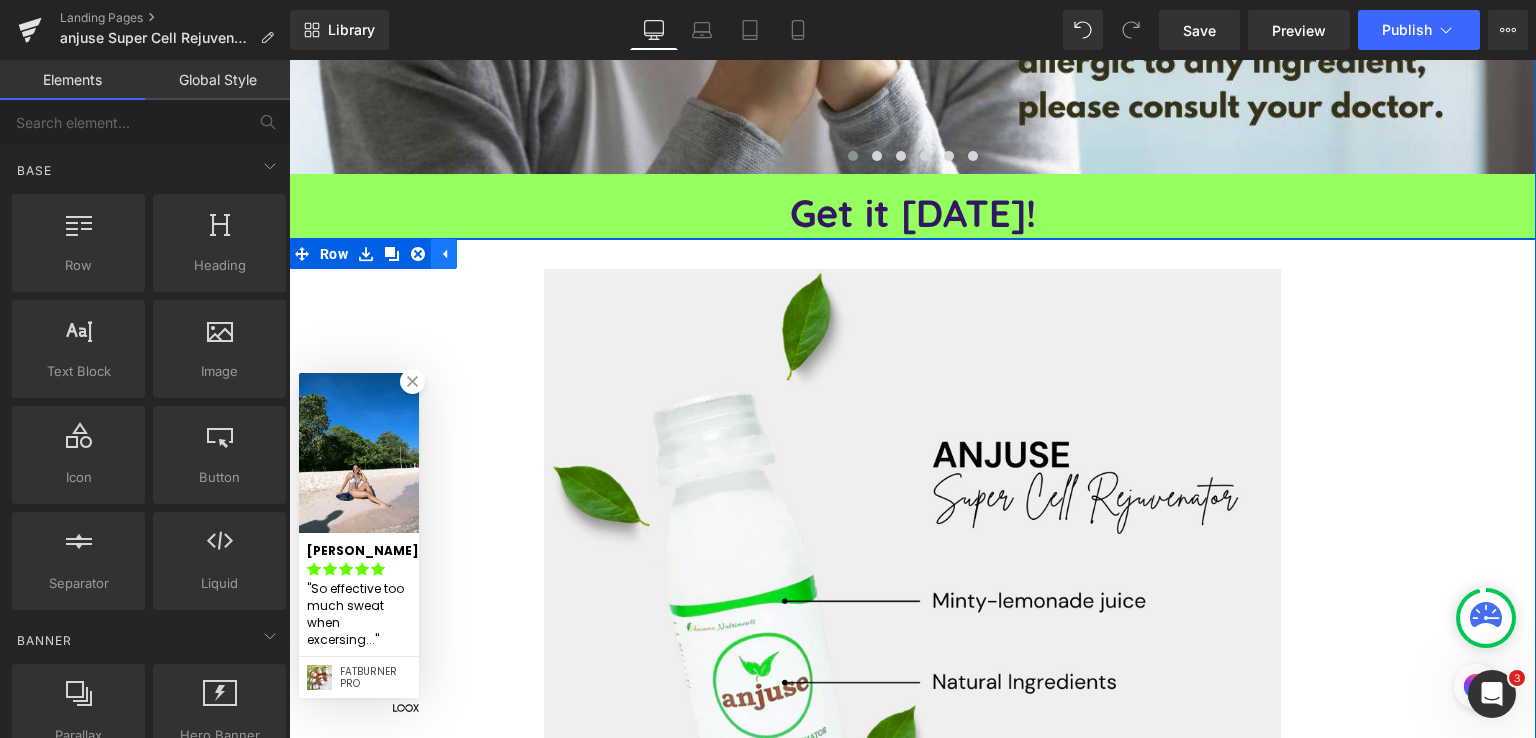 click 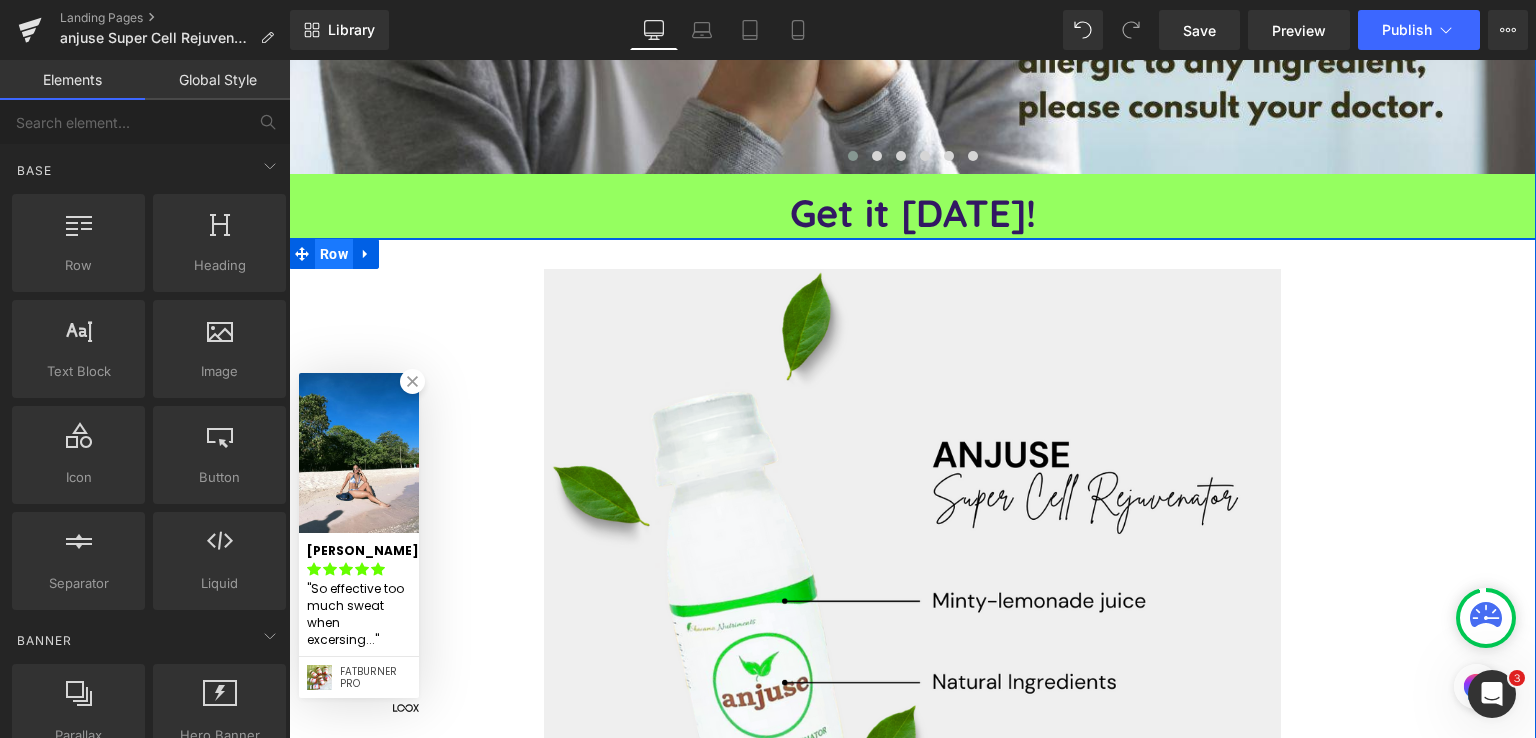 click on "Row" at bounding box center (334, 254) 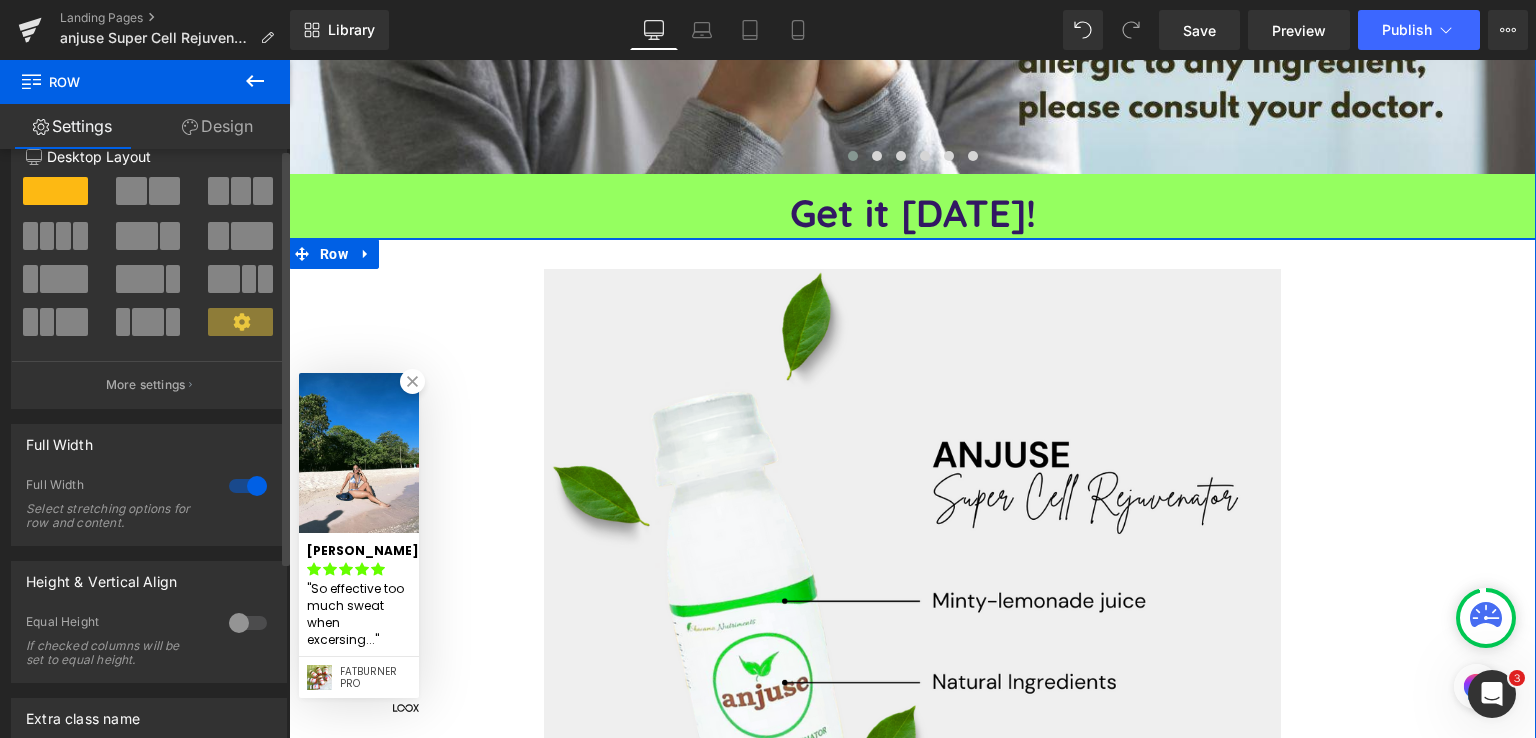 scroll, scrollTop: 0, scrollLeft: 0, axis: both 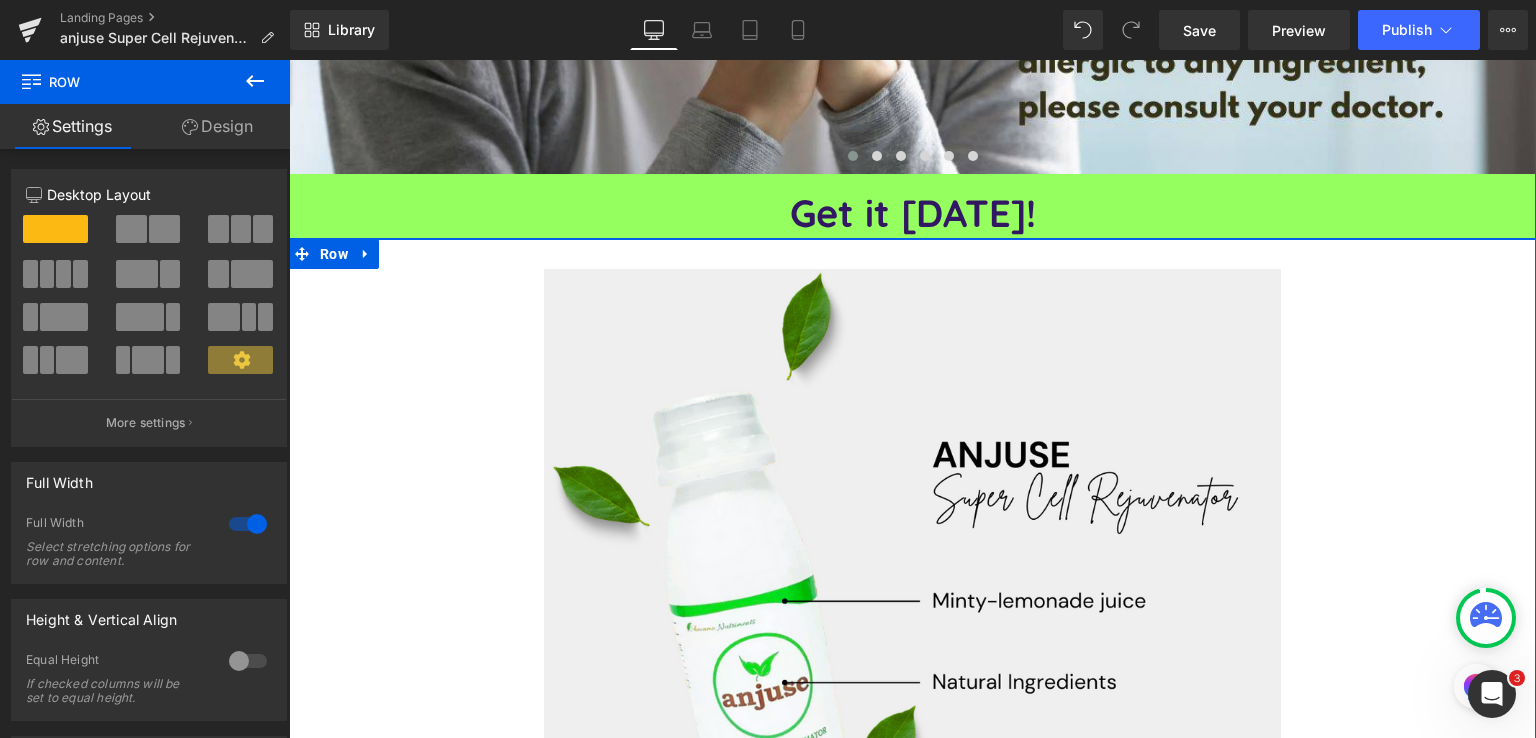 click on "Design" at bounding box center [217, 126] 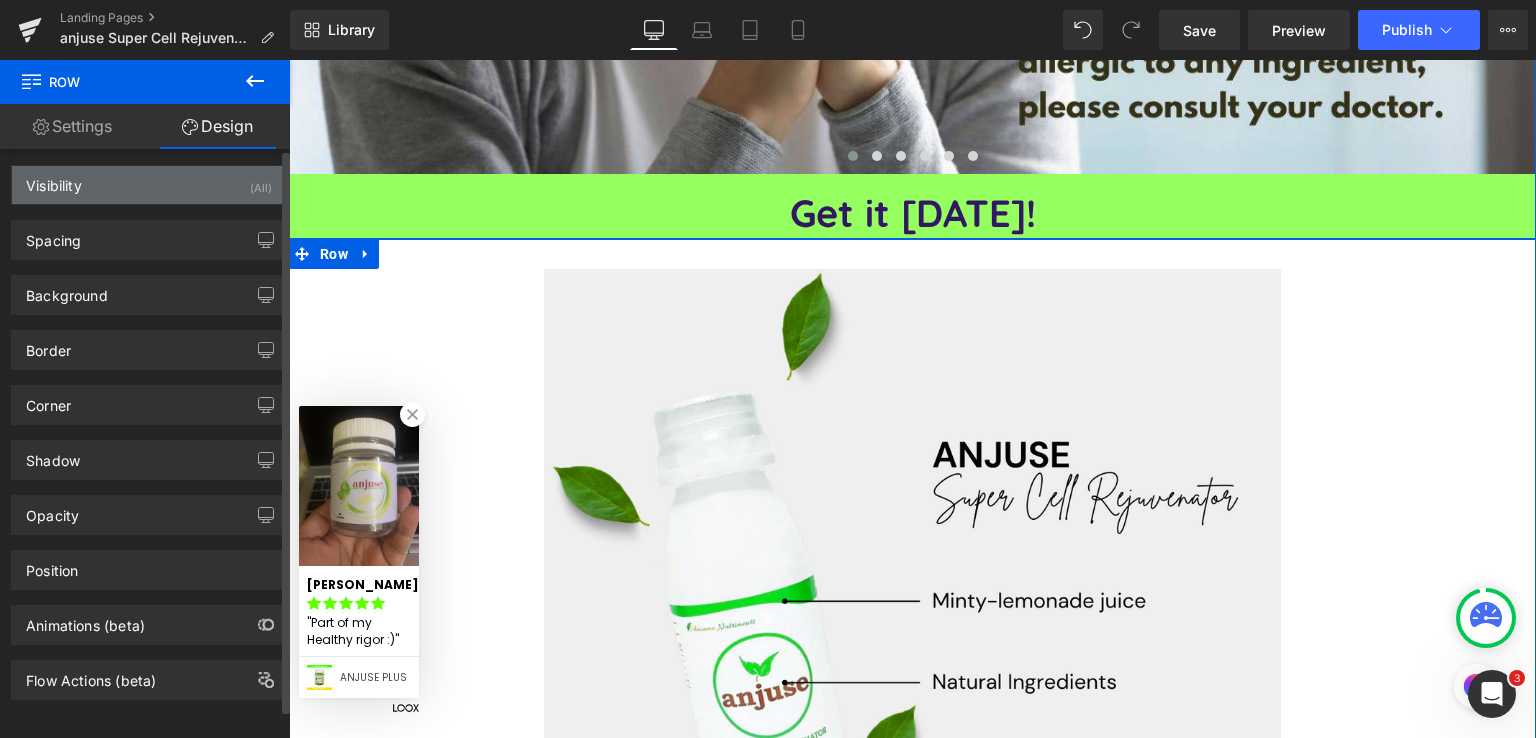 scroll, scrollTop: 0, scrollLeft: 0, axis: both 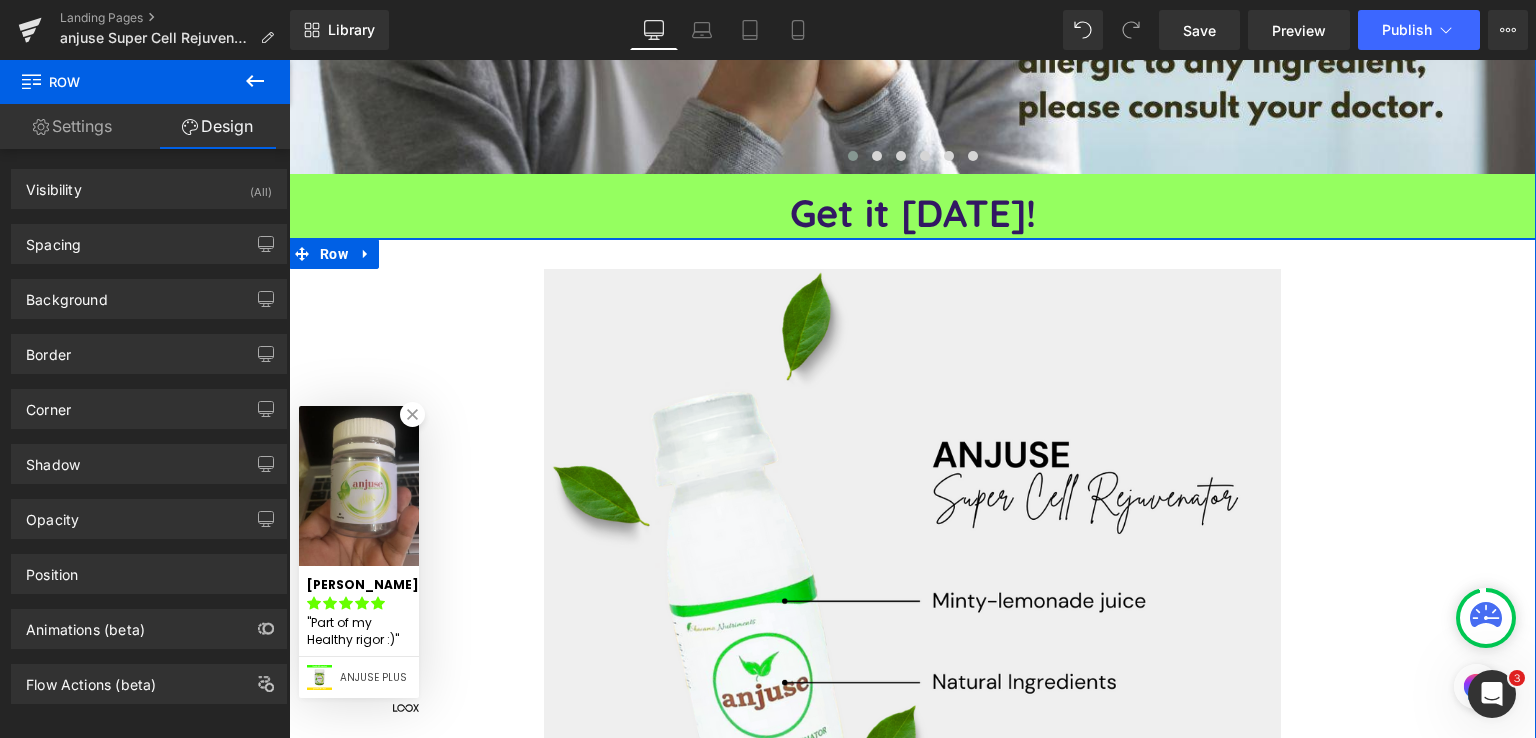 click on "Settings" at bounding box center [72, 126] 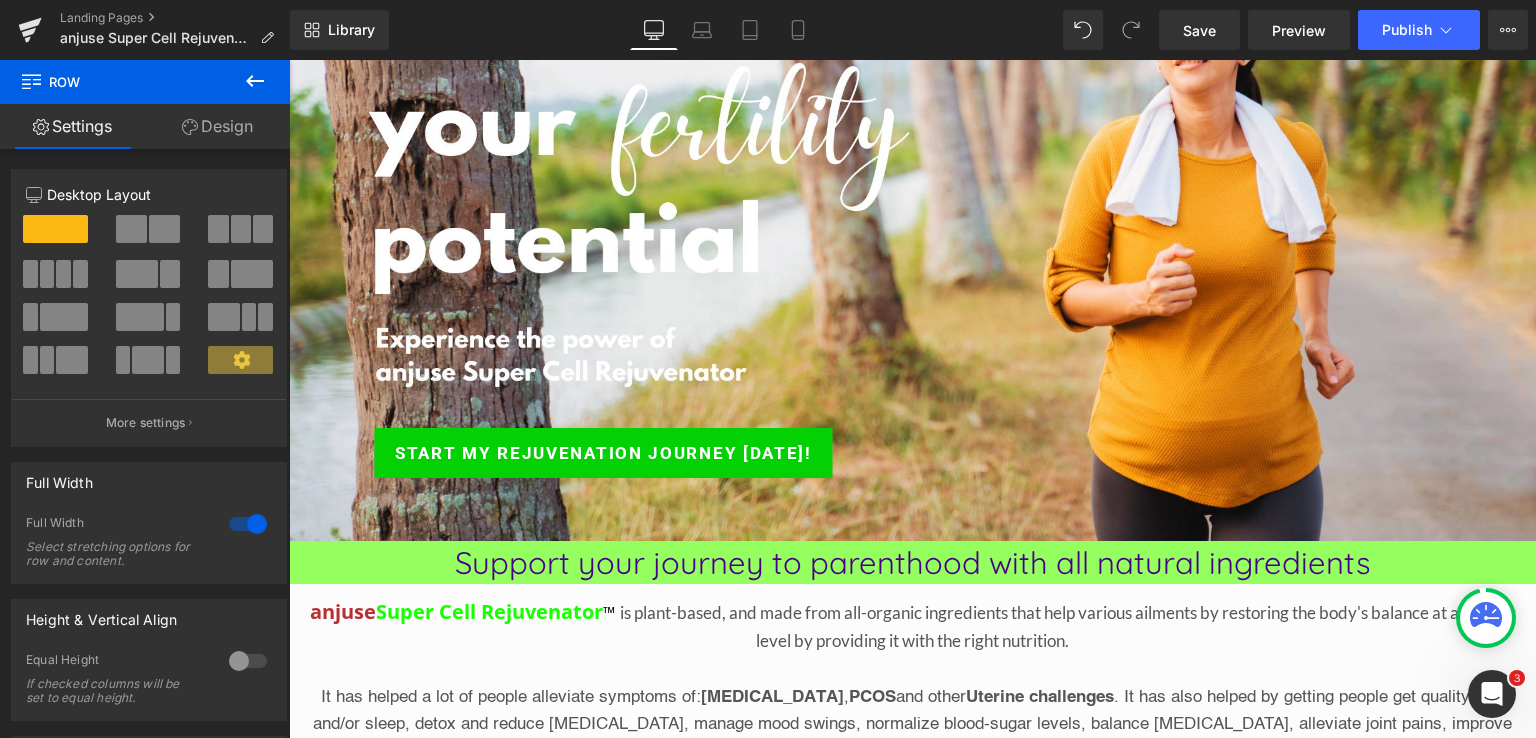 scroll, scrollTop: 400, scrollLeft: 0, axis: vertical 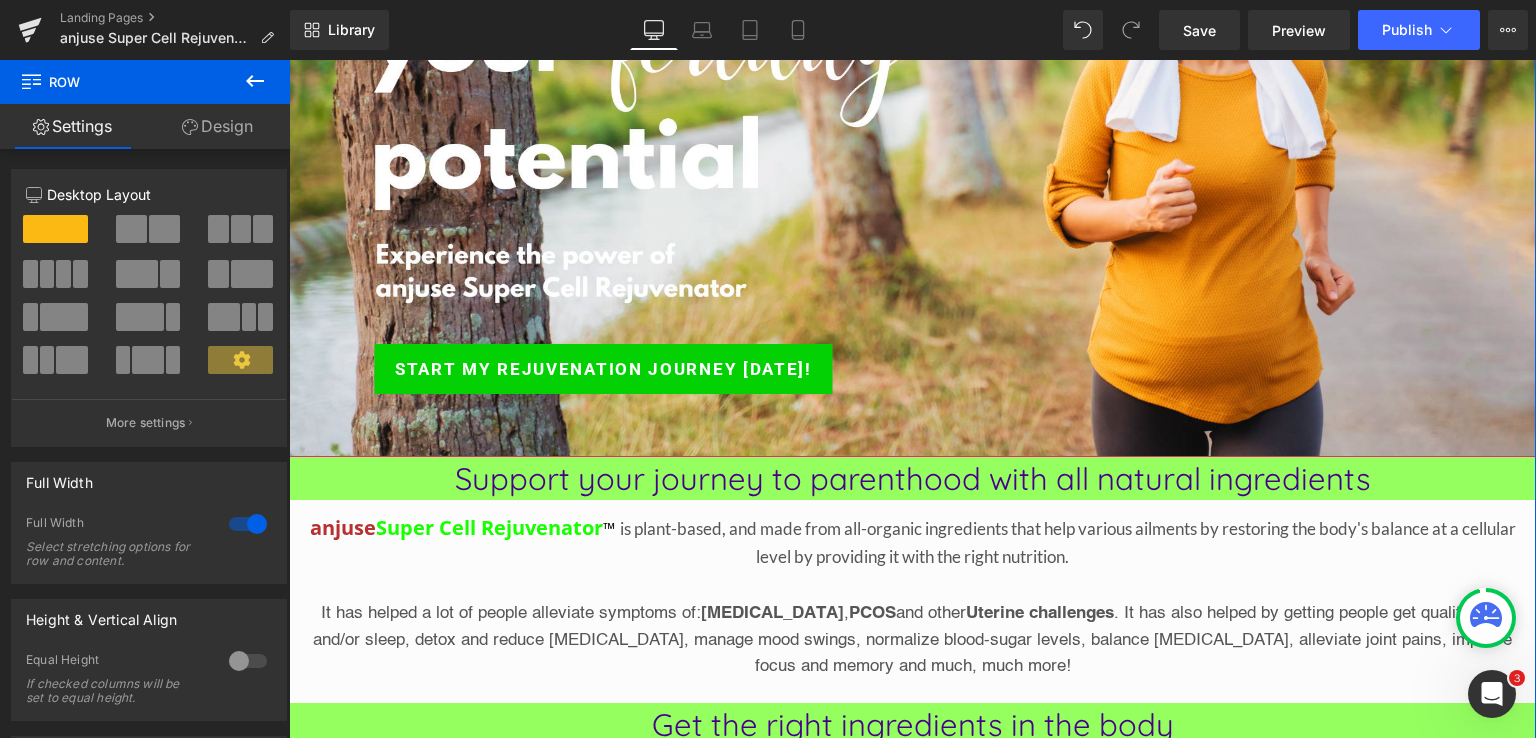 click on "start my rejuvenation journey [DATE]!" at bounding box center [603, 369] 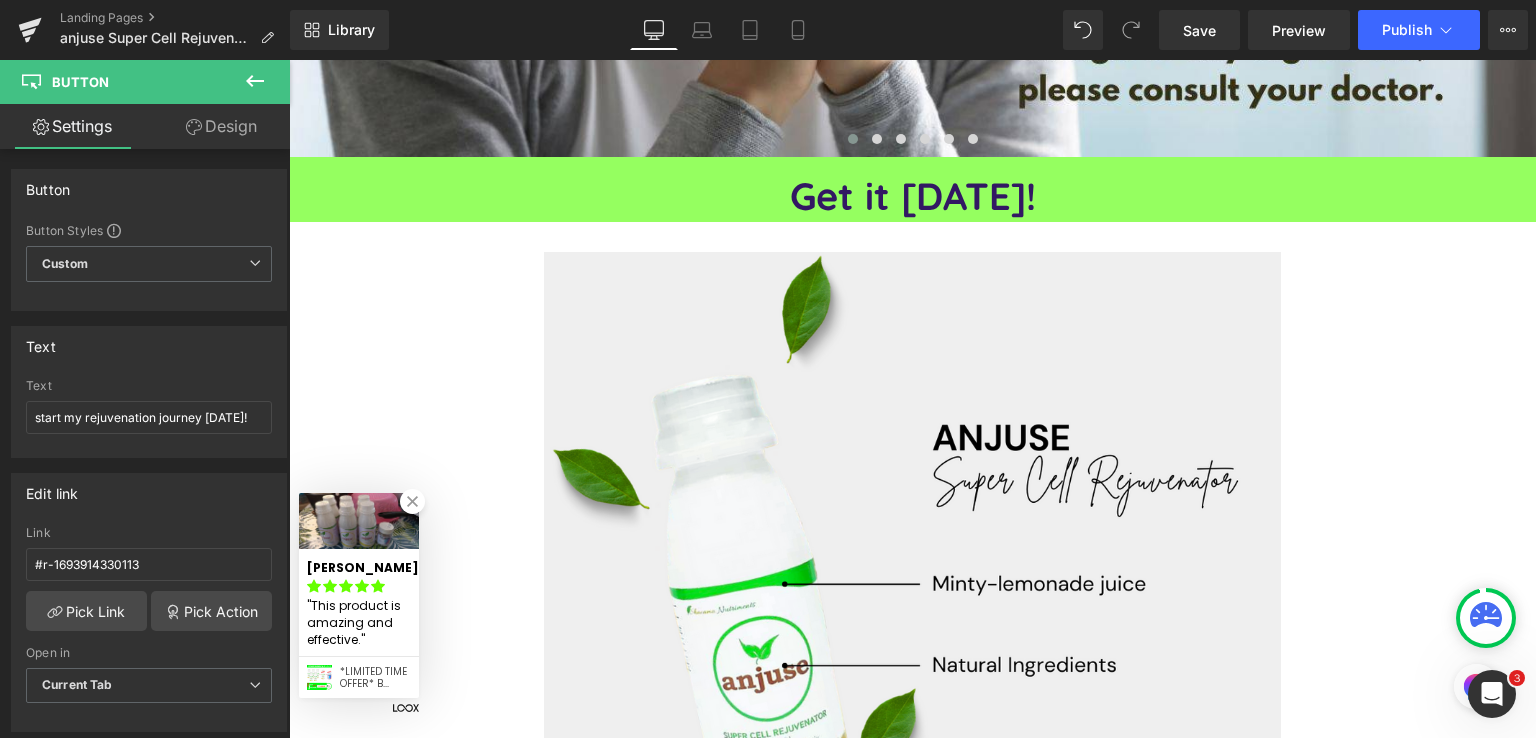 scroll, scrollTop: 5333, scrollLeft: 0, axis: vertical 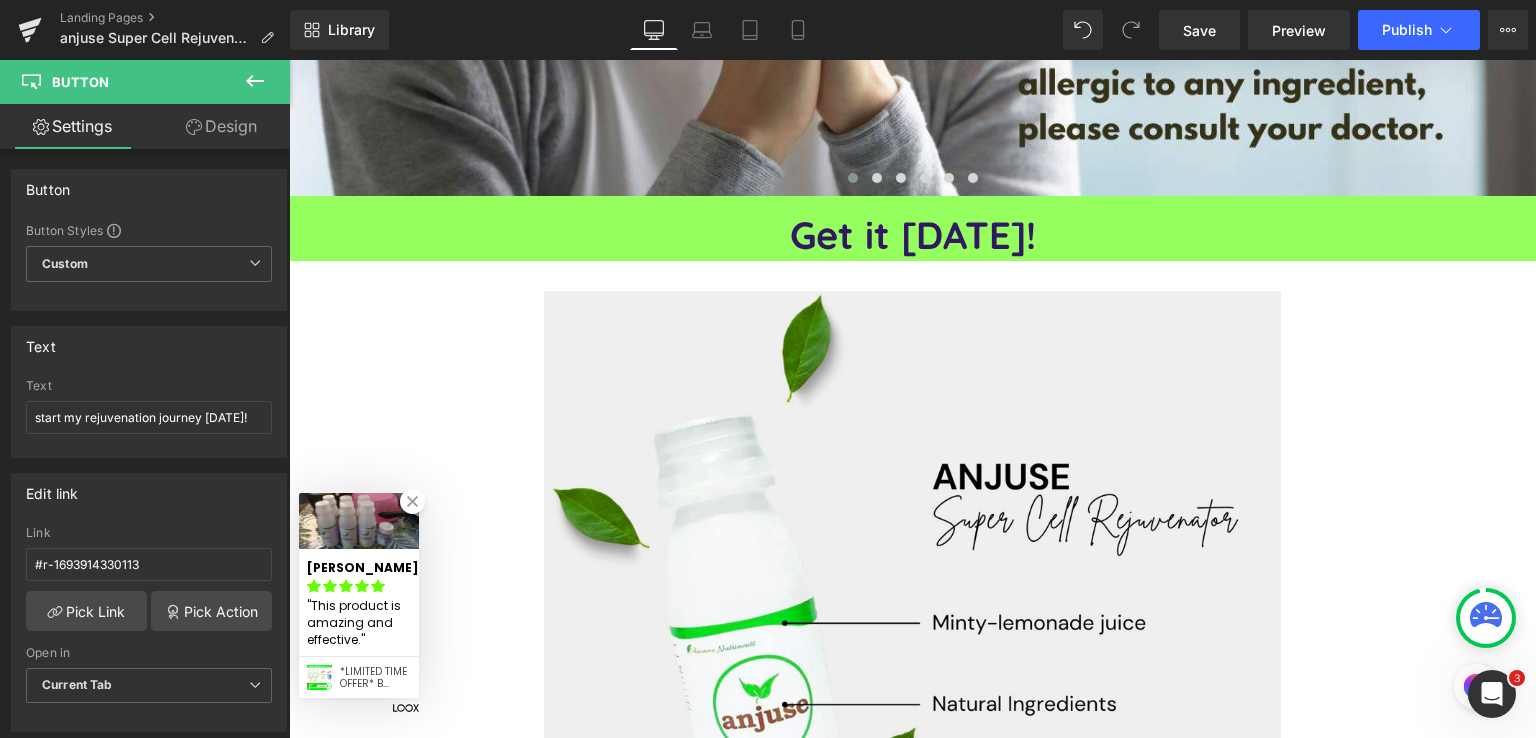 click on "Sale Off" at bounding box center (912, 659) 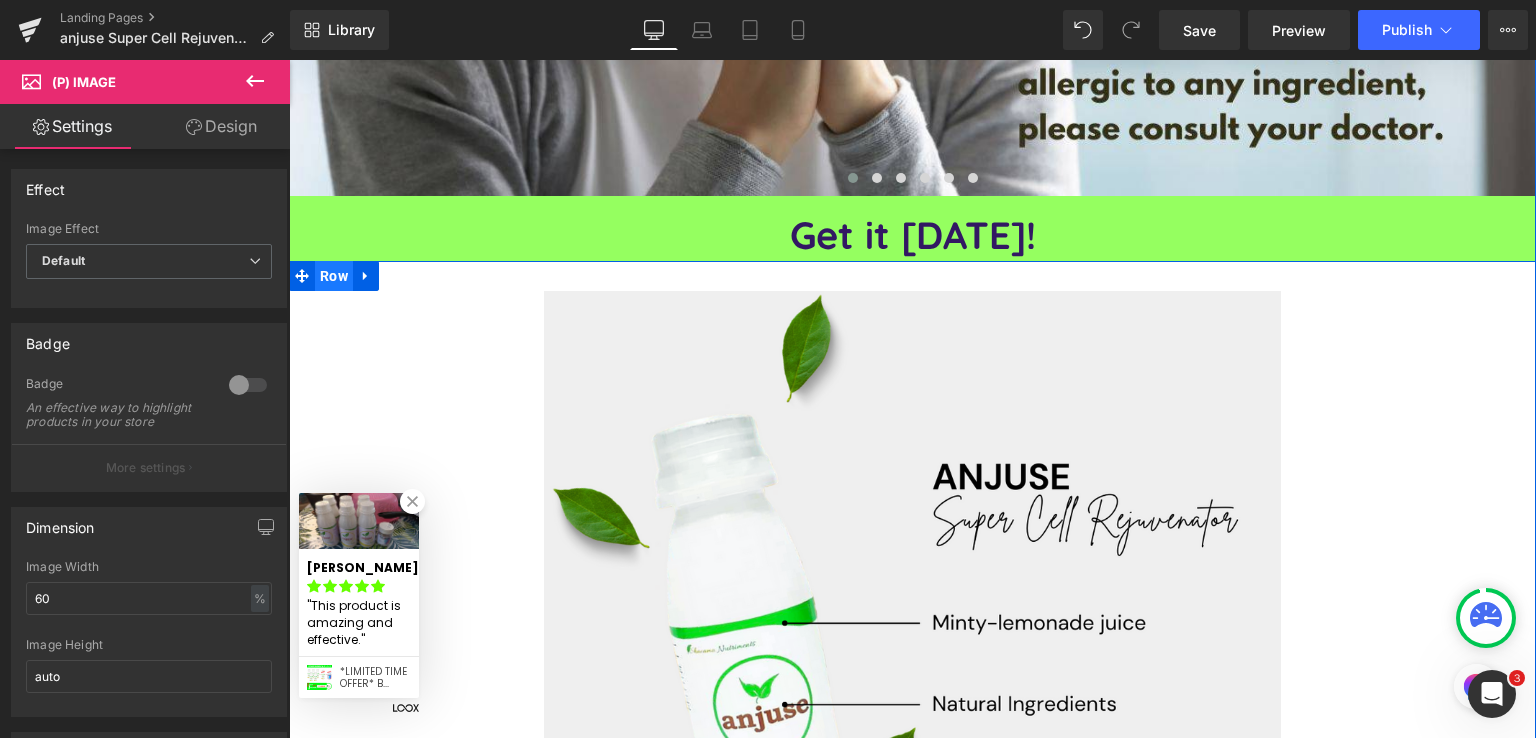 click on "Row" at bounding box center [334, 276] 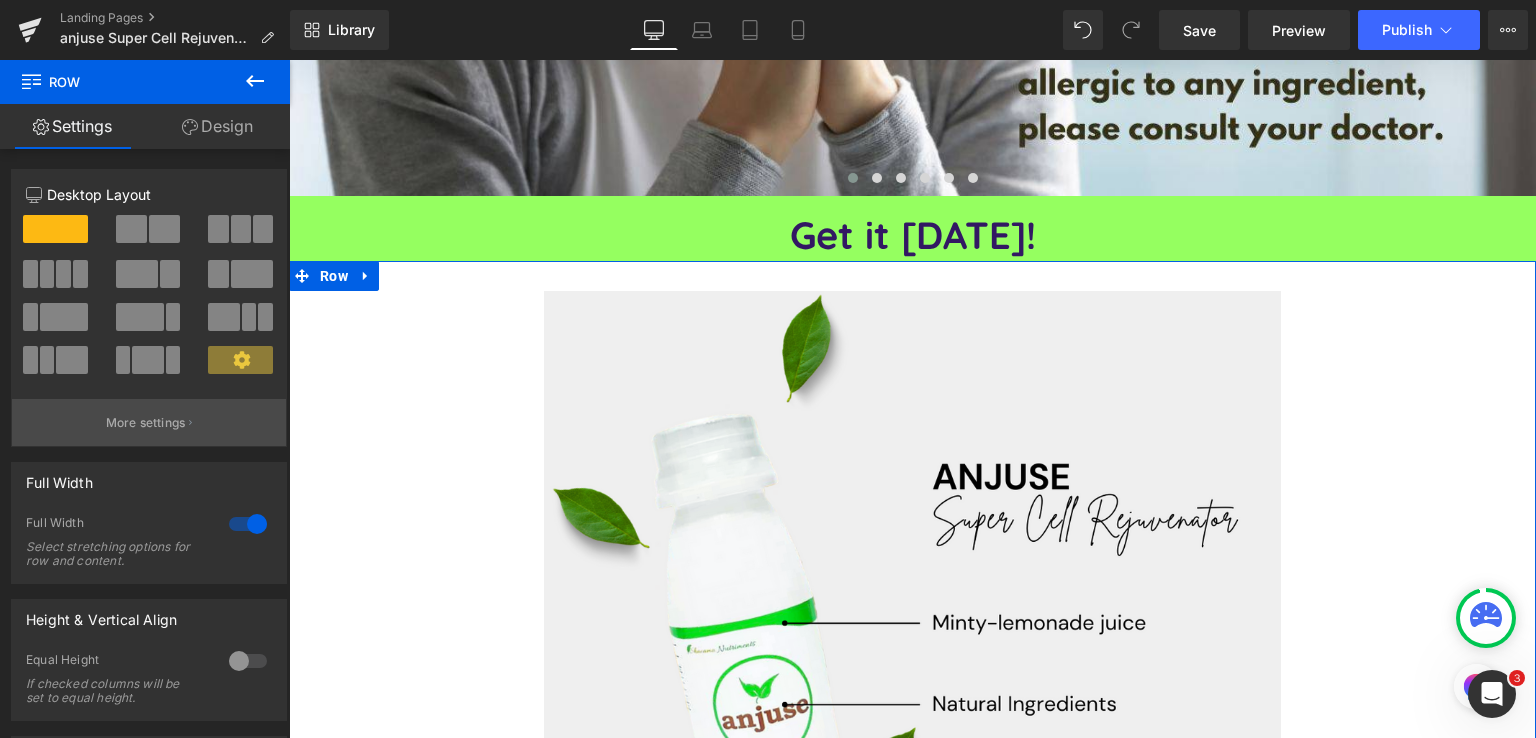 click on "More settings" at bounding box center [146, 423] 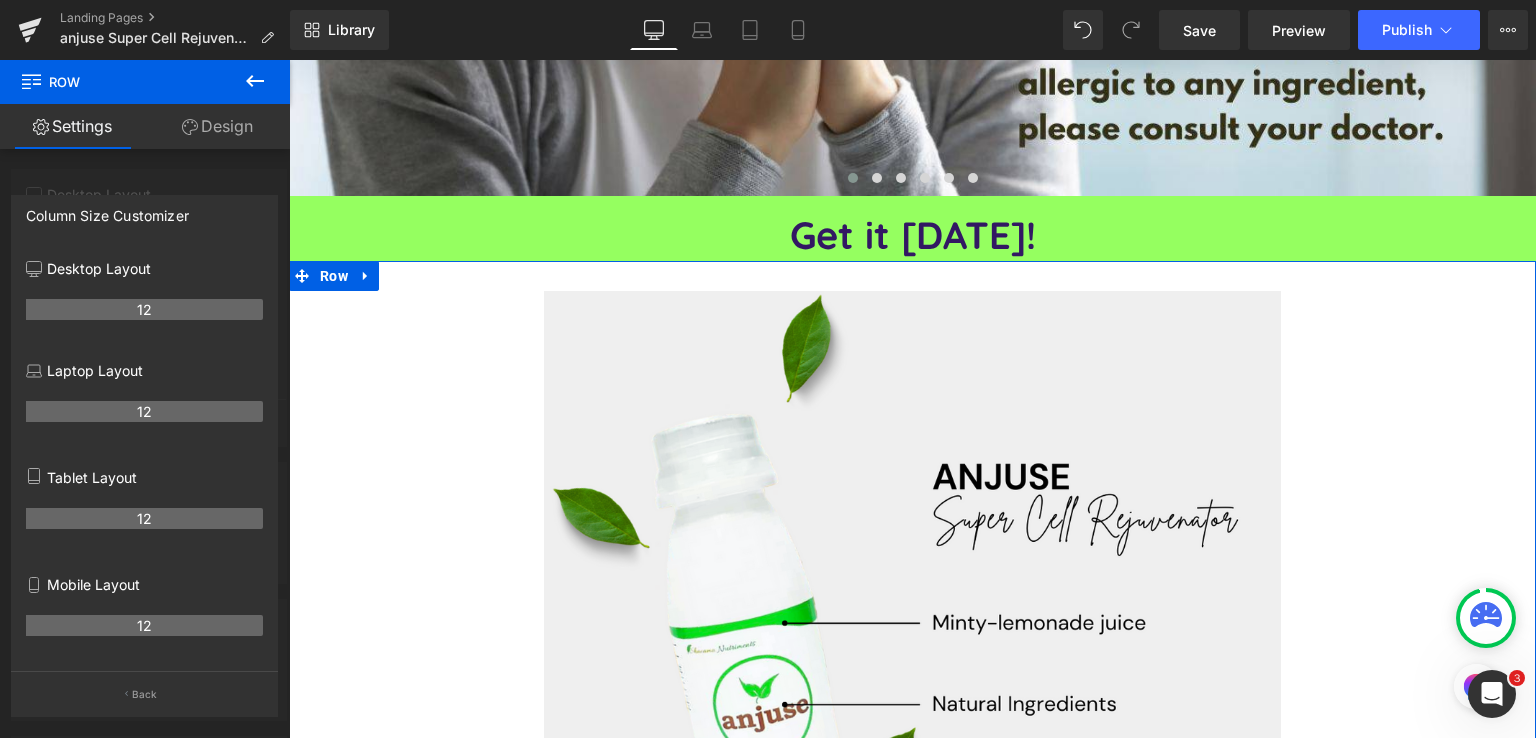 click at bounding box center (145, 404) 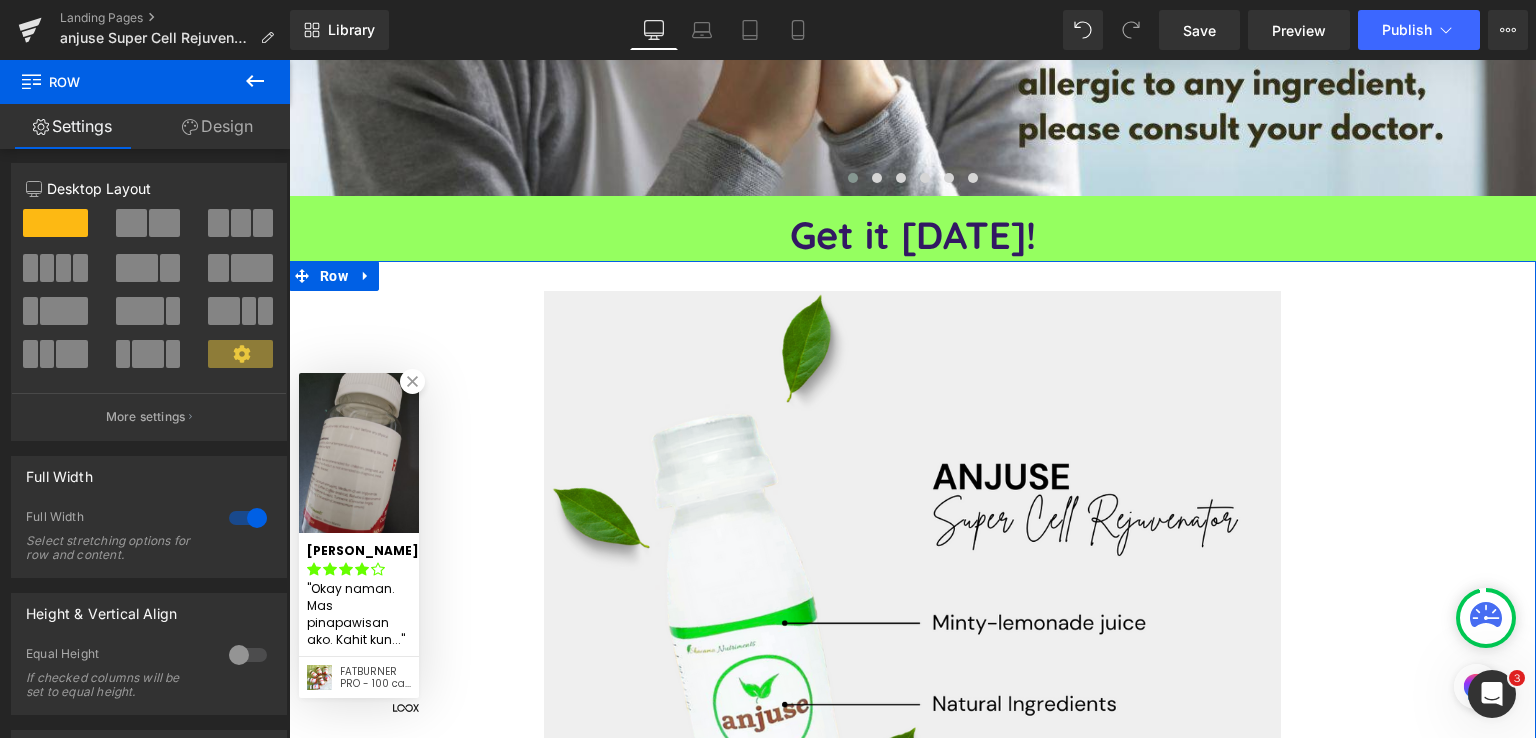 scroll, scrollTop: 0, scrollLeft: 0, axis: both 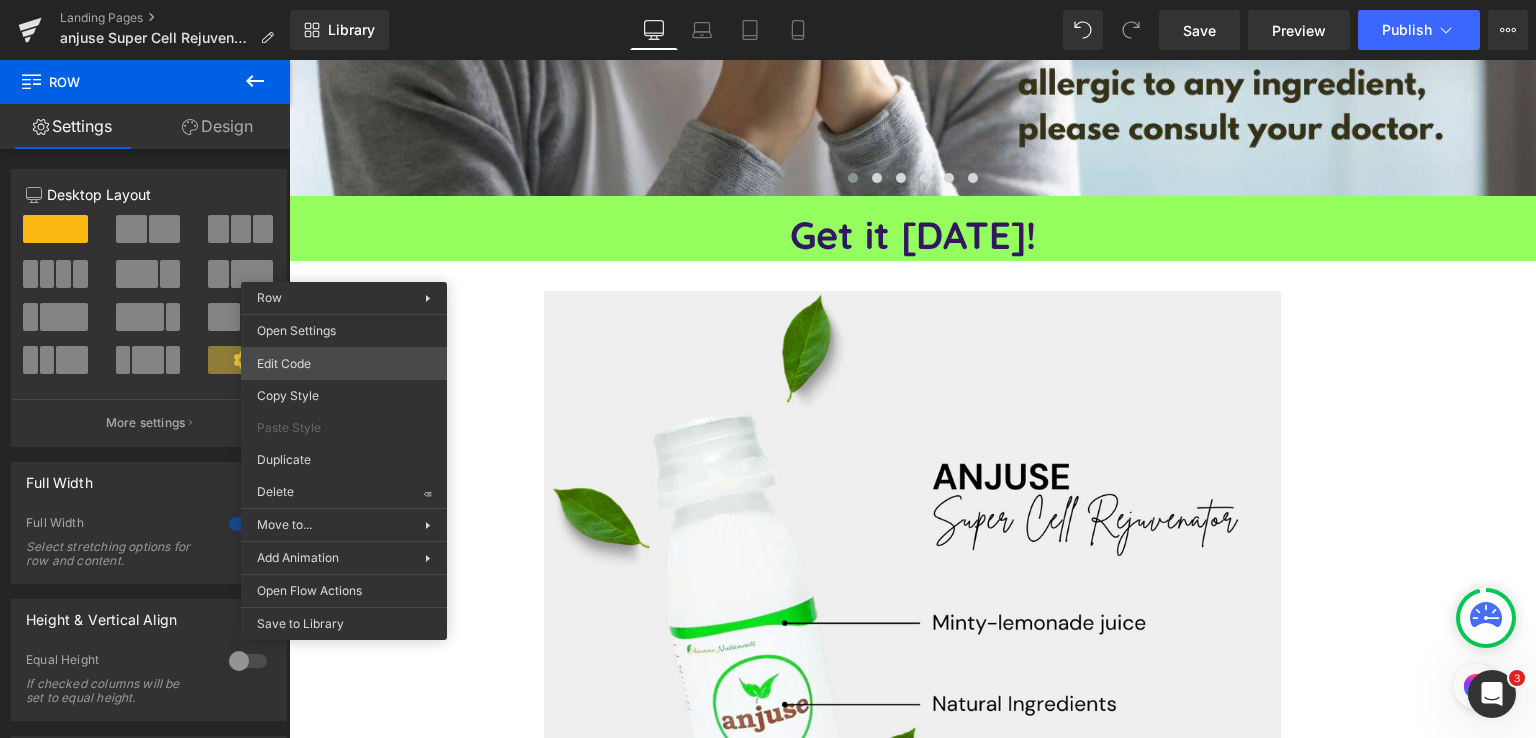 click on "Row  You are previewing how the   will restyle your page. You can not edit Elements in Preset Preview Mode.  Landing Pages anjuse Super Cell Rejuvenator Library Desktop Desktop Laptop Tablet Mobile Save Preview Publish Scheduled View Live Page View with current Template Save Template to Library Schedule Publish  Optimize  Publish Settings Shortcuts  Your page can’t be published   You've reached the maximum number of published pages on your plan  (0/0).  You need to upgrade your plan or unpublish all your pages to get 1 publish slot.   Unpublish pages   Upgrade plan  Elements Global Style Base Row  rows, columns, layouts, div Heading  headings, titles, h1,h2,h3,h4,h5,h6 Text Block  texts, paragraphs, contents, blocks Image  images, photos, alts, uploads Icon  icons, symbols Button  button, call to action, cta Separator  separators, dividers, horizontal lines Liquid  liquid, custom code, html, javascript, css, reviews, apps, applications, embeded, iframe Banner Parallax  Hero Banner  Stack Tabs  Carousel" at bounding box center (768, 0) 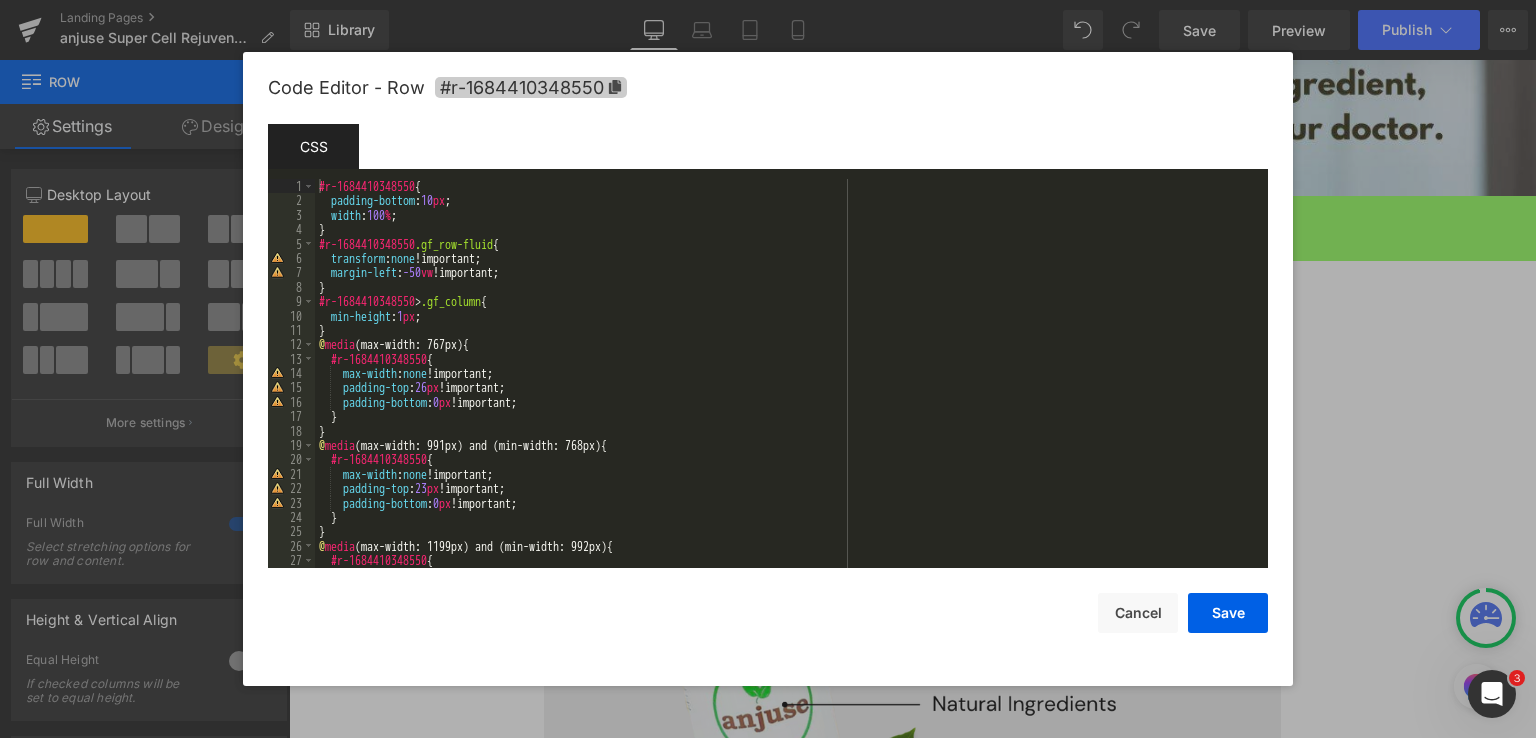 click 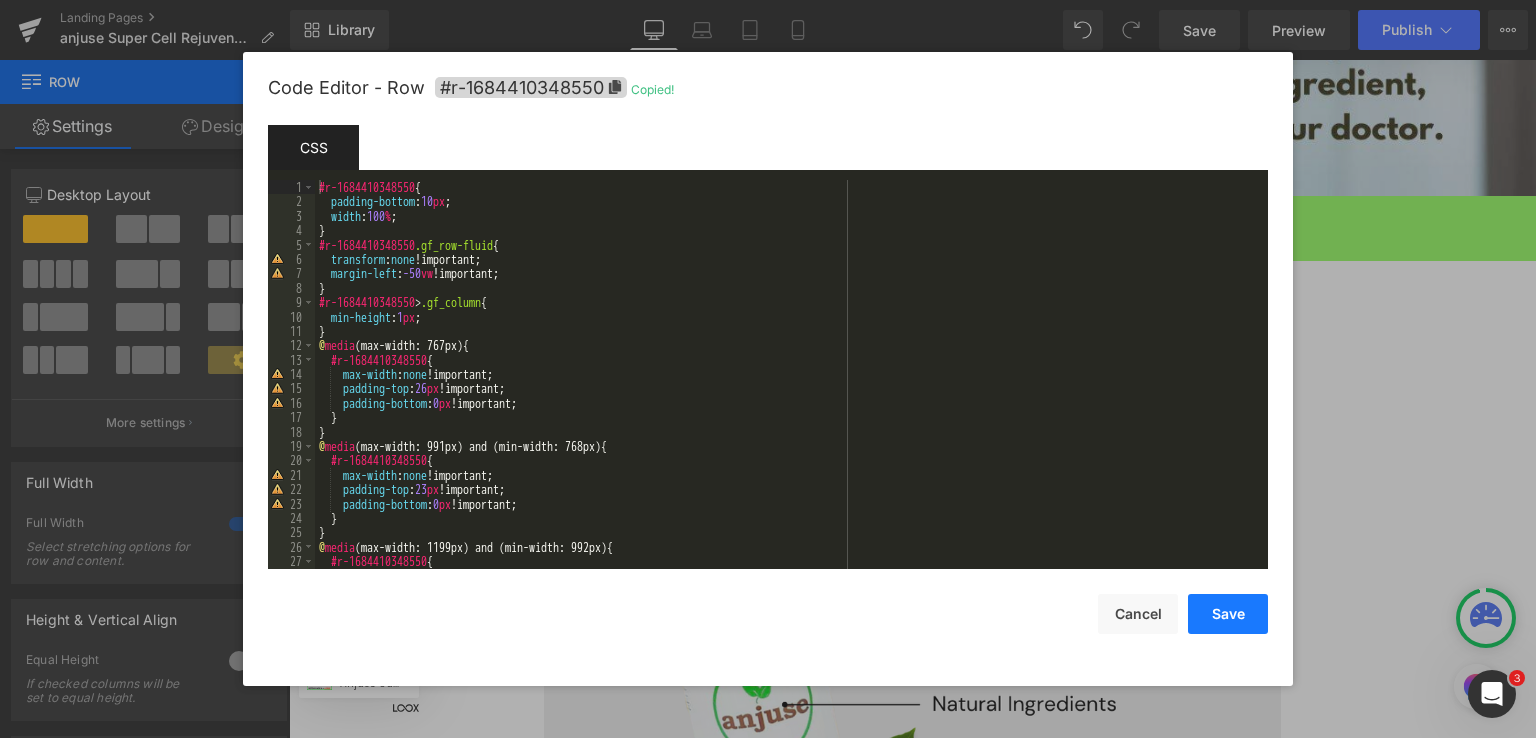 click on "Save" at bounding box center [1228, 614] 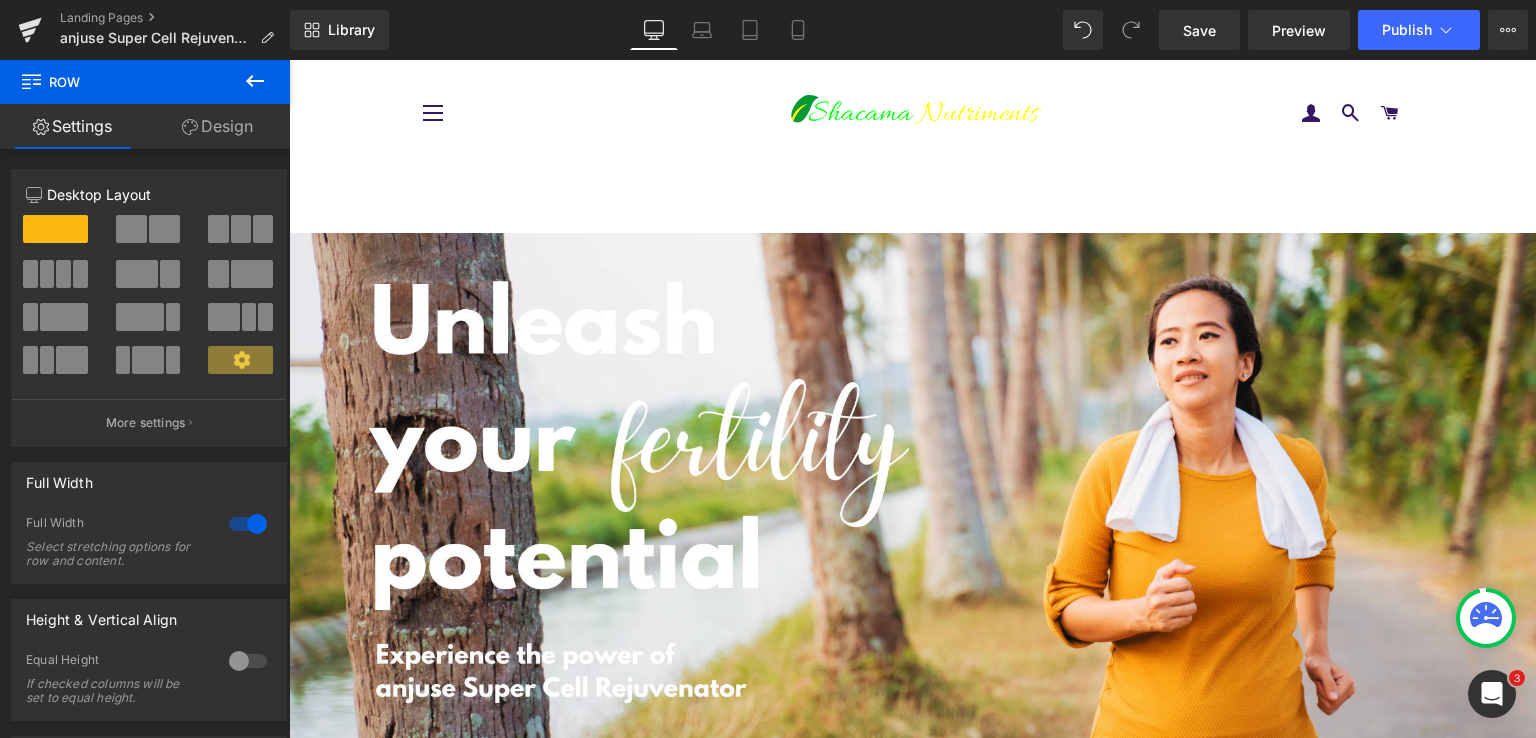 scroll, scrollTop: 533, scrollLeft: 0, axis: vertical 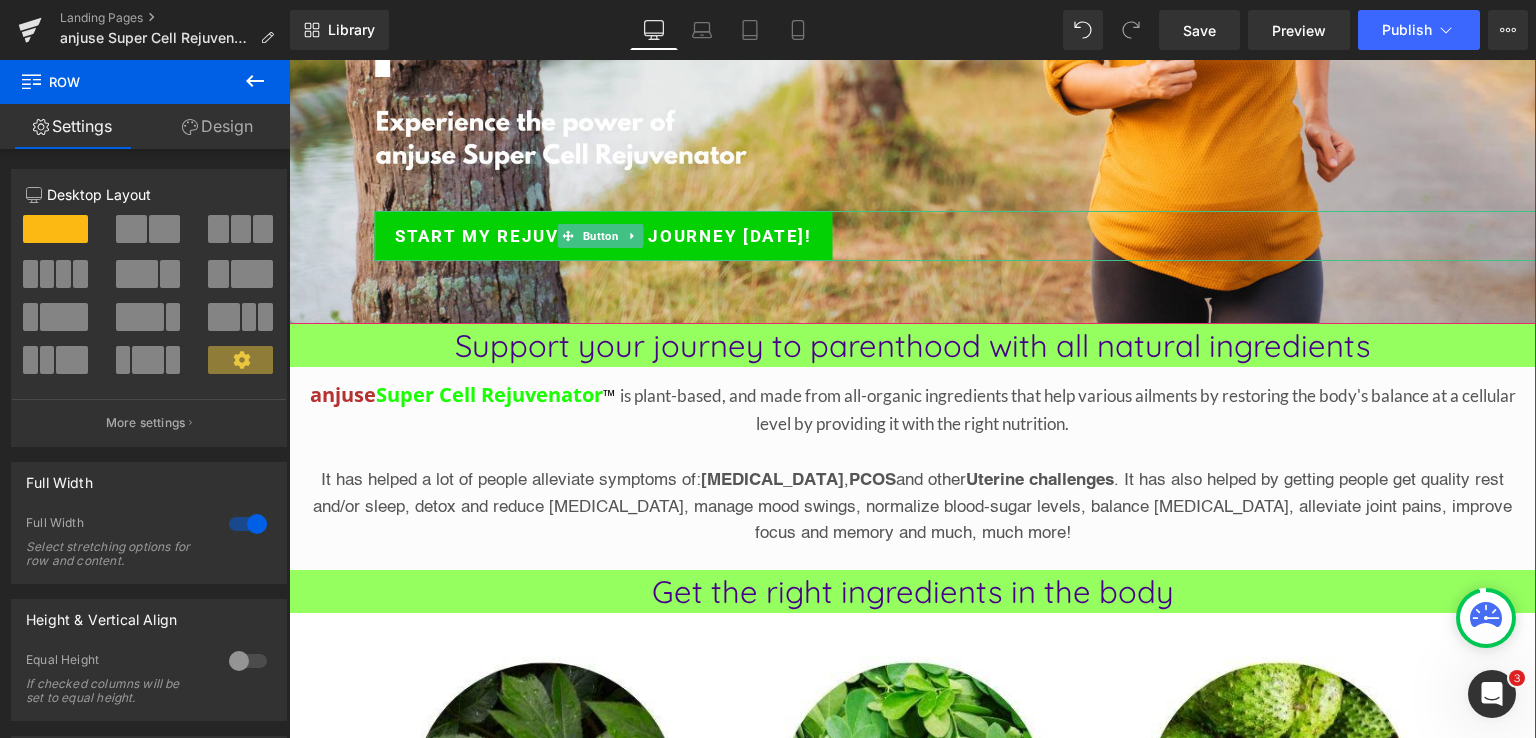 drag, startPoint x: 600, startPoint y: 245, endPoint x: 624, endPoint y: 281, distance: 43.266617 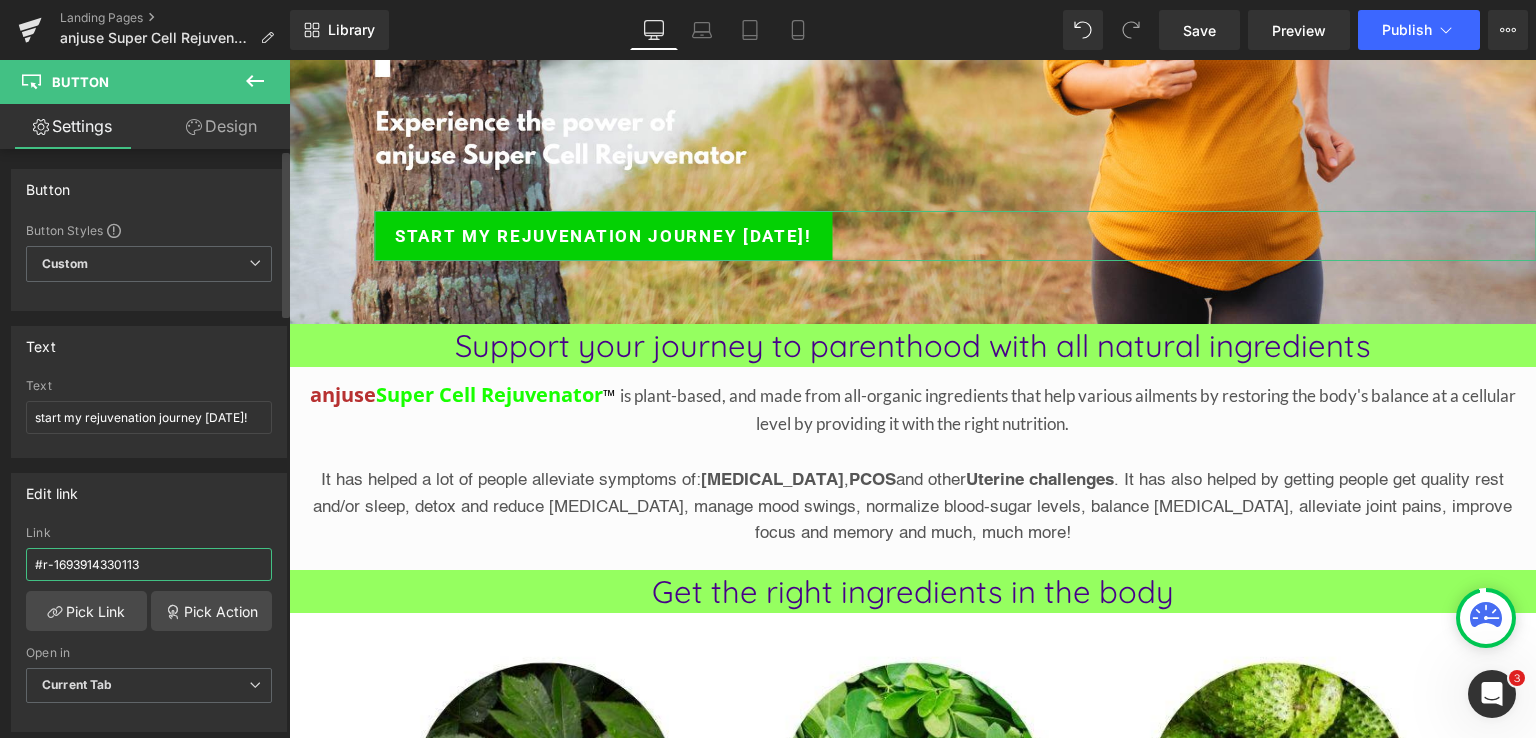 click on "#r-1693914330113" at bounding box center [149, 564] 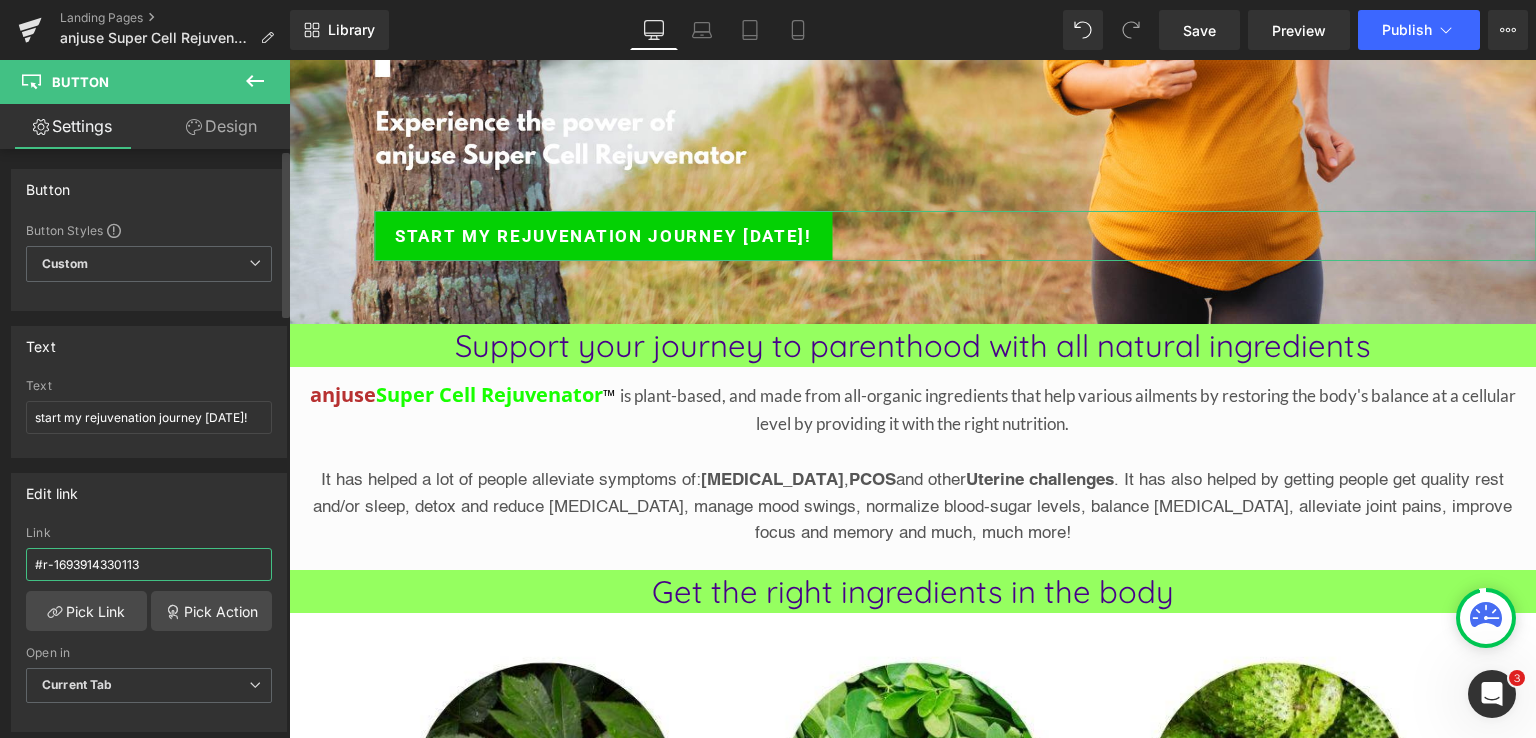 paste on "84410348550" 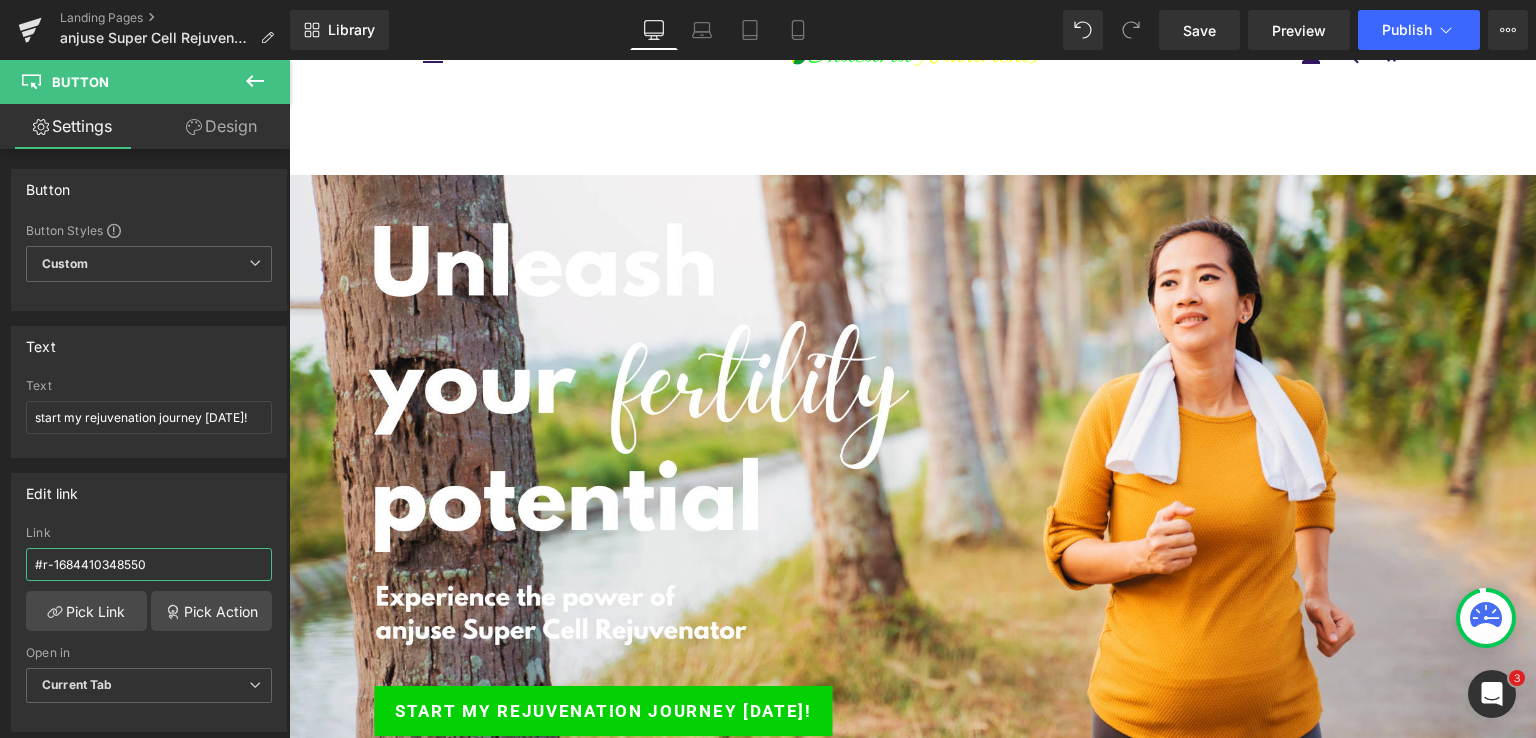 scroll, scrollTop: 0, scrollLeft: 0, axis: both 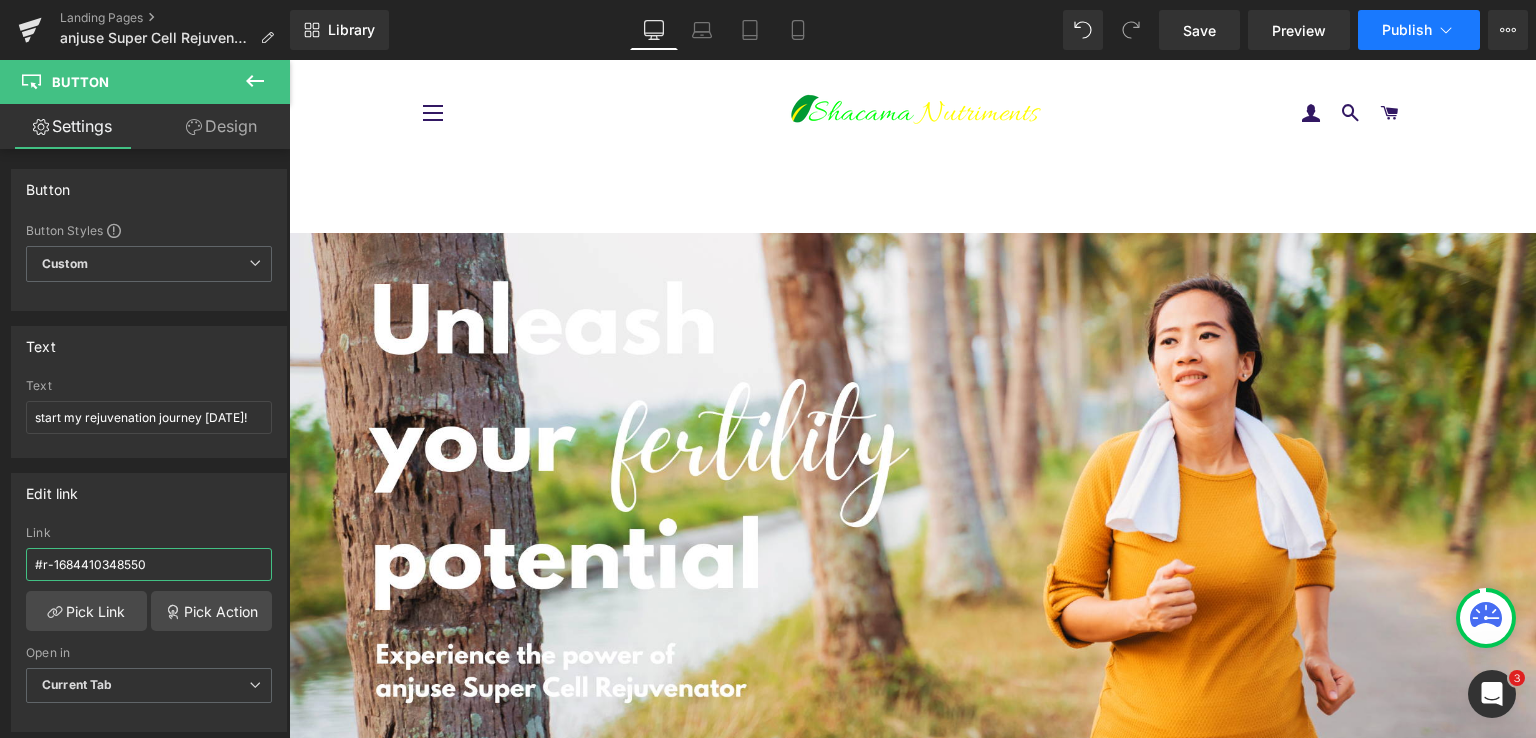 type on "#r-1684410348550" 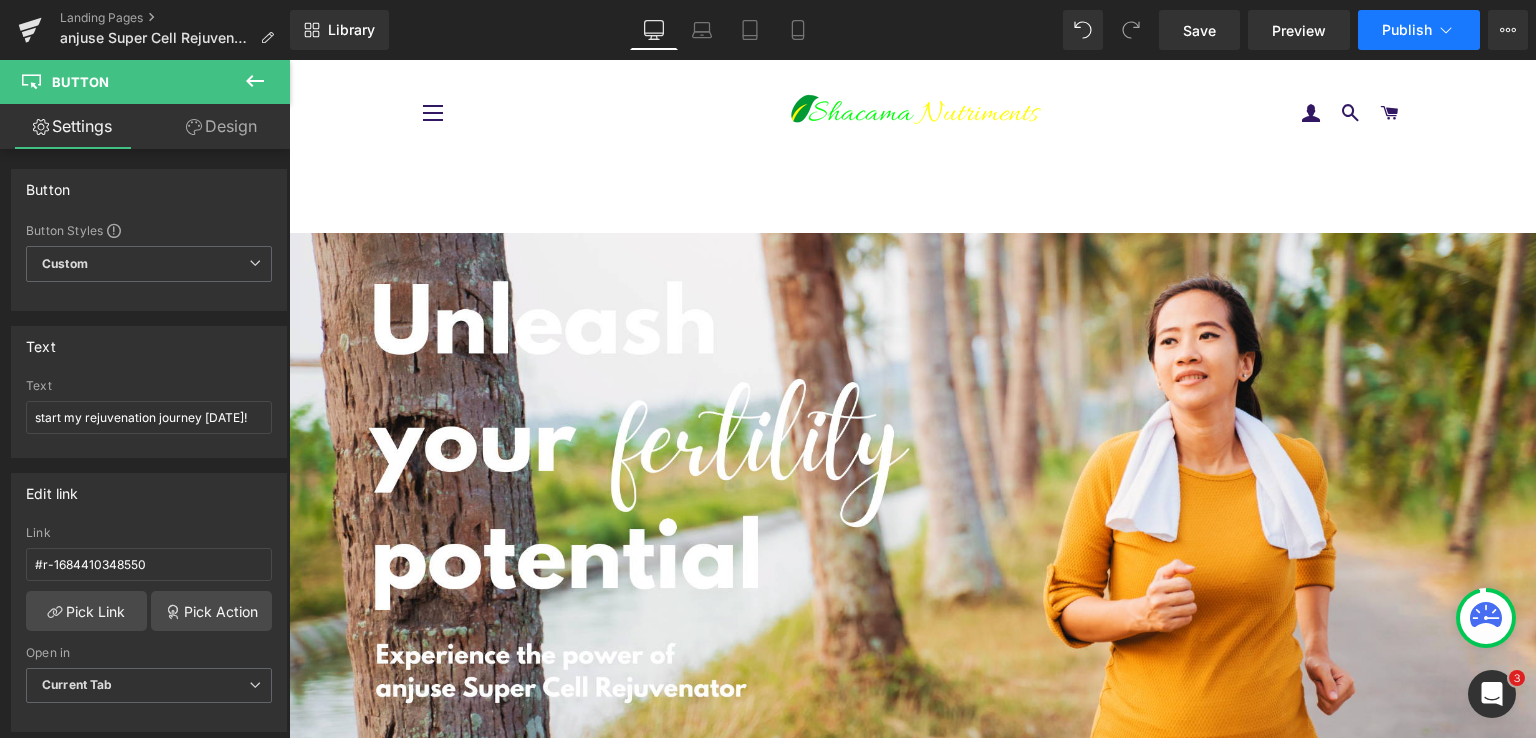click on "Publish" at bounding box center (1419, 30) 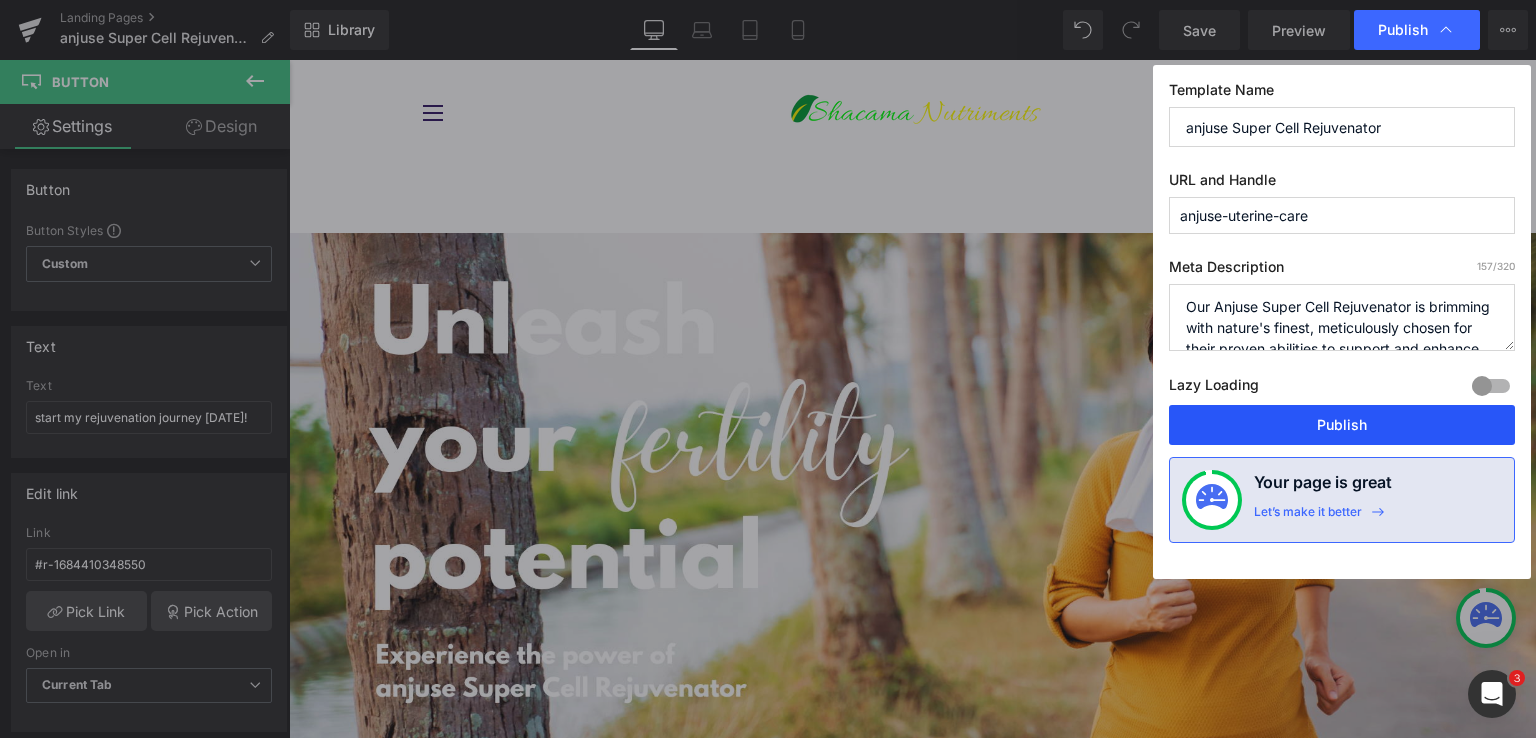 drag, startPoint x: 1306, startPoint y: 414, endPoint x: 875, endPoint y: 305, distance: 444.56946 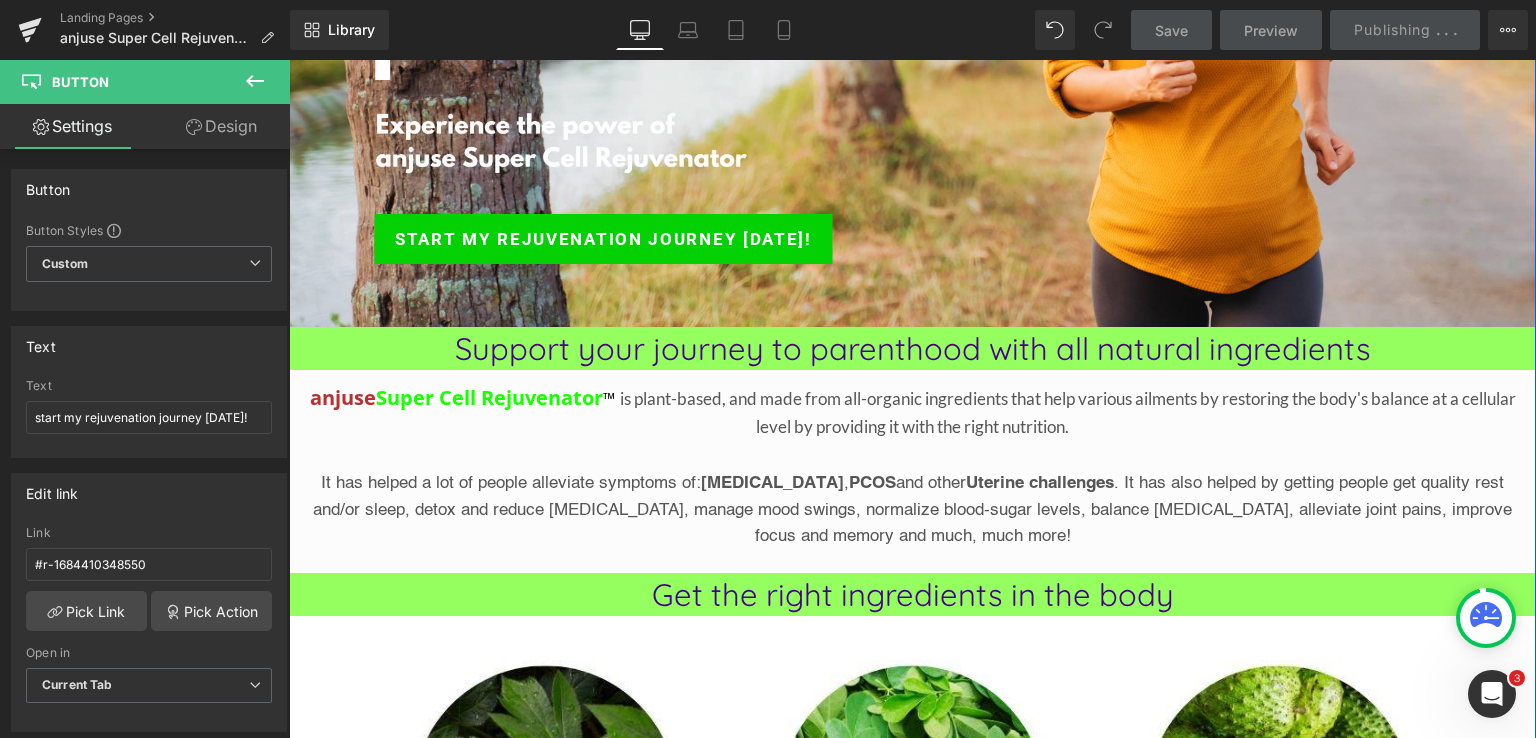 scroll, scrollTop: 533, scrollLeft: 0, axis: vertical 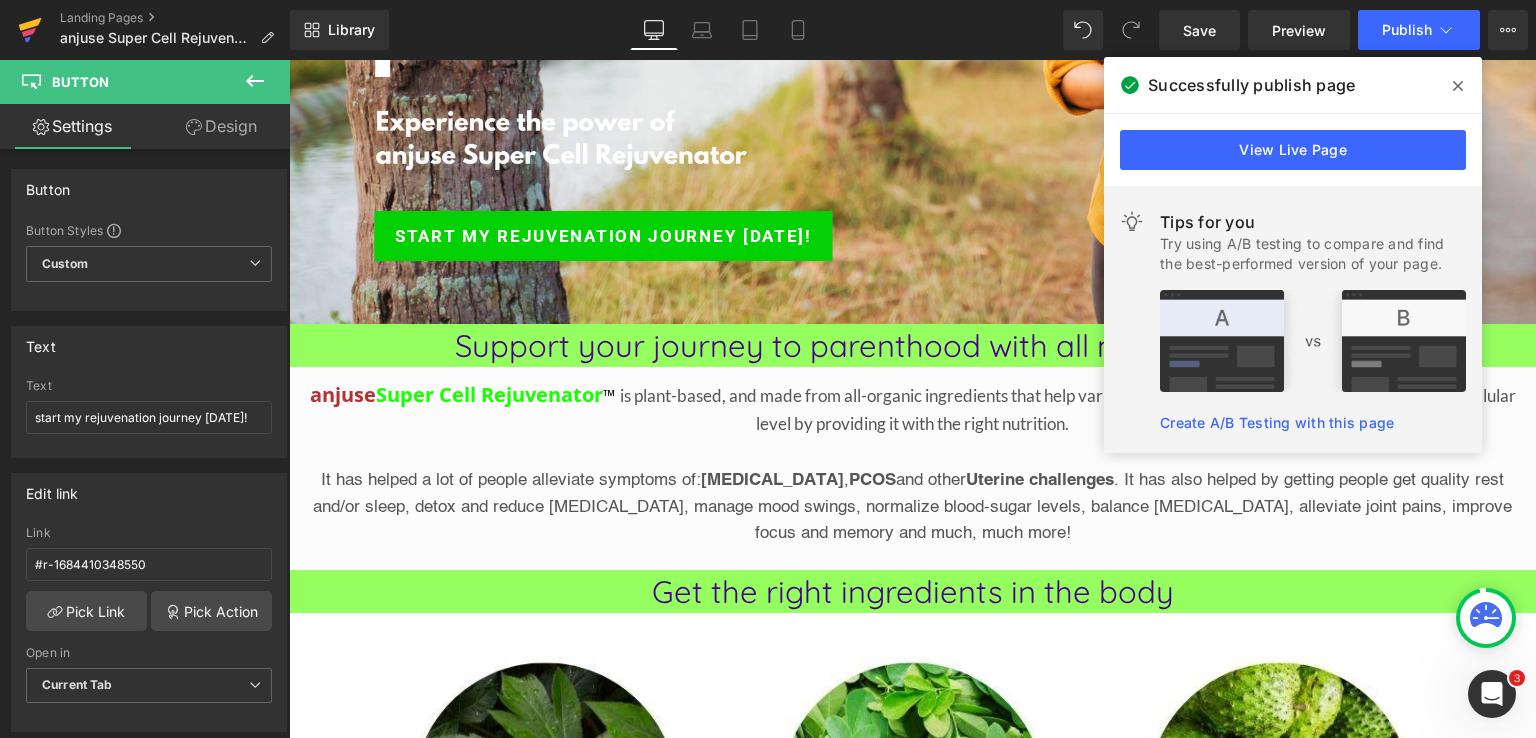 click 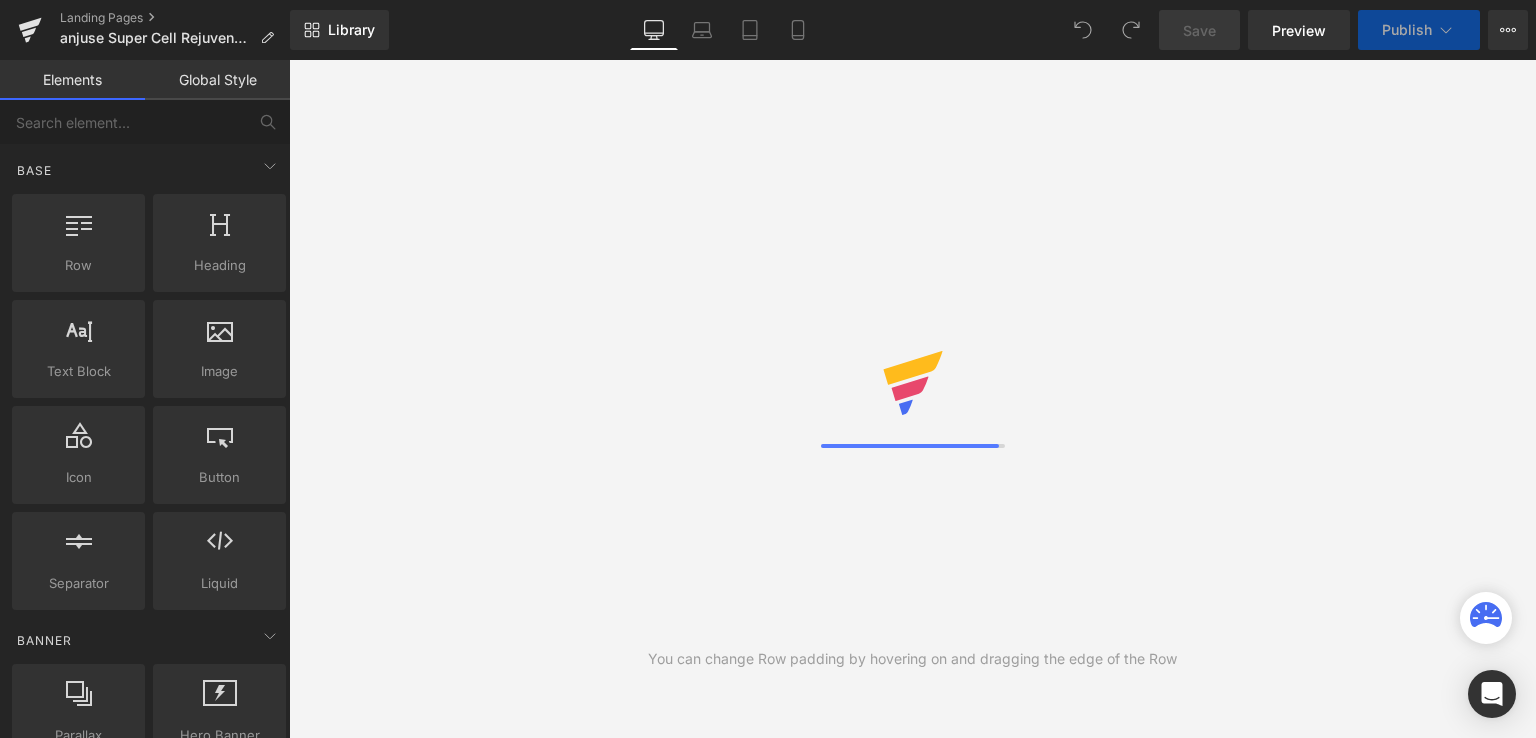 scroll, scrollTop: 0, scrollLeft: 0, axis: both 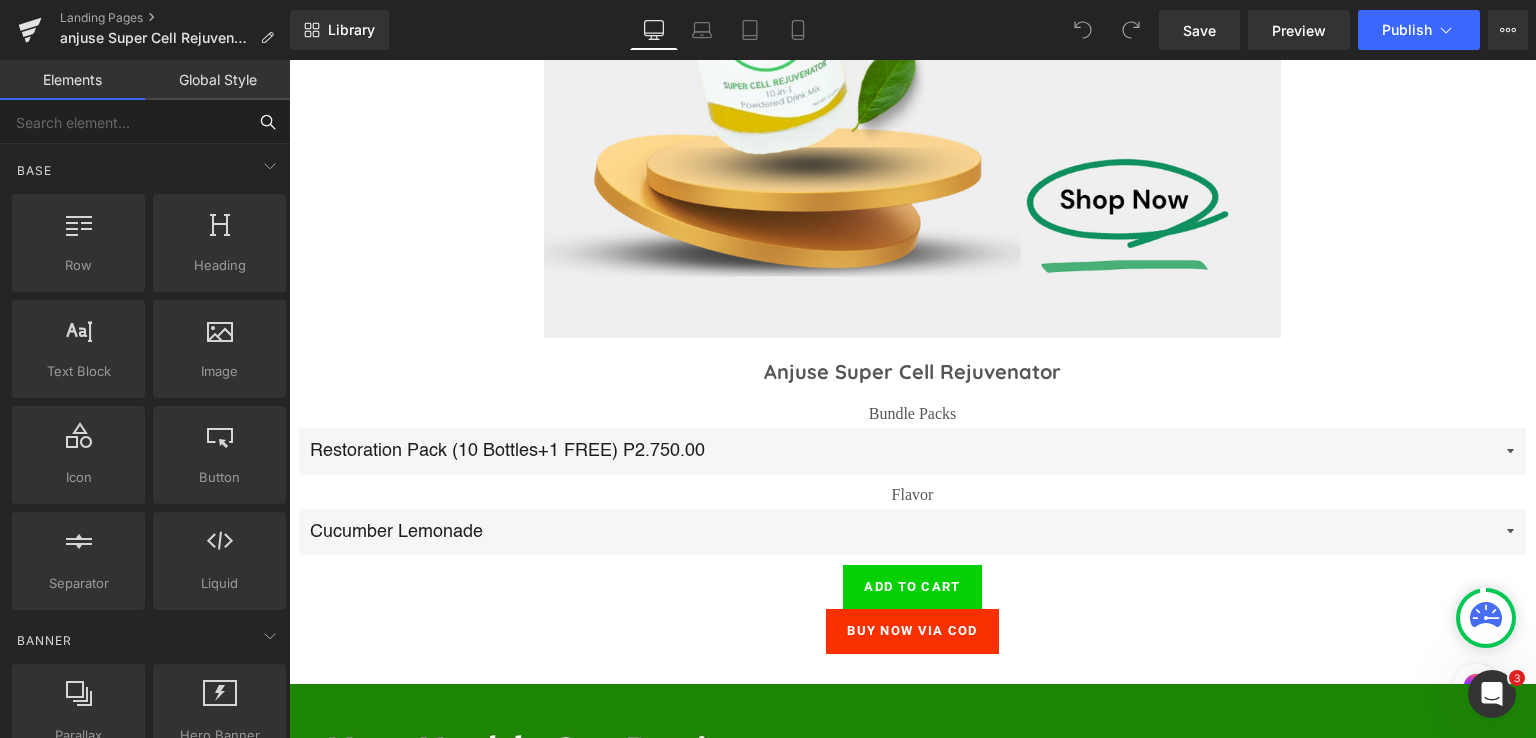 click at bounding box center [123, 122] 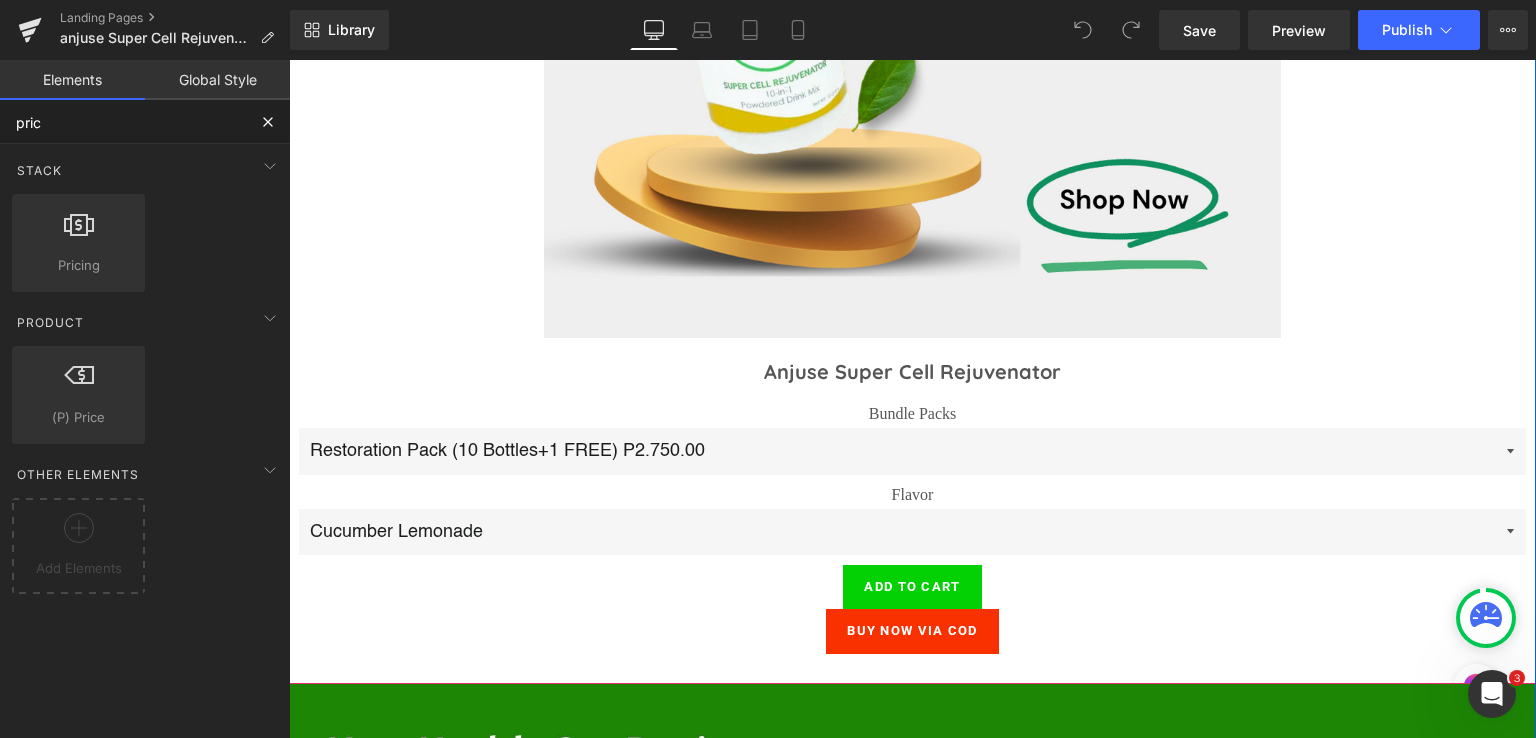 type on "price" 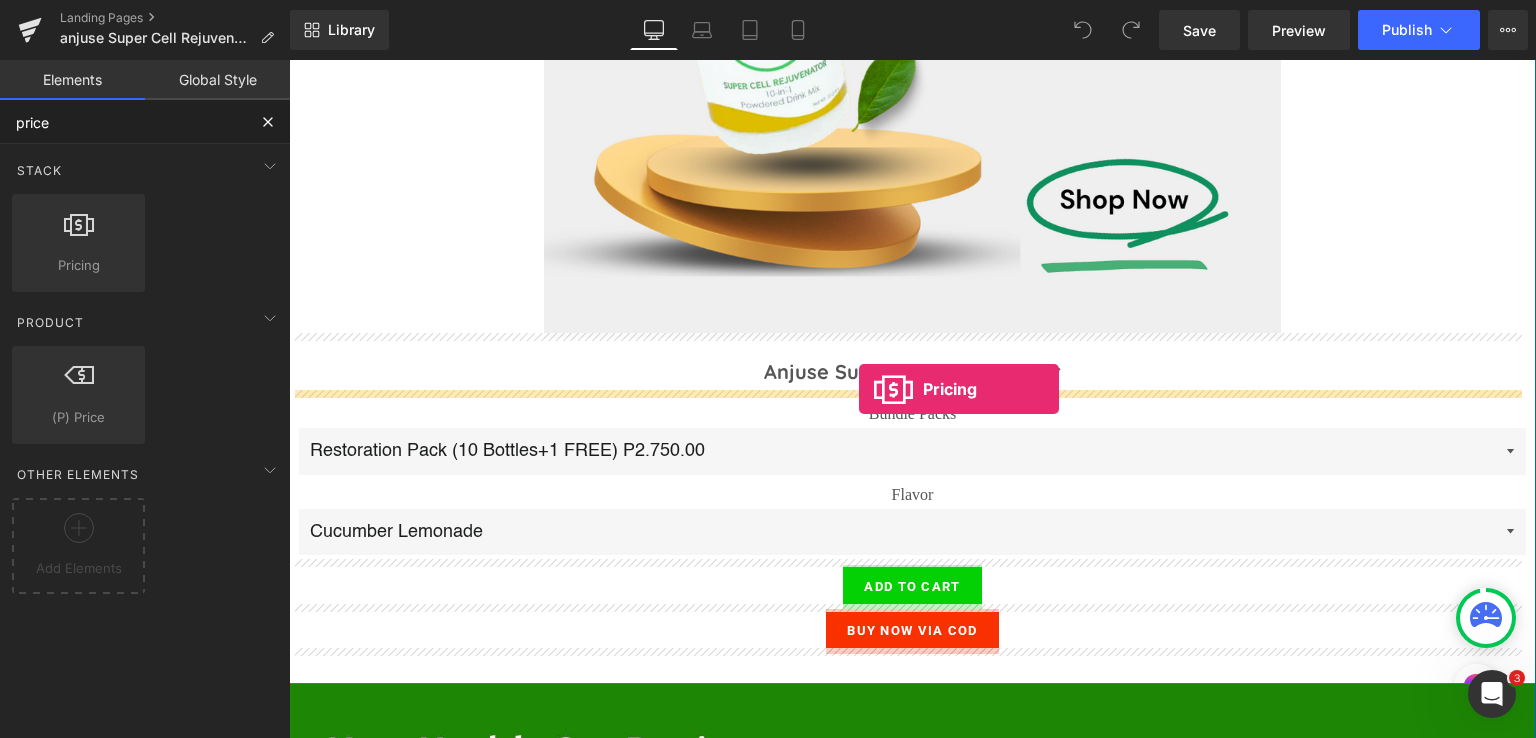 drag, startPoint x: 355, startPoint y: 320, endPoint x: 859, endPoint y: 389, distance: 508.7013 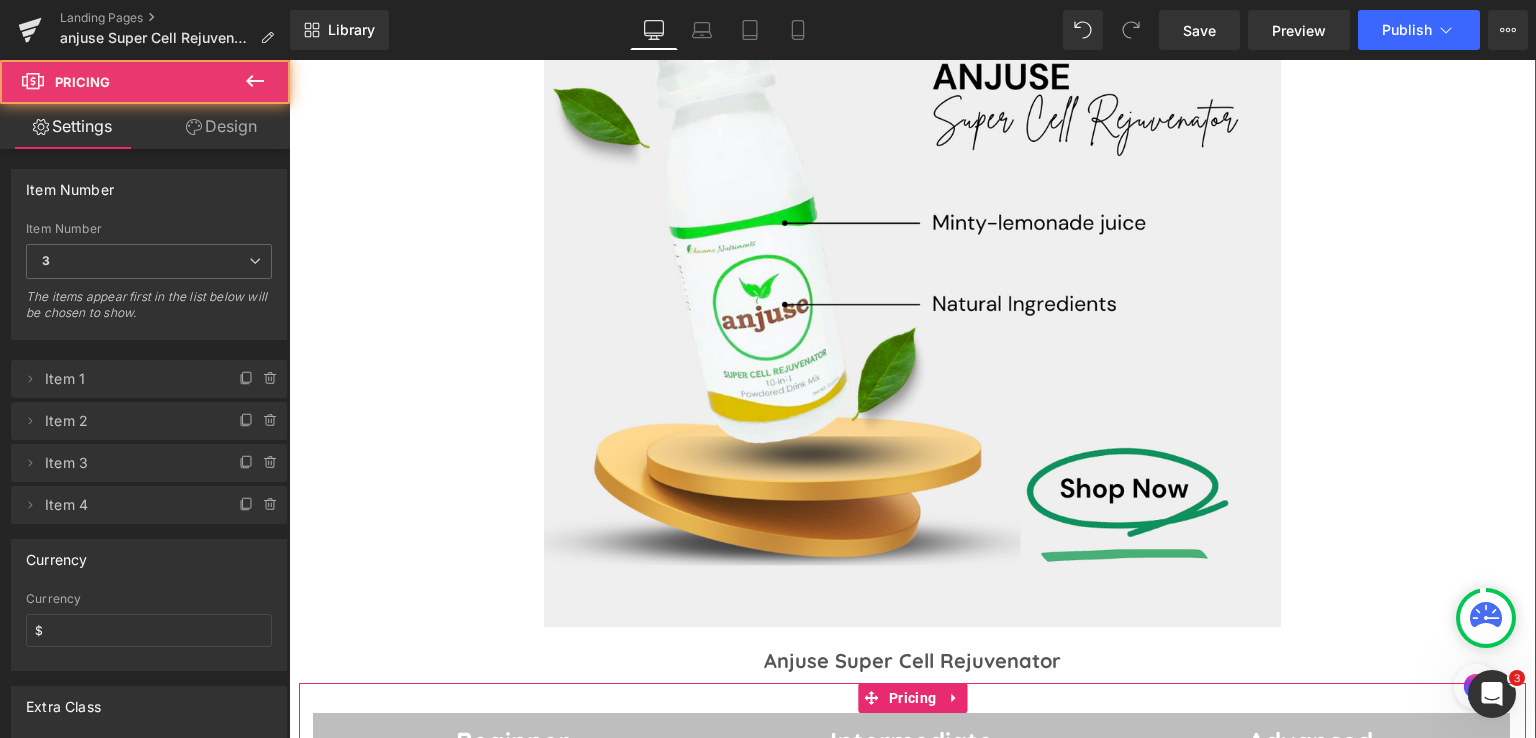 scroll, scrollTop: 6023, scrollLeft: 0, axis: vertical 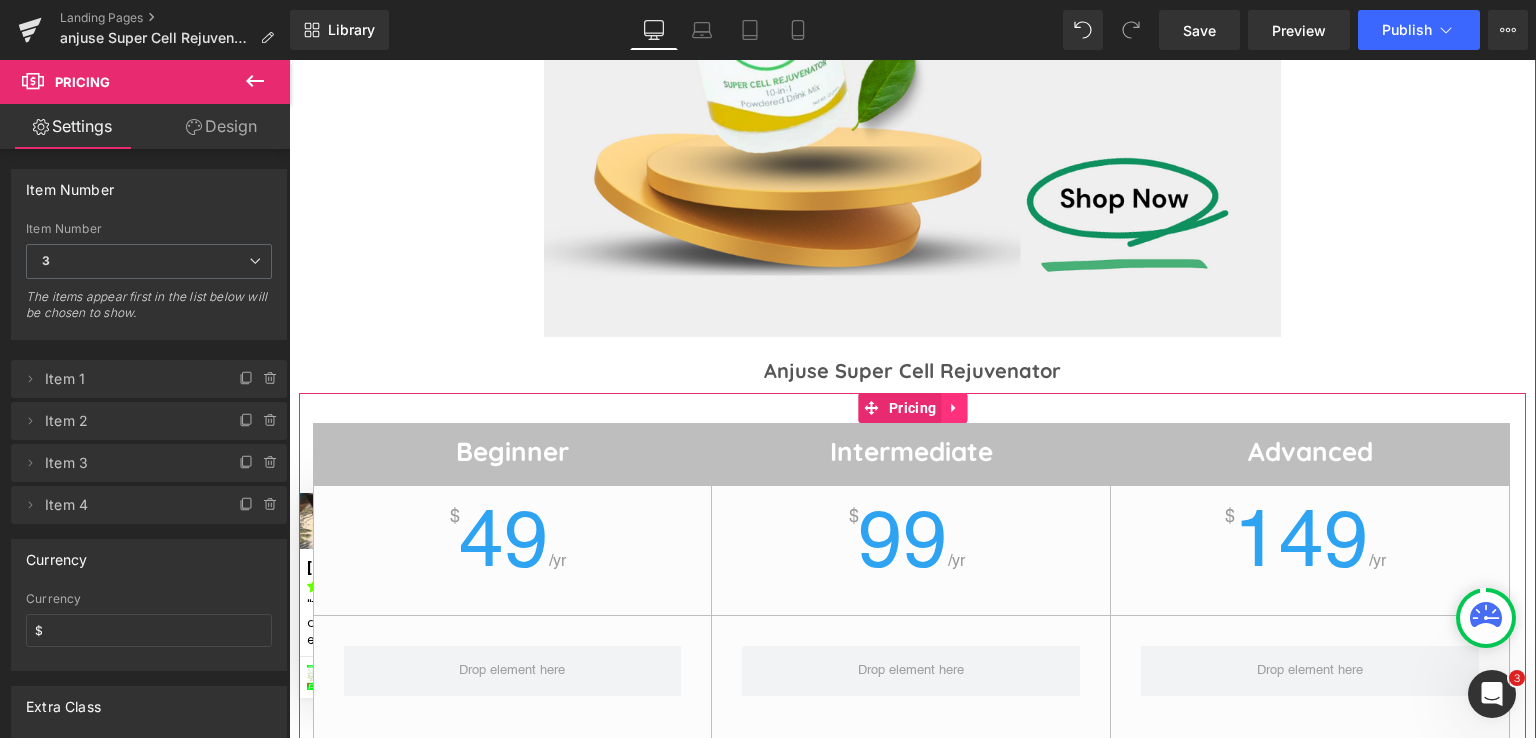 click 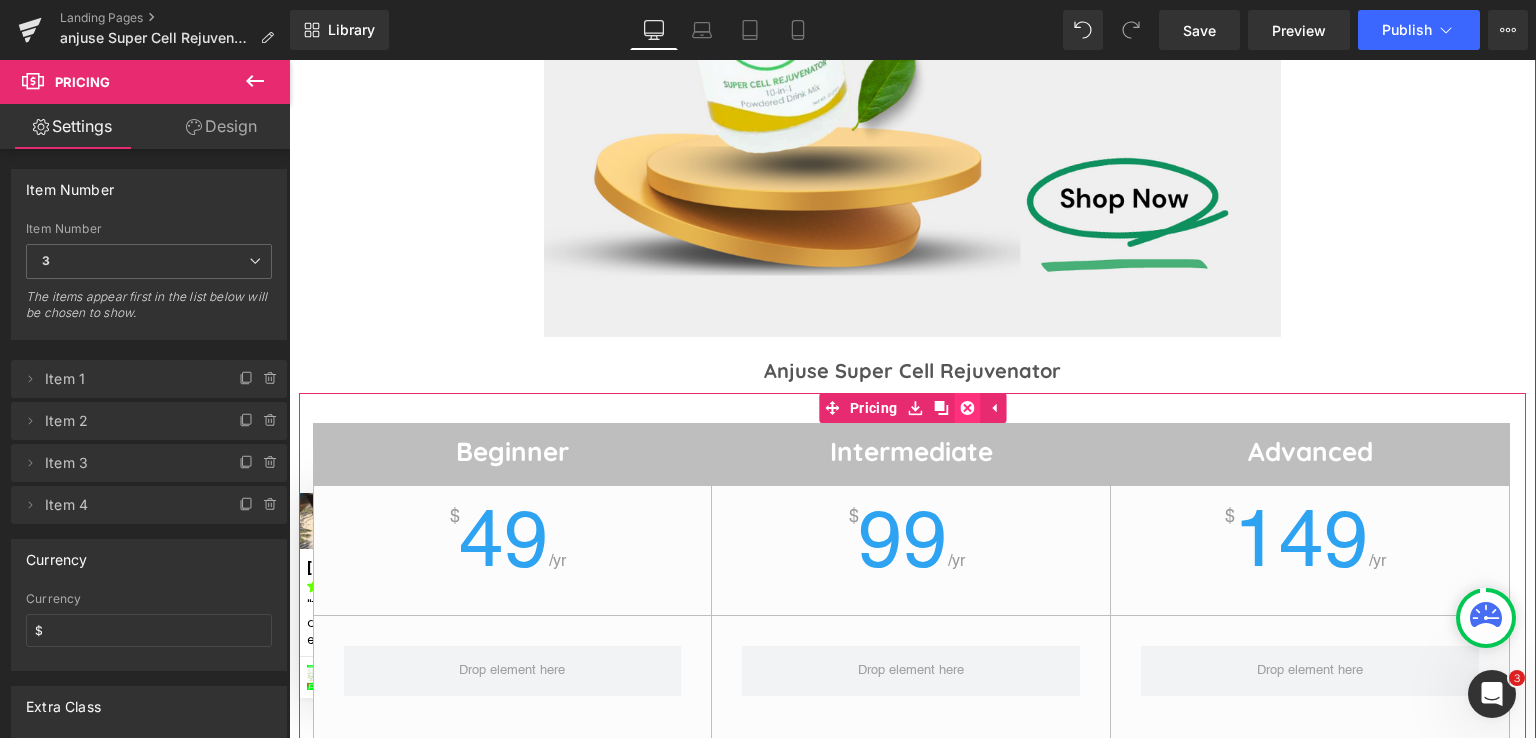 click 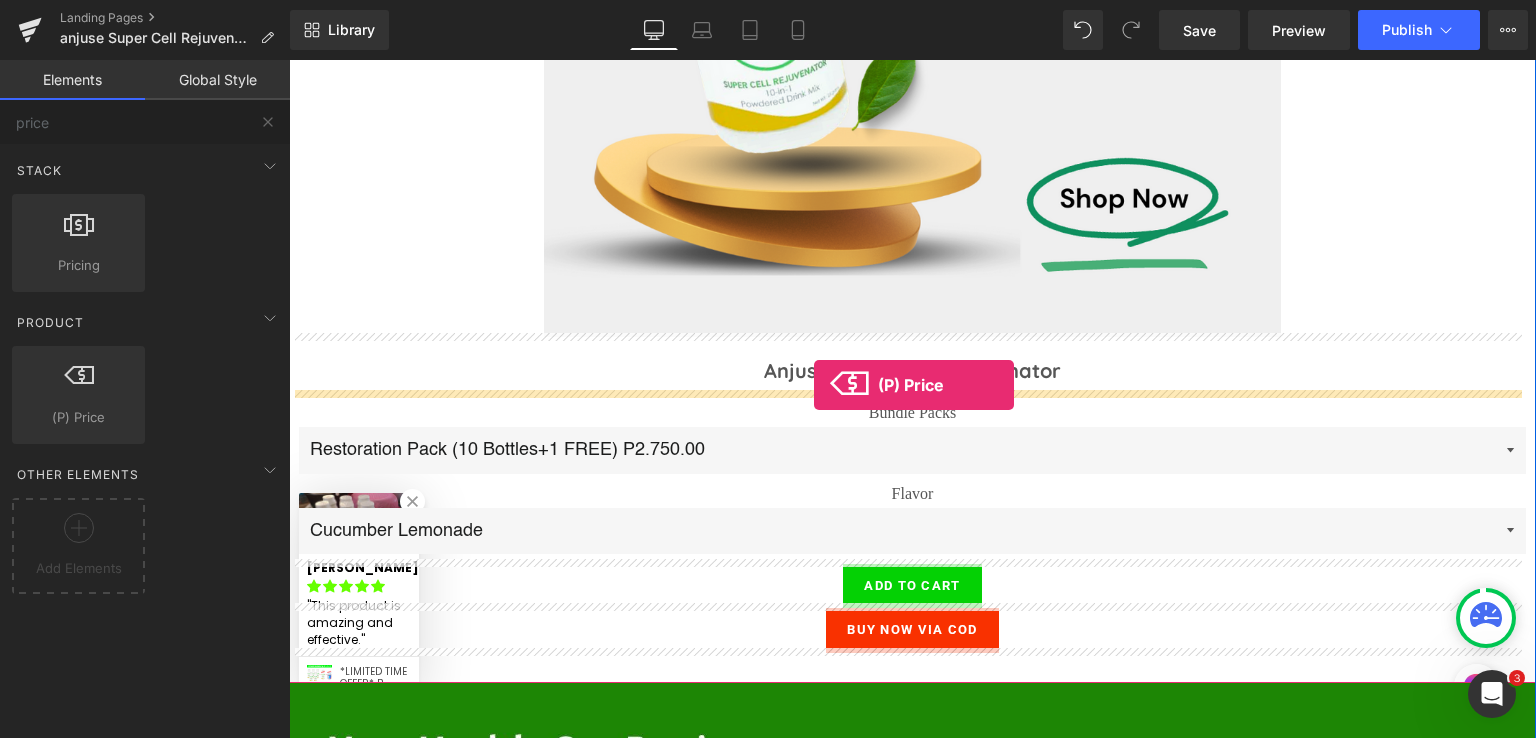 drag, startPoint x: 359, startPoint y: 441, endPoint x: 814, endPoint y: 385, distance: 458.4332 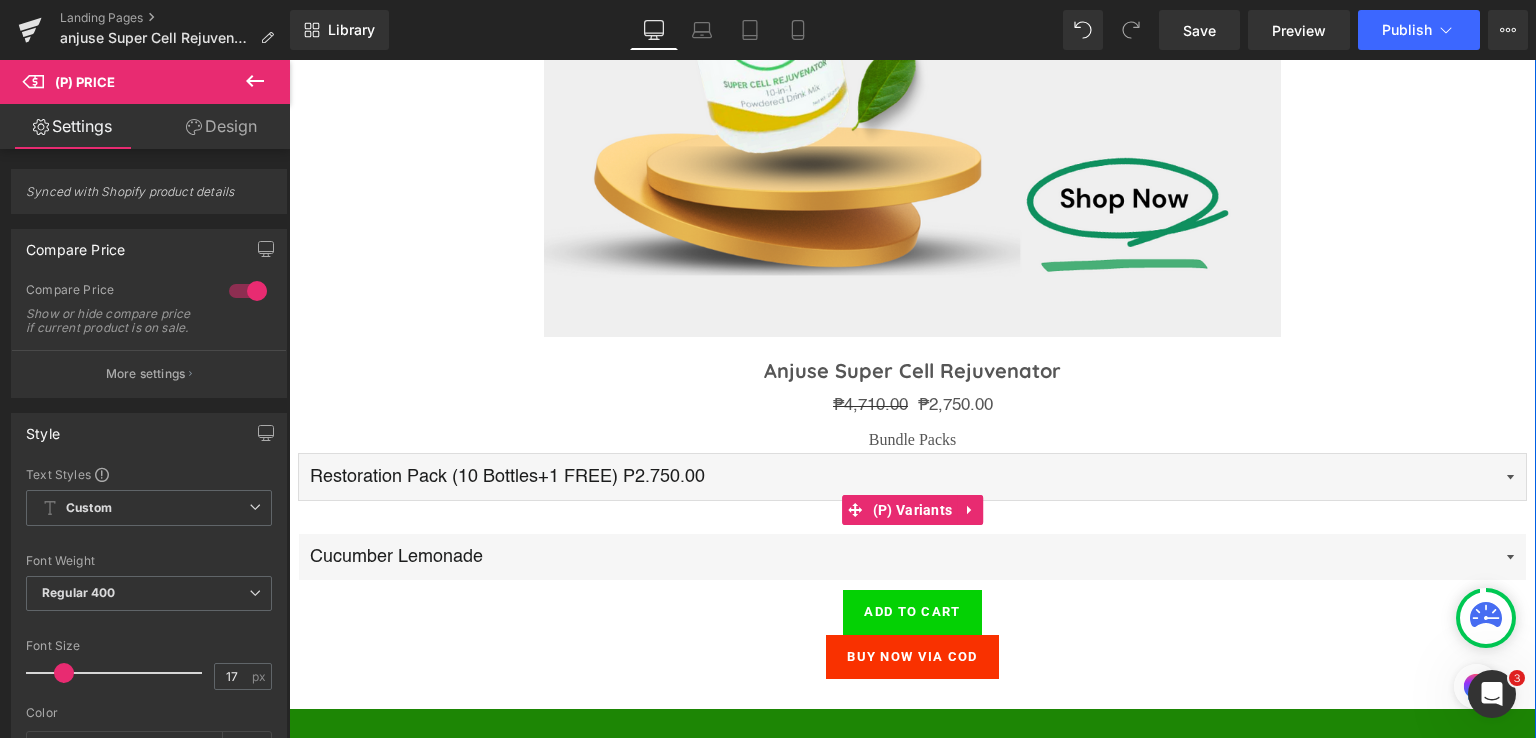 click on "Restoration Pack (10 Bottles+1 FREE) P2.750.00
Detox Pack (5 Bottles+1 FREE) P1.650.00
Activators Pack (30 Bottles) P7.100.00
Dealers Pack (50 bottles) P11.000.00
Distributors Pack (100 bottles) P18.000.00
Starter Pack (3 Bottles) P1.000.00" at bounding box center (912, 477) 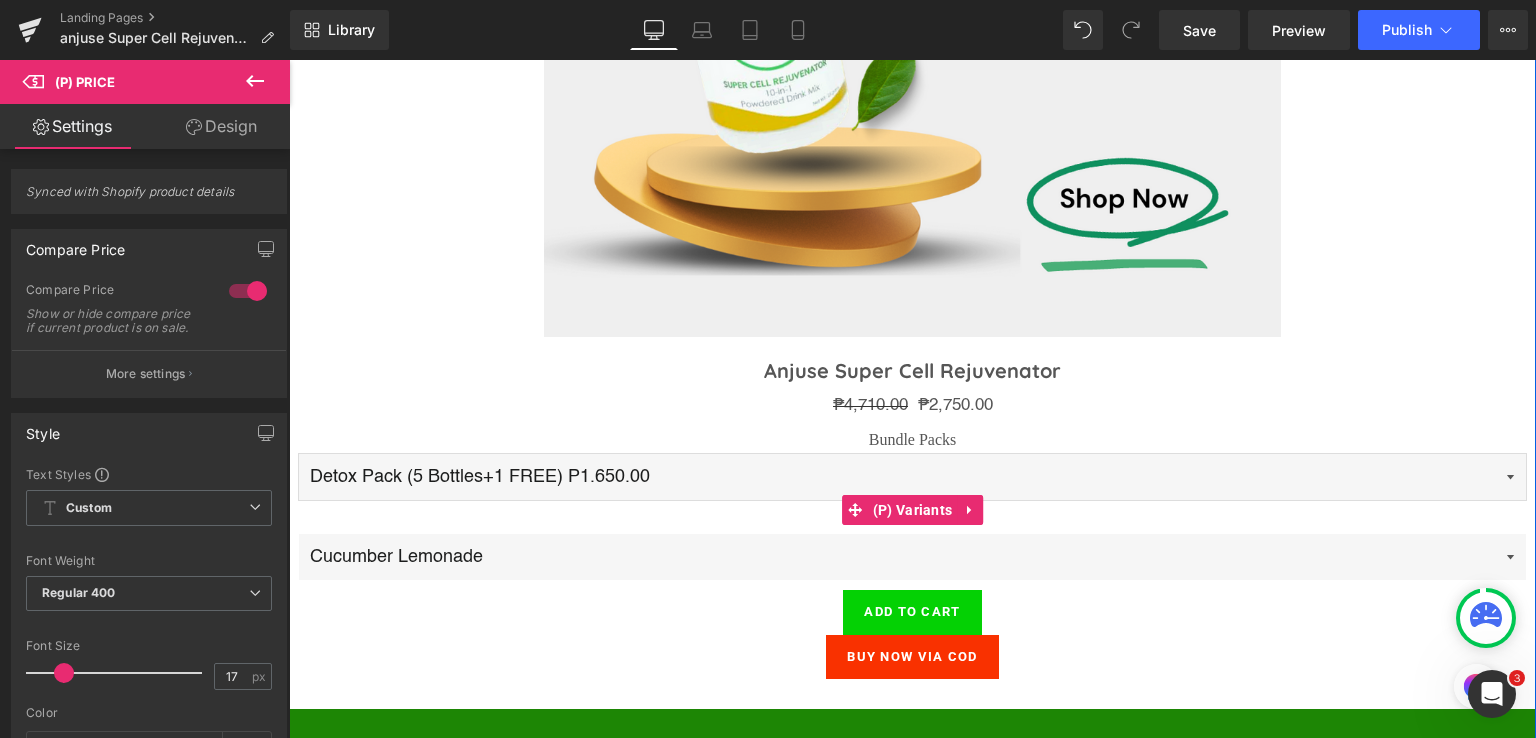 click on "Restoration Pack (10 Bottles+1 FREE) P2.750.00
Detox Pack (5 Bottles+1 FREE) P1.650.00
Activators Pack (30 Bottles) P7.100.00
Dealers Pack (50 bottles) P11.000.00
Distributors Pack (100 bottles) P18.000.00
Starter Pack (3 Bottles) P1.000.00" at bounding box center (912, 477) 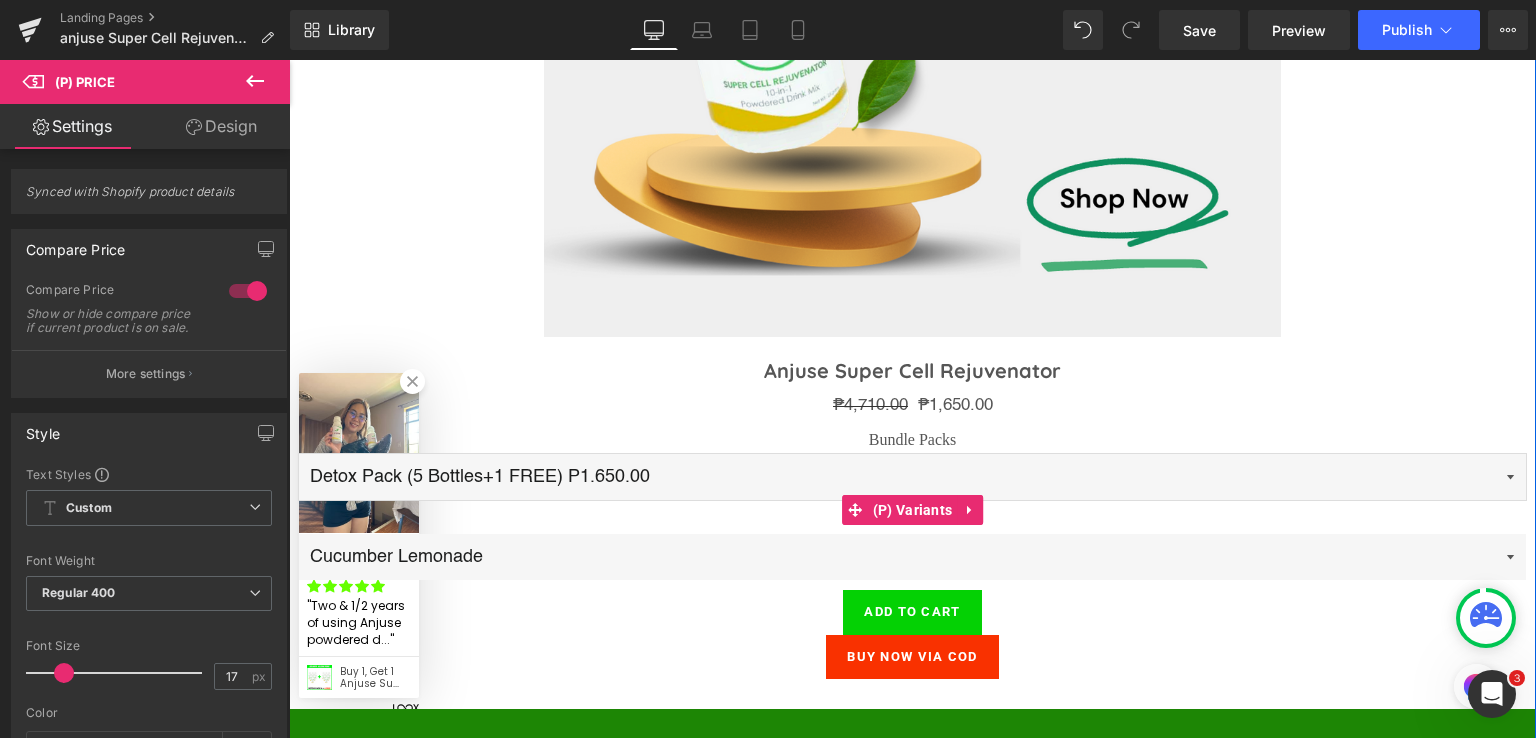 click on "Restoration Pack (10 Bottles+1 FREE) P2.750.00
Detox Pack (5 Bottles+1 FREE) P1.650.00
Activators Pack (30 Bottles) P7.100.00
Dealers Pack (50 bottles) P11.000.00
Distributors Pack (100 bottles) P18.000.00
Starter Pack (3 Bottles) P1.000.00" at bounding box center (912, 477) 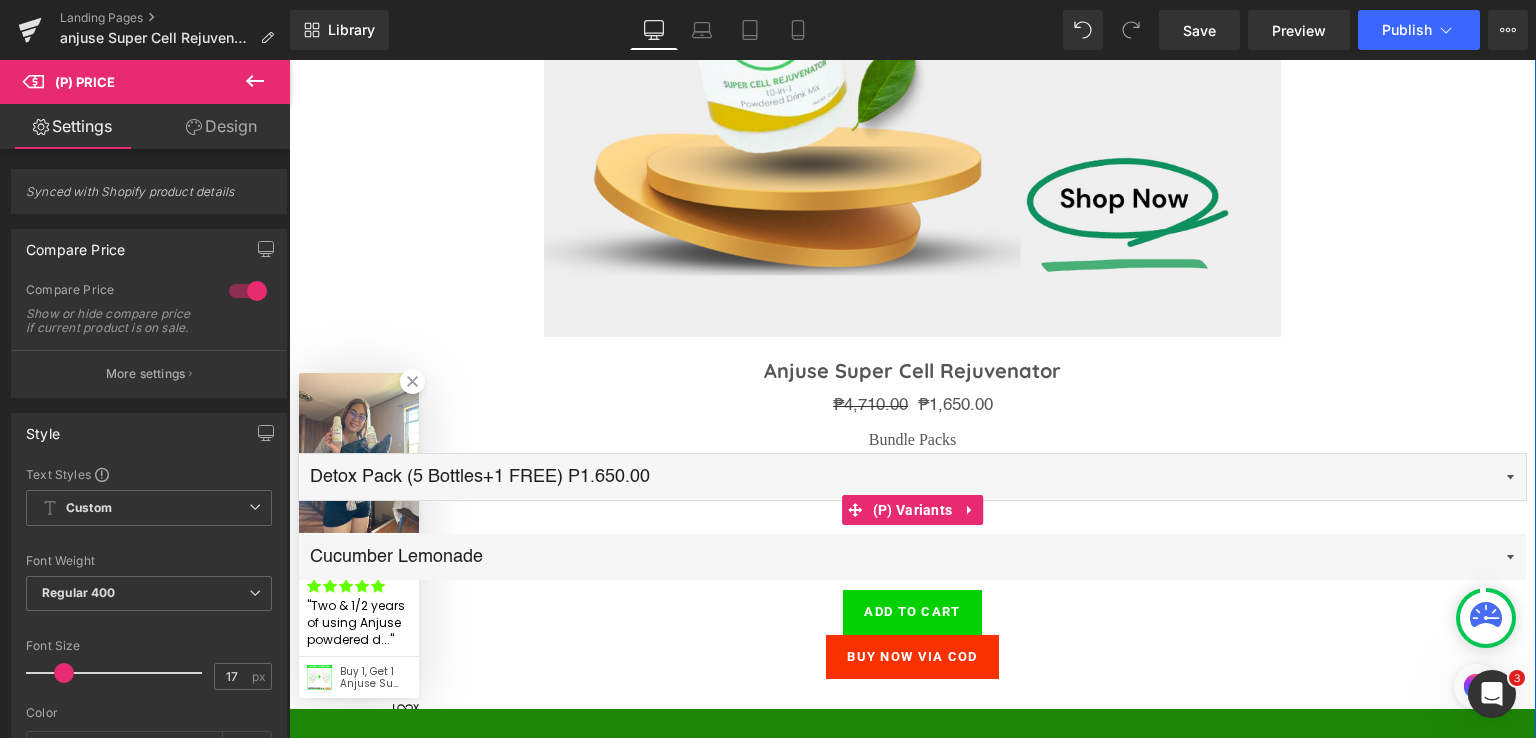 select on "Activators Pack (30 Bottles) P7.100.00" 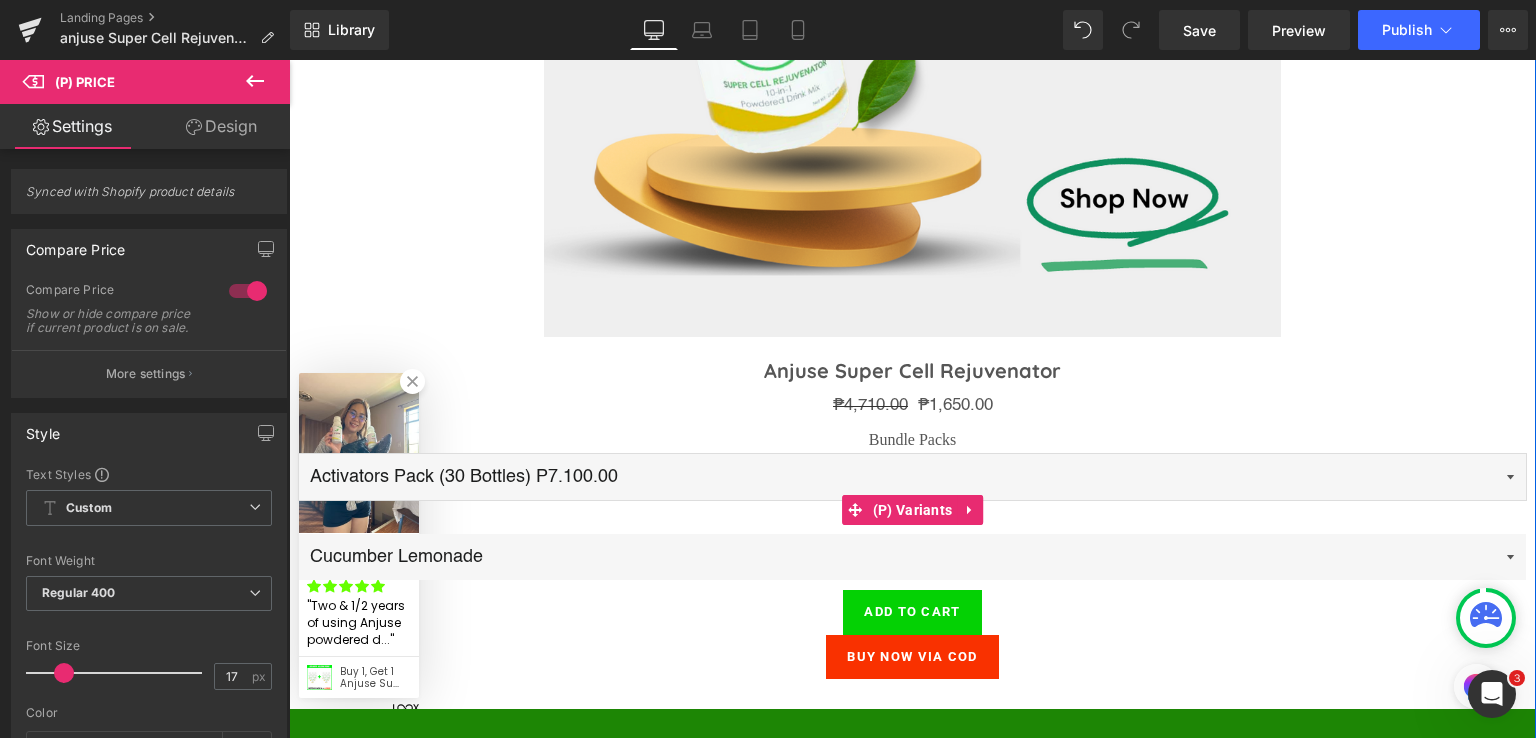 click on "Restoration Pack (10 Bottles+1 FREE) P2.750.00
Detox Pack (5 Bottles+1 FREE) P1.650.00
Activators Pack (30 Bottles) P7.100.00
Dealers Pack (50 bottles) P11.000.00
Distributors Pack (100 bottles) P18.000.00
Starter Pack (3 Bottles) P1.000.00" at bounding box center (912, 477) 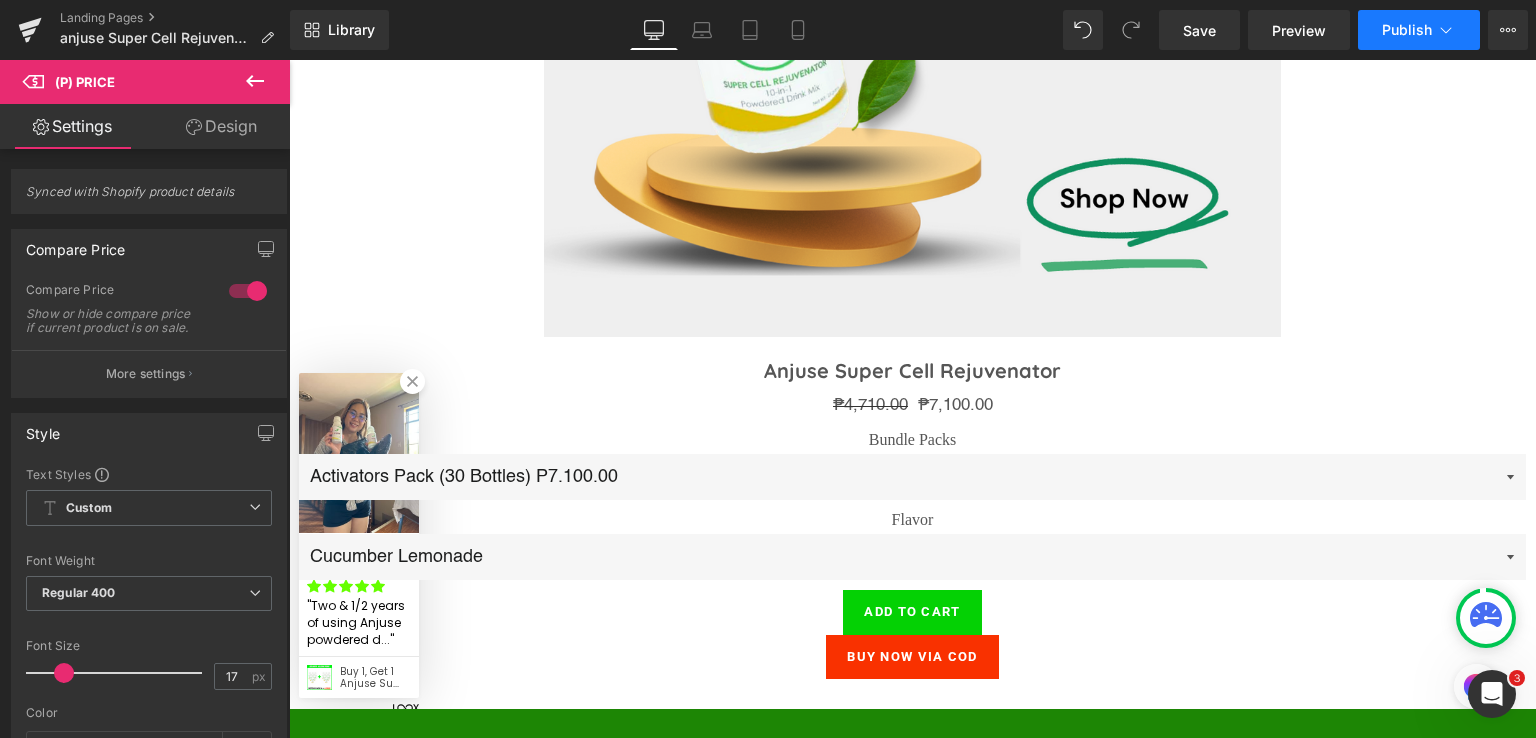 click on "Publish" at bounding box center (1407, 30) 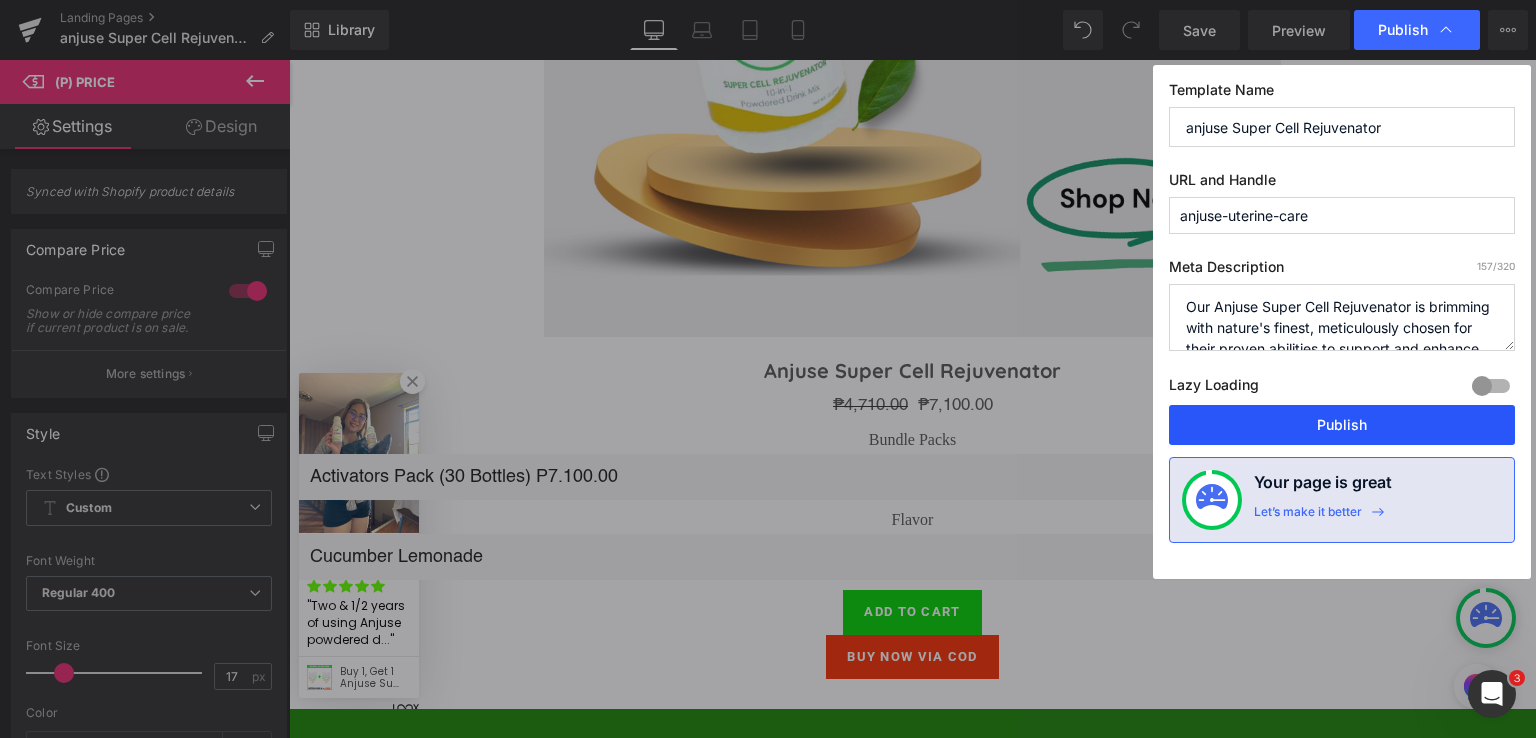 drag, startPoint x: 1324, startPoint y: 423, endPoint x: 1050, endPoint y: 341, distance: 286.007 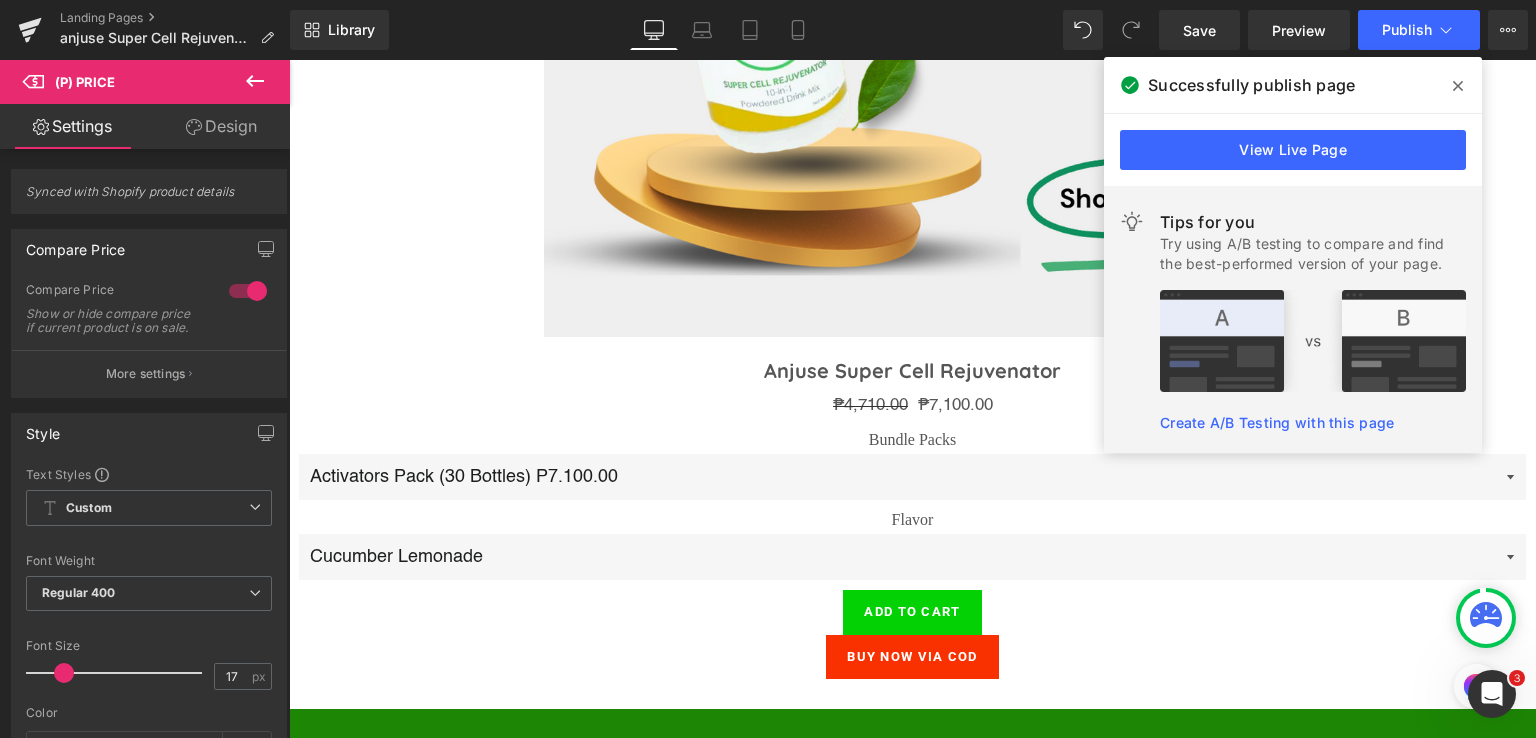 click 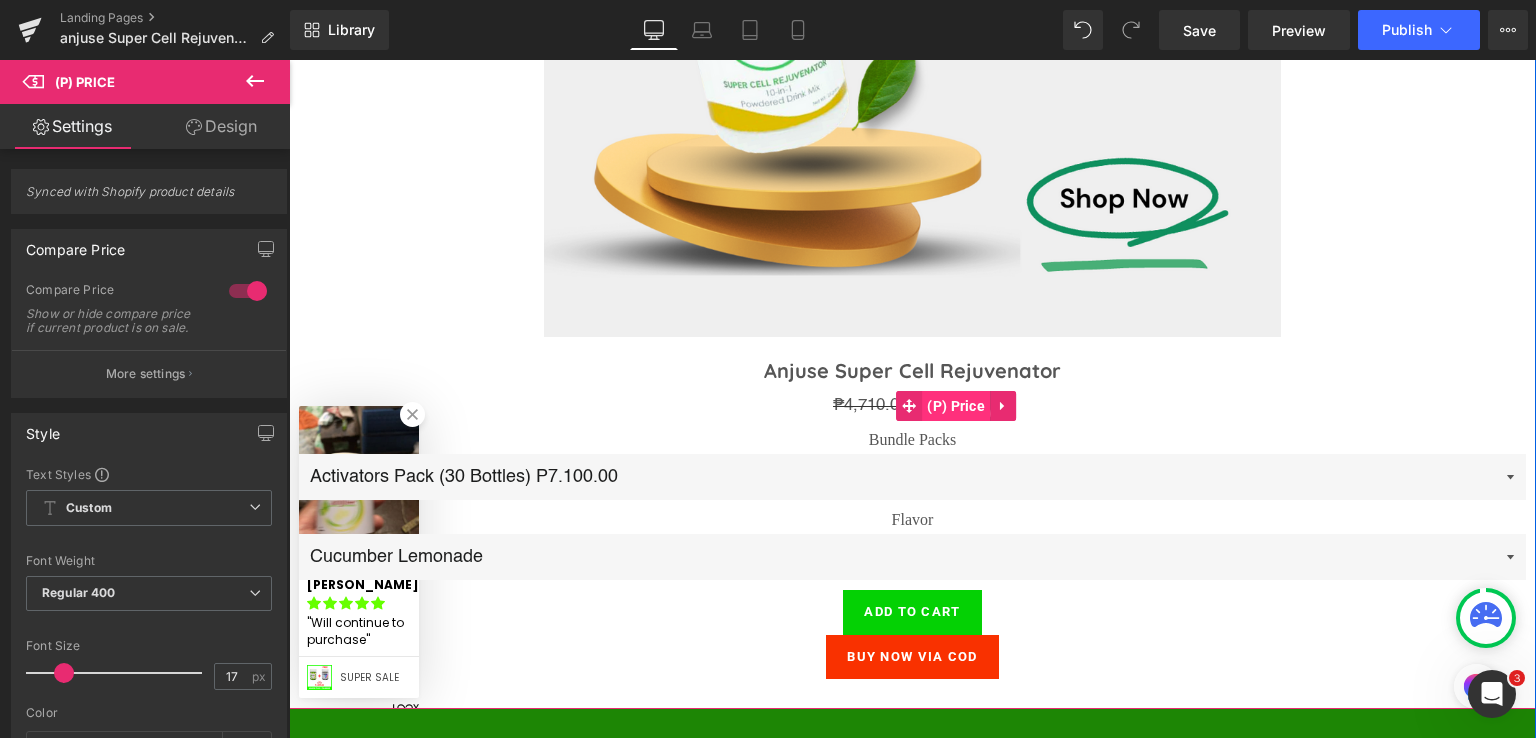 click on "(P) Price" at bounding box center [956, 406] 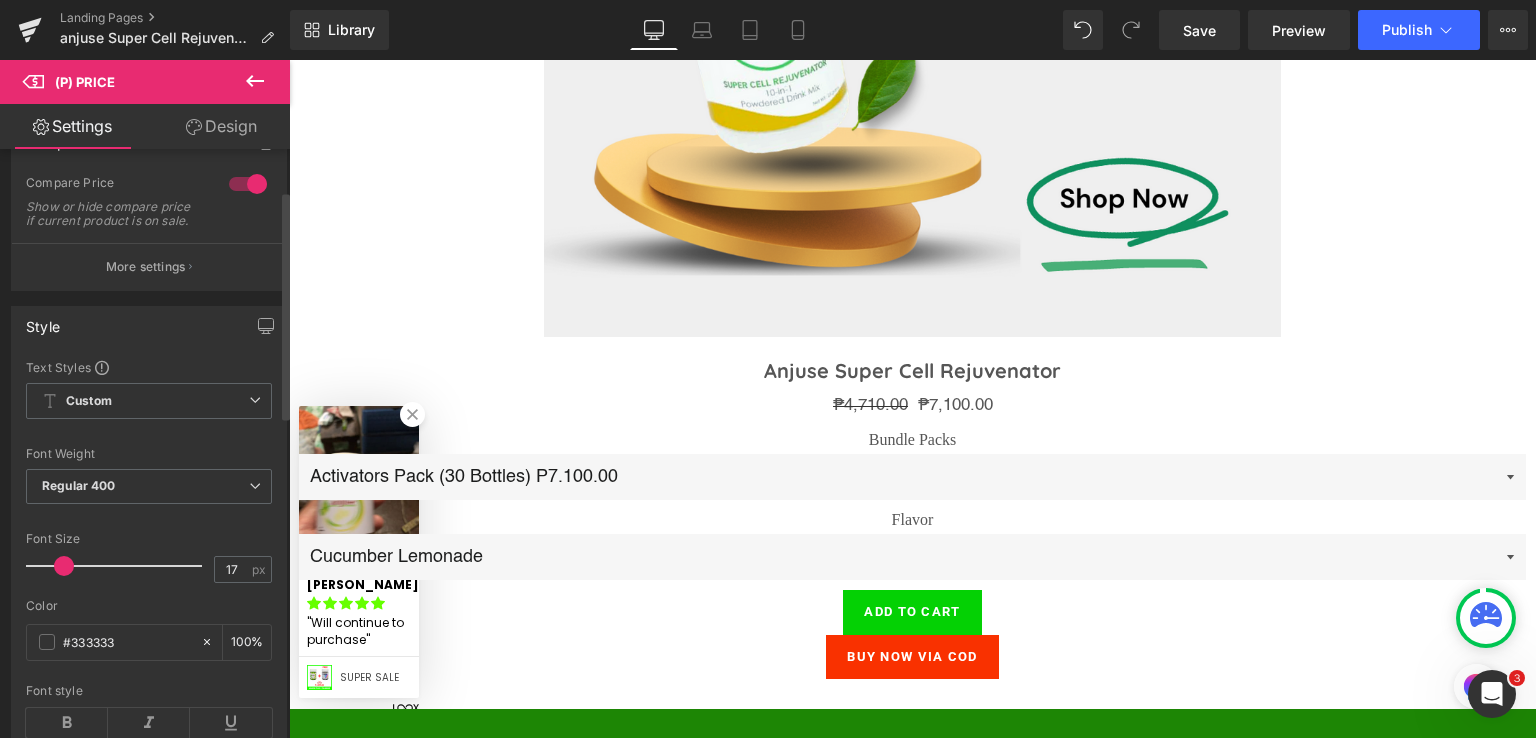 scroll, scrollTop: 133, scrollLeft: 0, axis: vertical 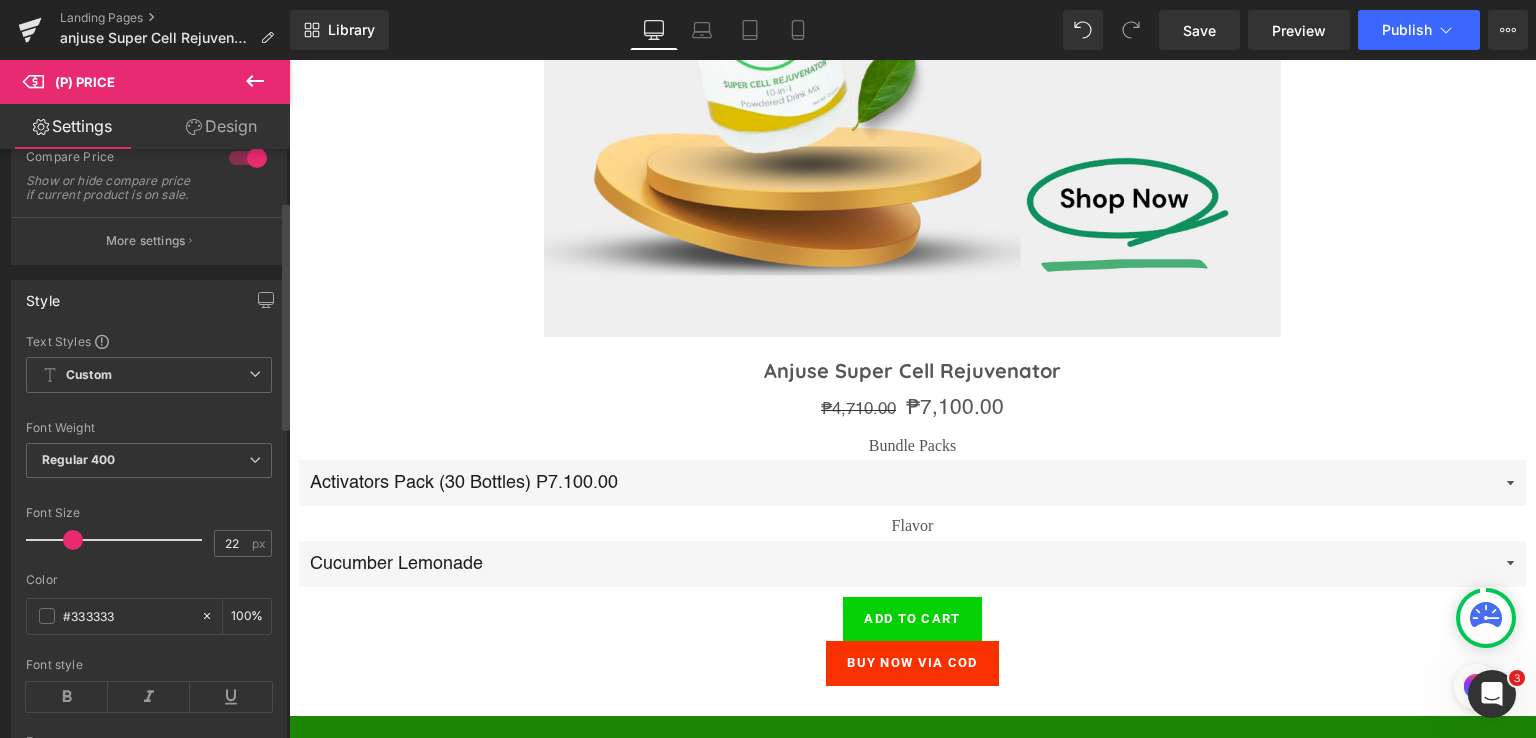 type on "23" 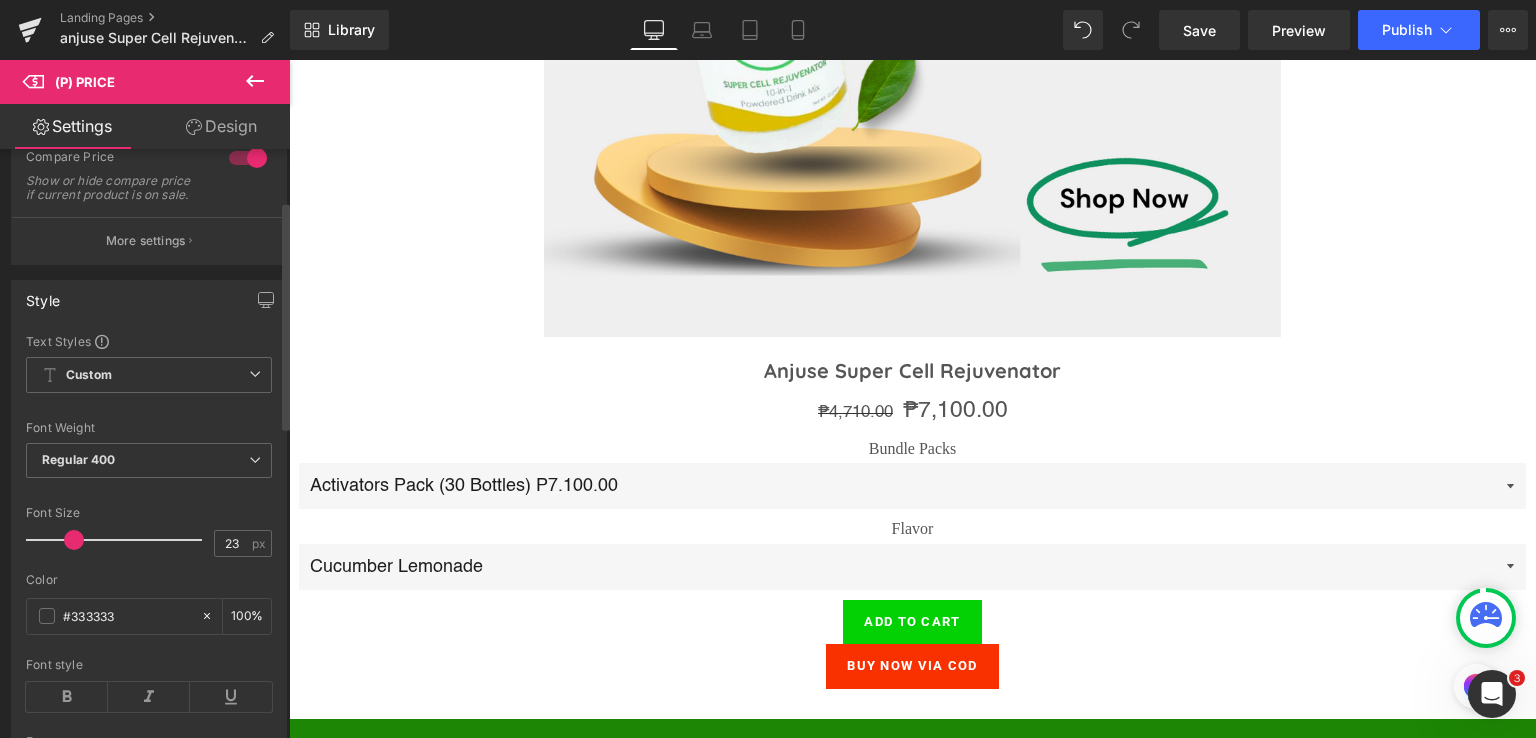 click at bounding box center (74, 540) 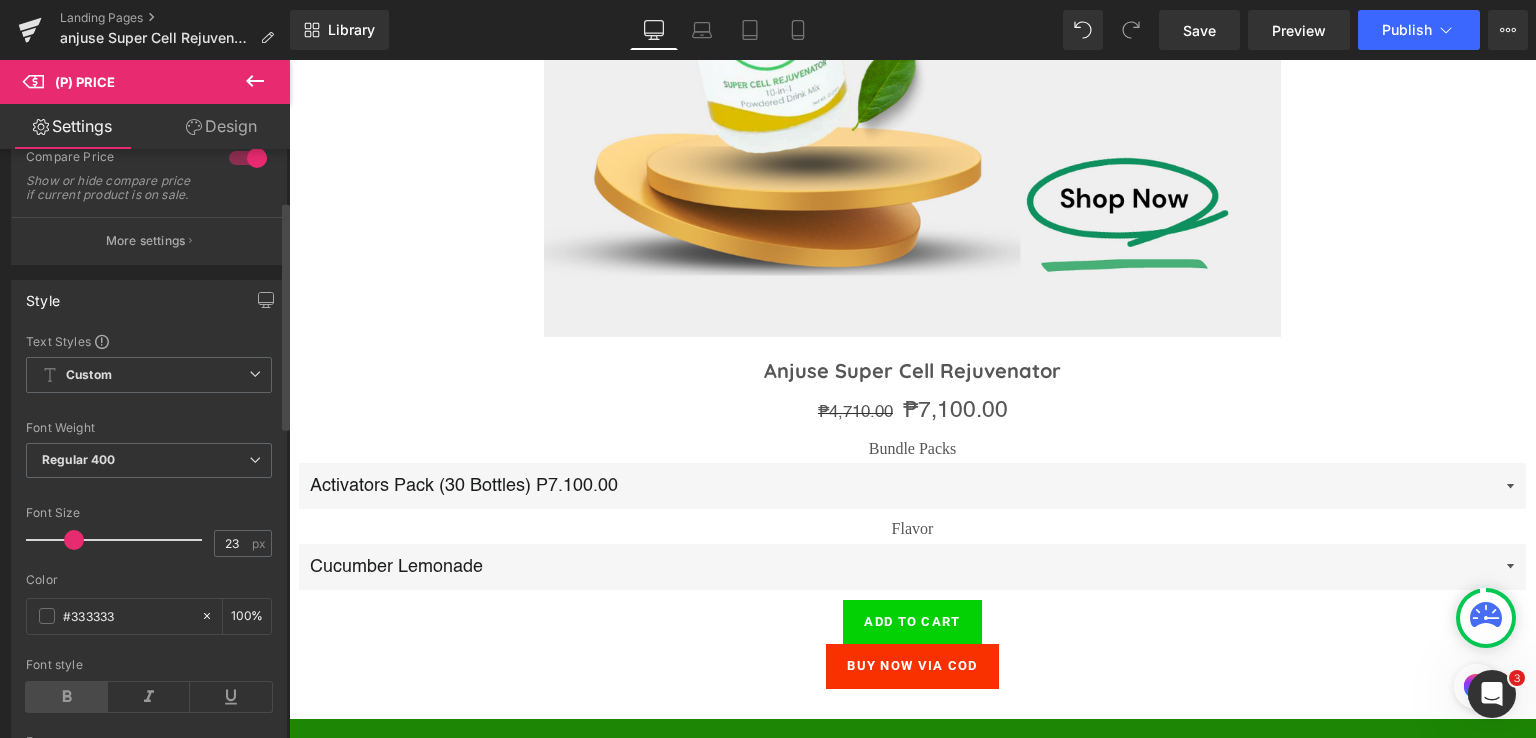 click at bounding box center [67, 697] 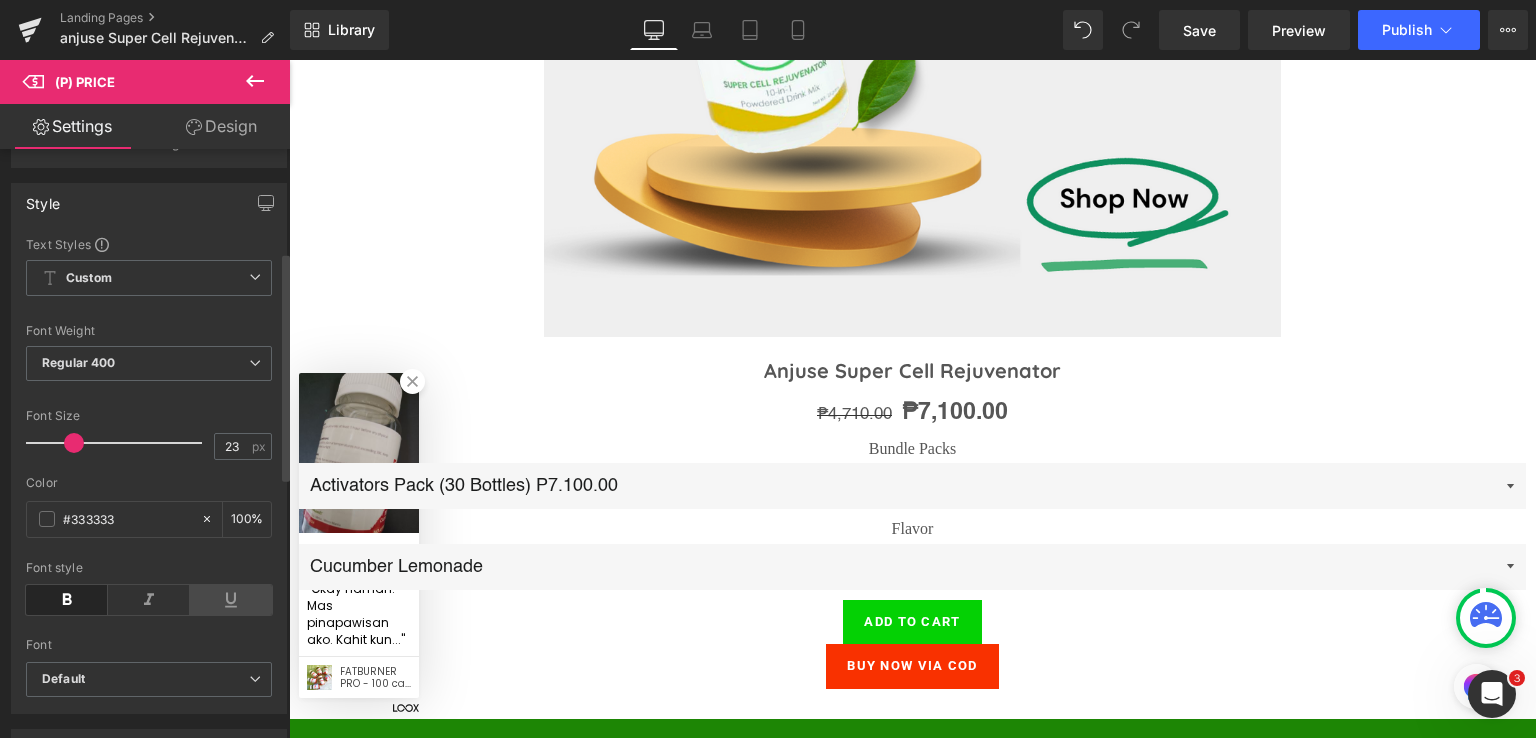 scroll, scrollTop: 266, scrollLeft: 0, axis: vertical 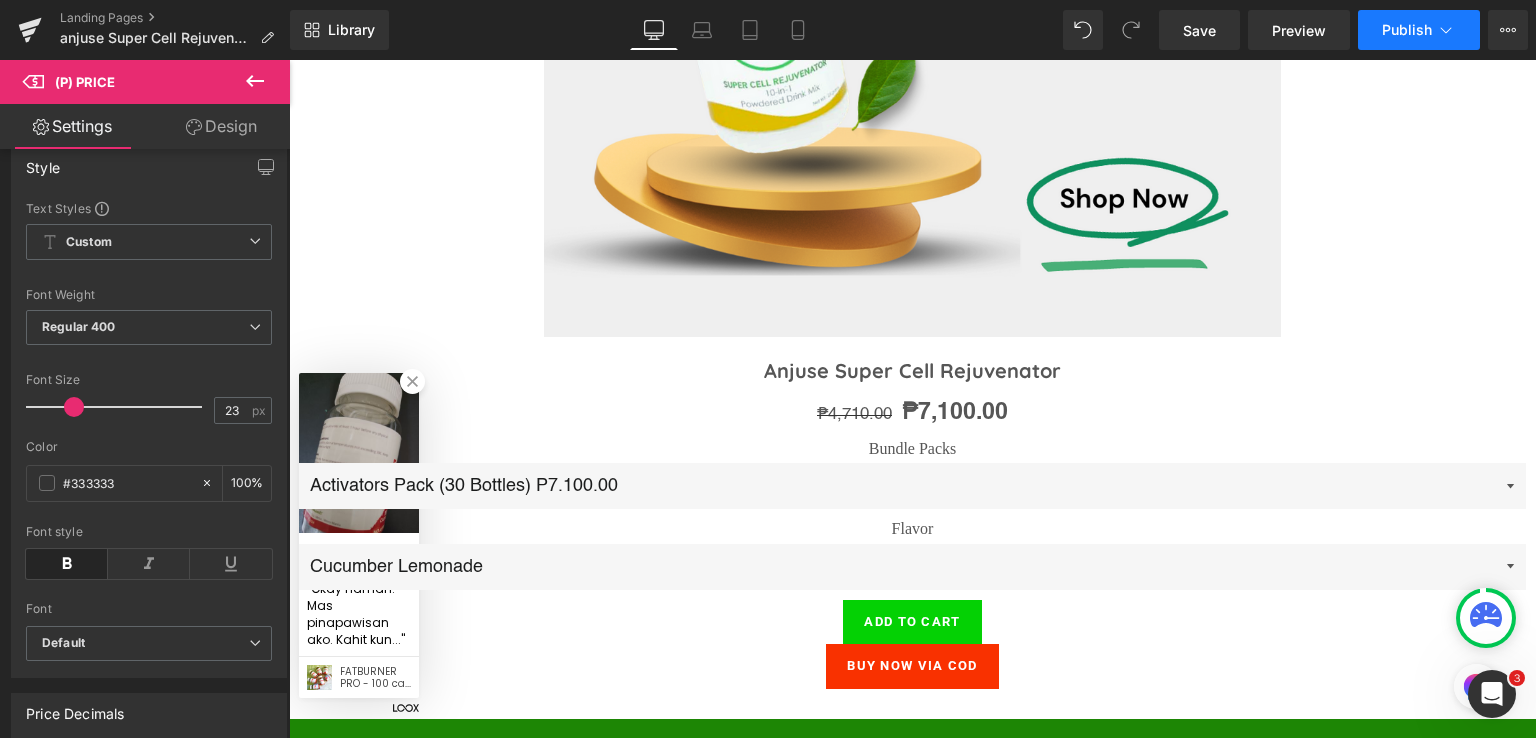 click on "Publish" at bounding box center [1407, 30] 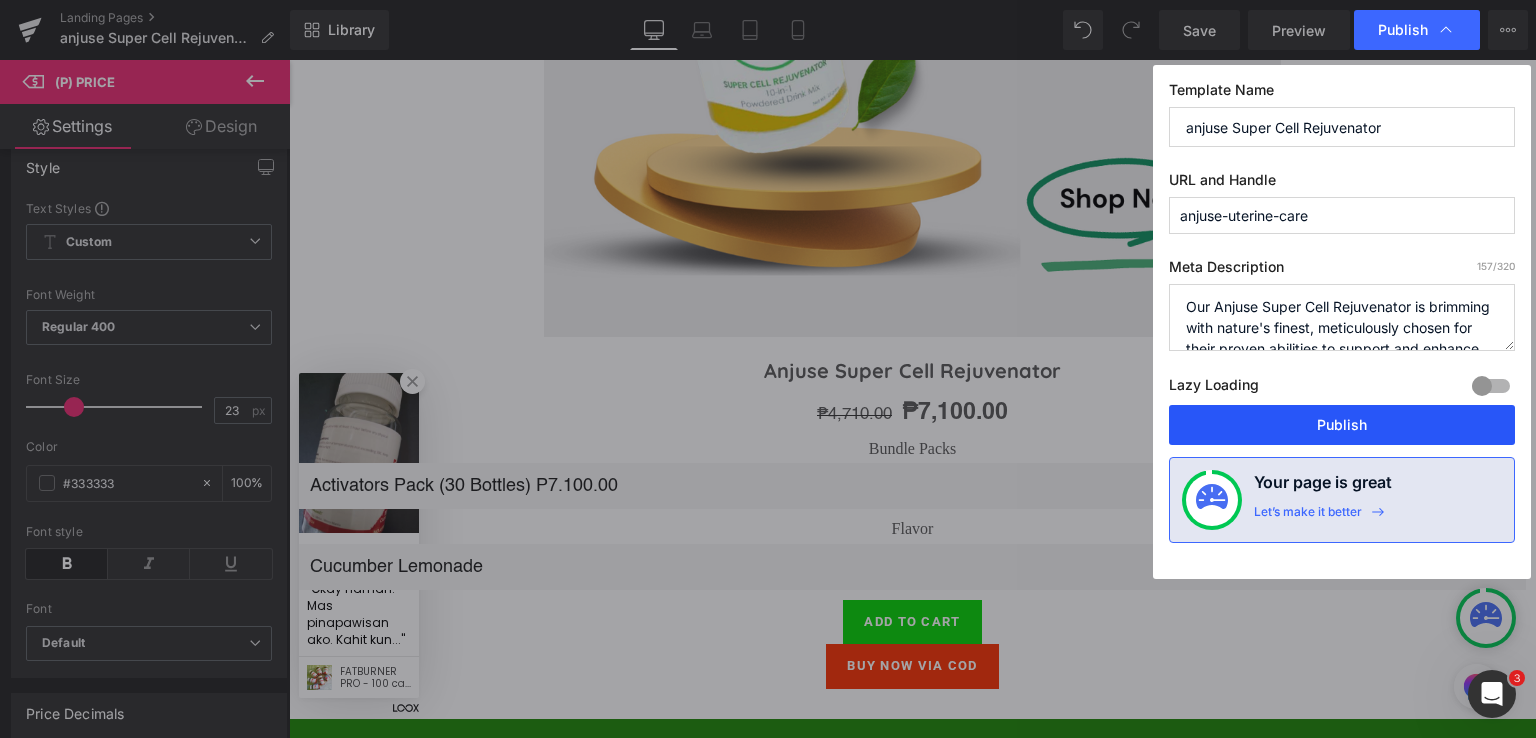 click on "Publish" at bounding box center [1342, 425] 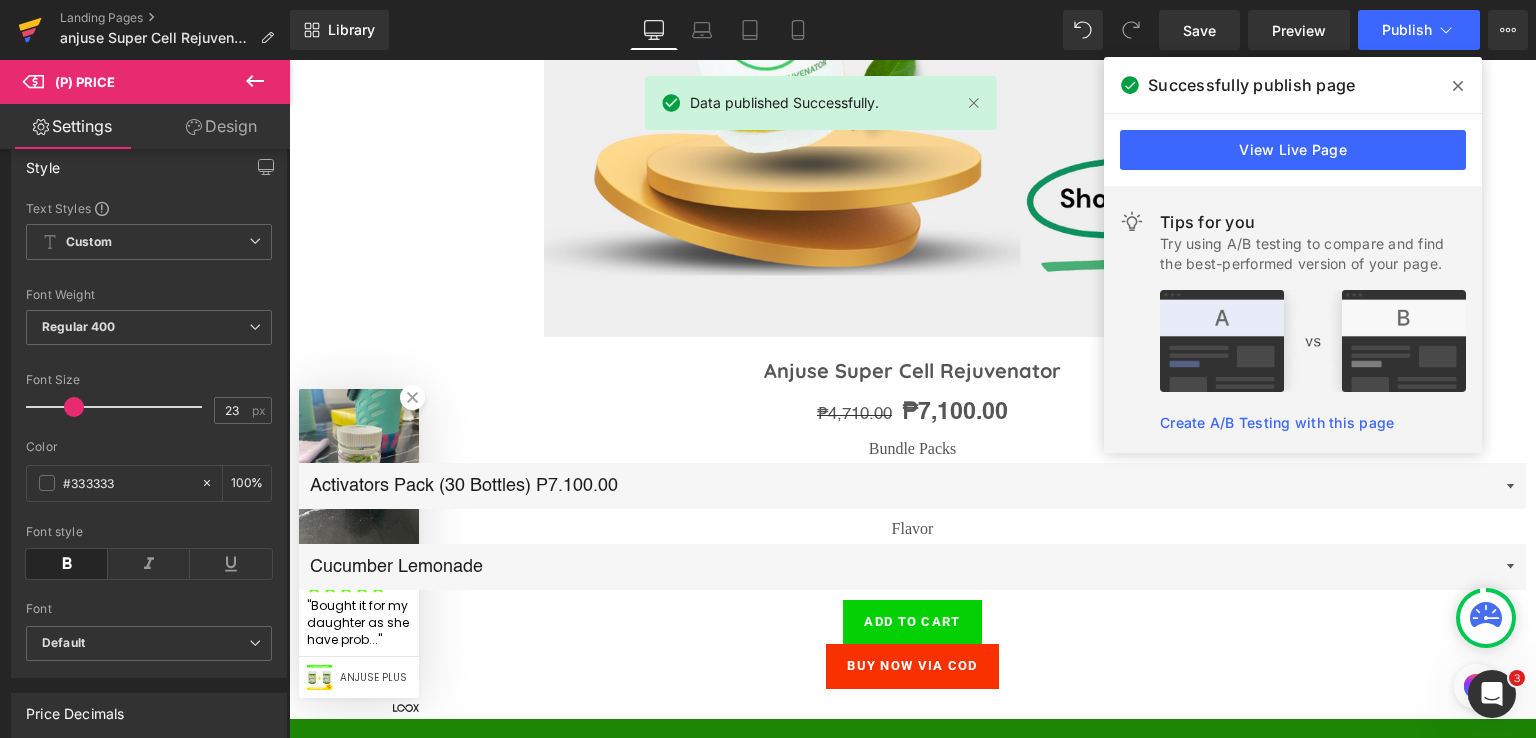 click 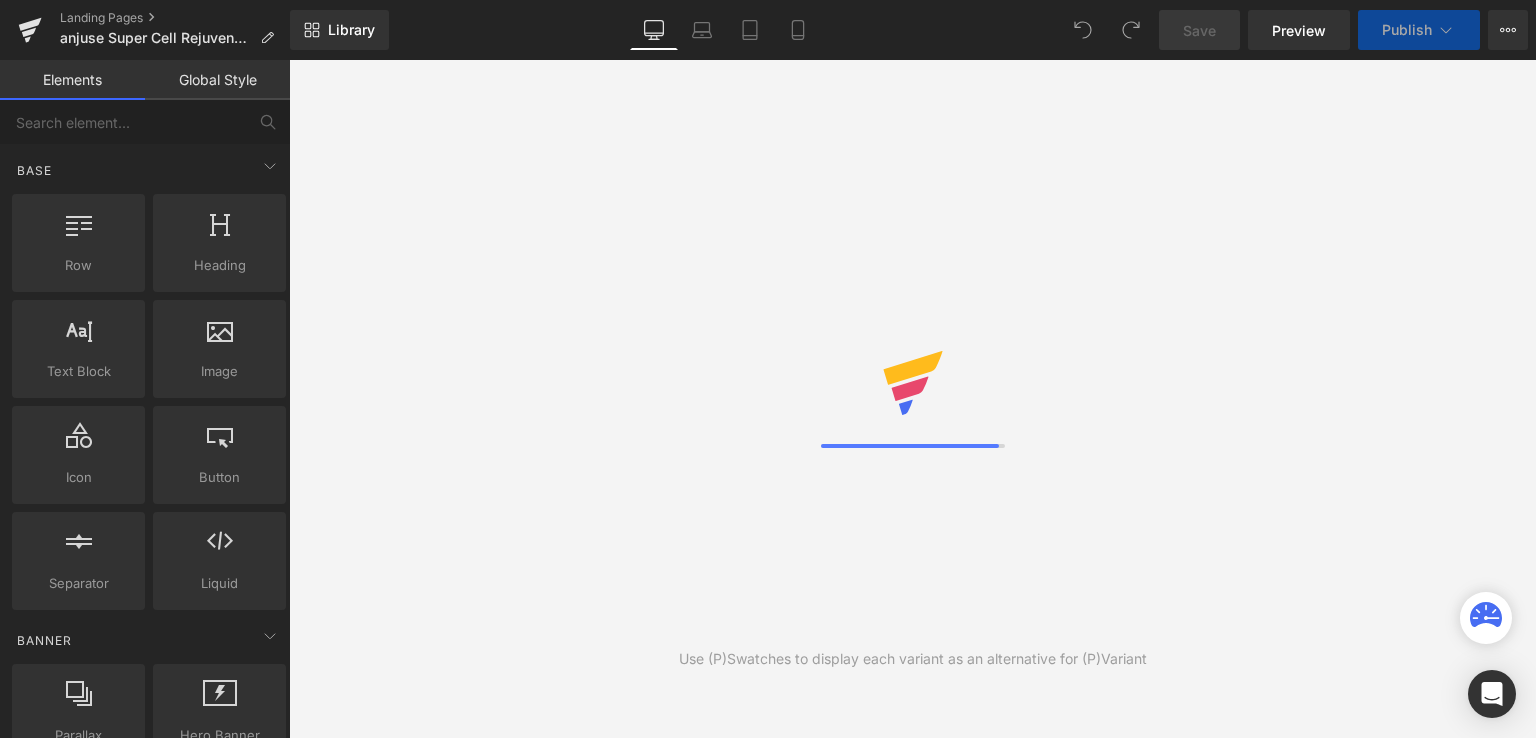 scroll, scrollTop: 0, scrollLeft: 0, axis: both 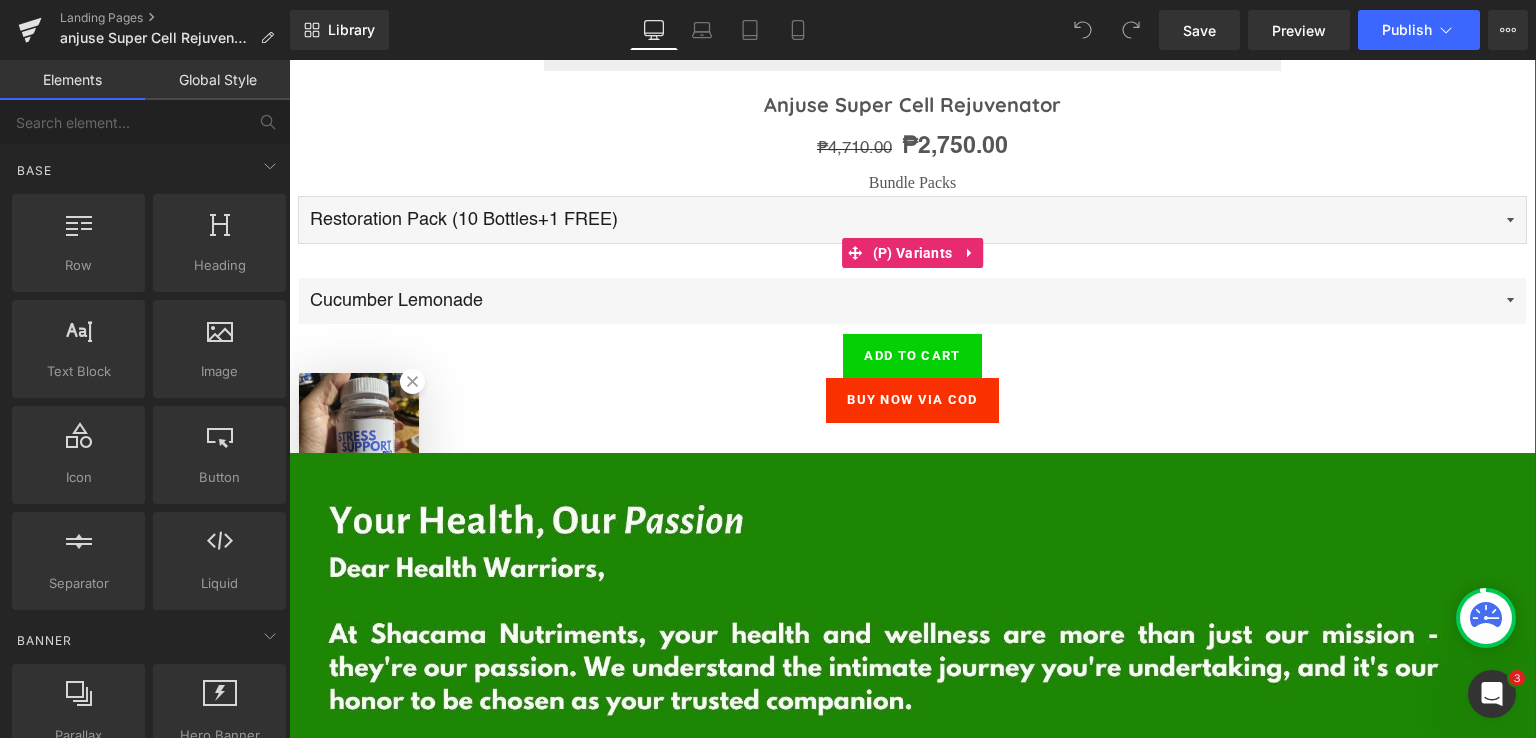 click on "Restoration Pack (10 Bottles+1 FREE)
Detox Pack (5 Bottles+1 FREE)
Activators Pack (30 Bottles)
Dealers Pack (50 bottles)
Distributors Pack (100 bottles)
Starter Pack (3 Bottles)" at bounding box center [912, 220] 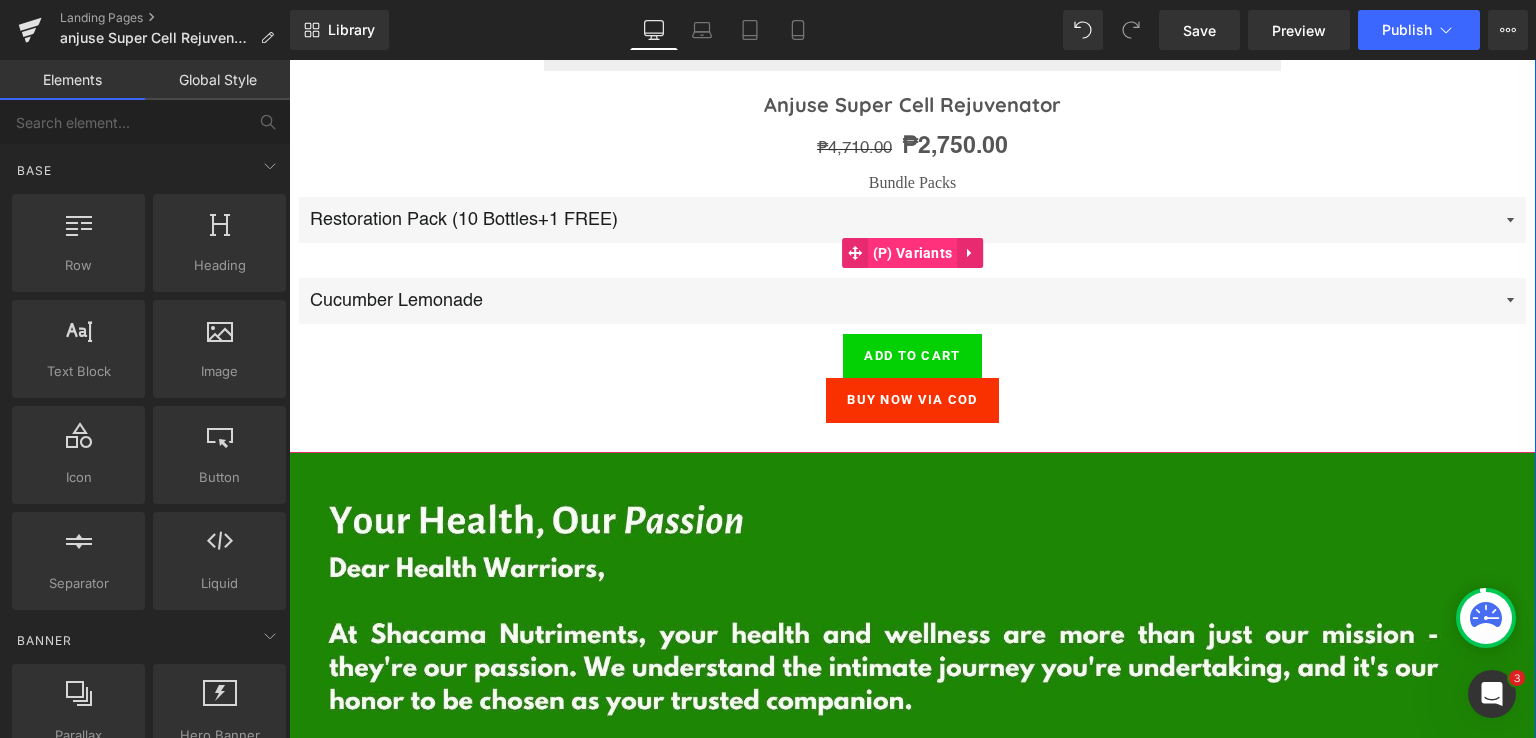 click on "(P) Variants" at bounding box center (913, 253) 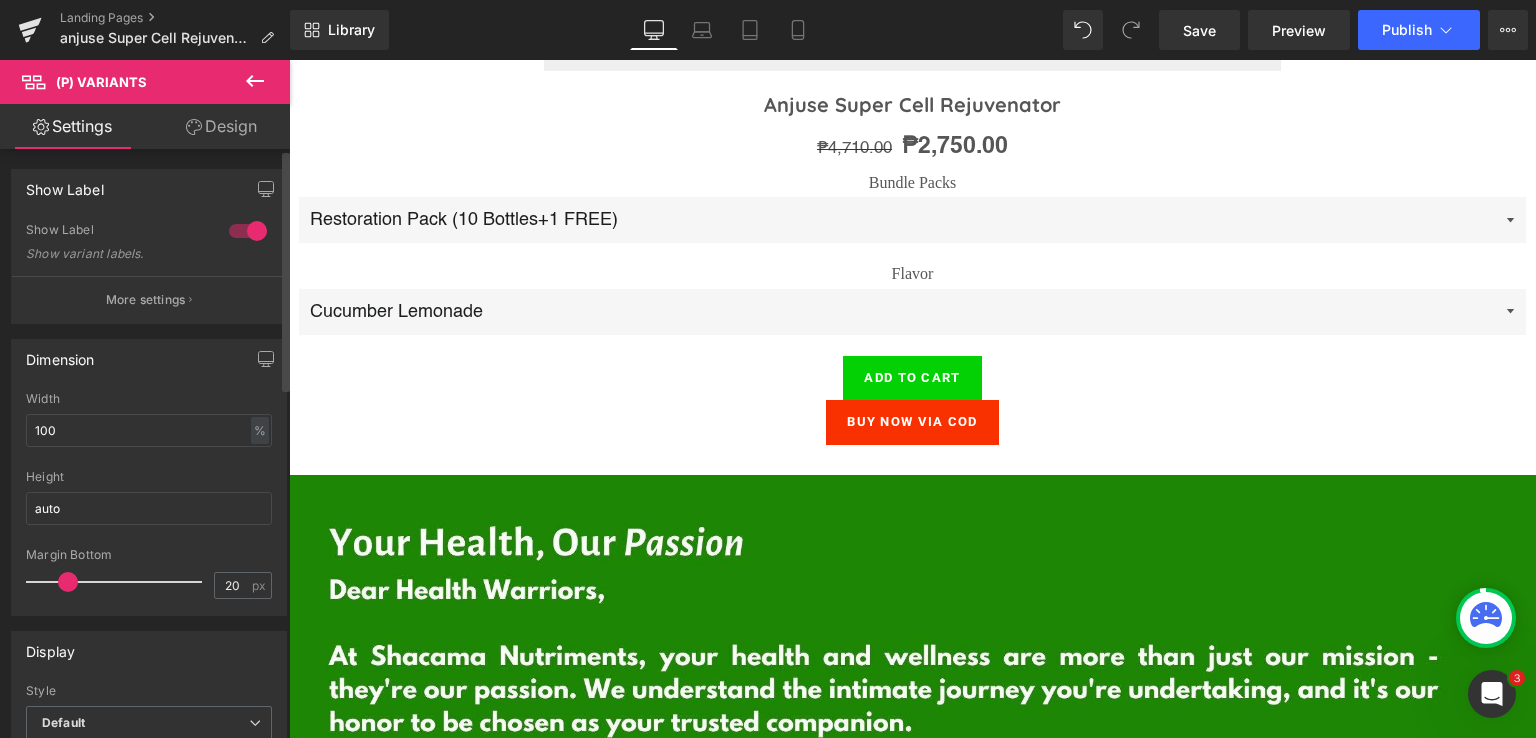 type on "19" 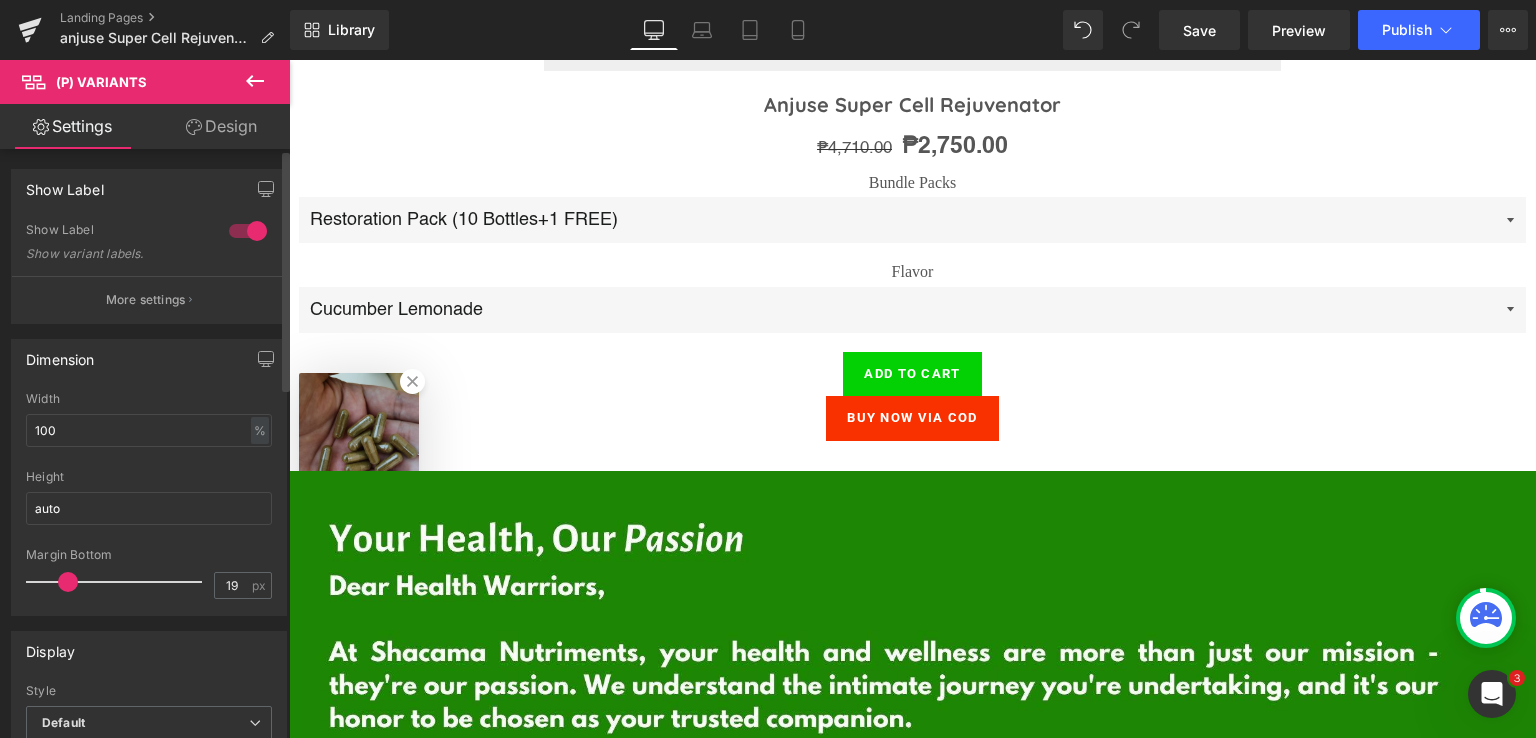 drag, startPoint x: 55, startPoint y: 579, endPoint x: 69, endPoint y: 577, distance: 14.142136 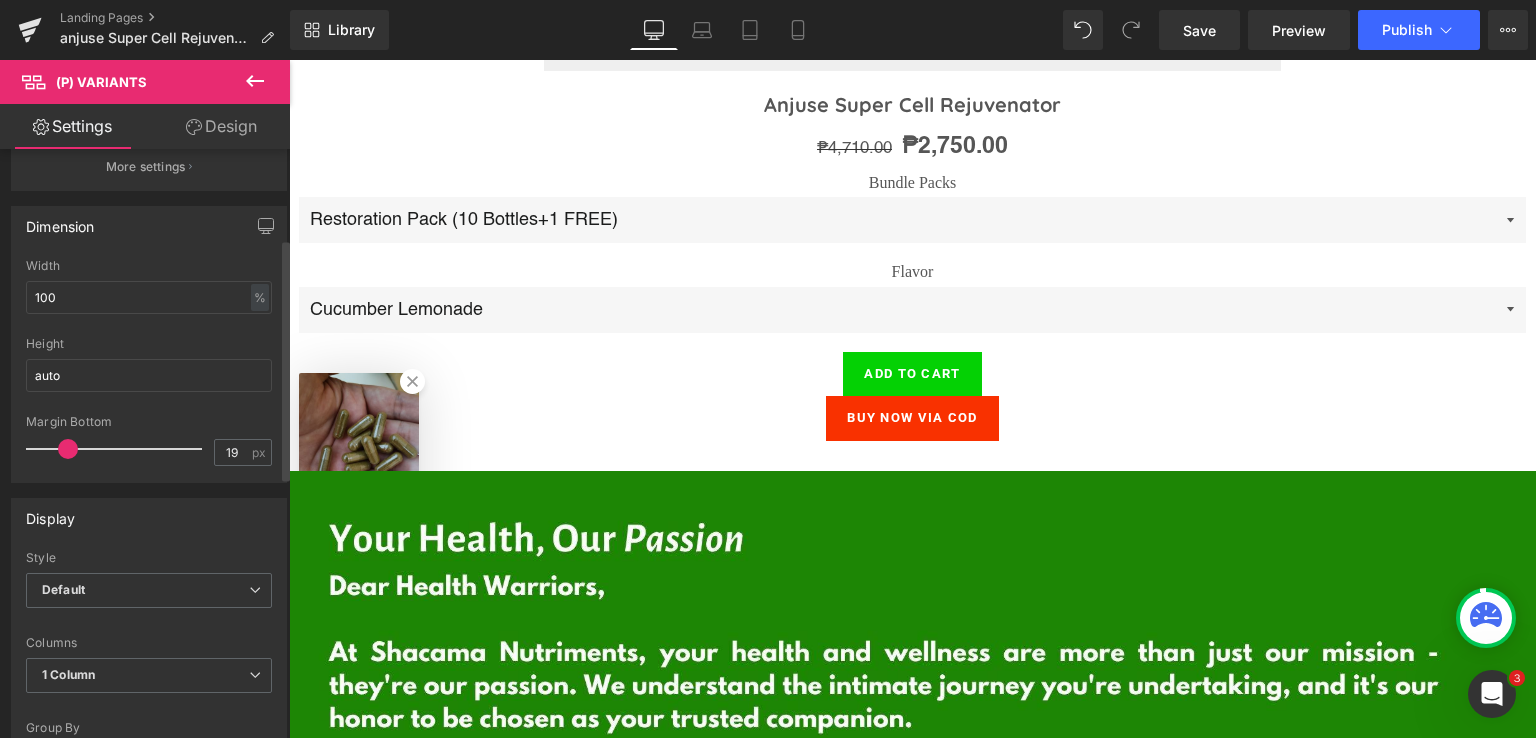 scroll, scrollTop: 266, scrollLeft: 0, axis: vertical 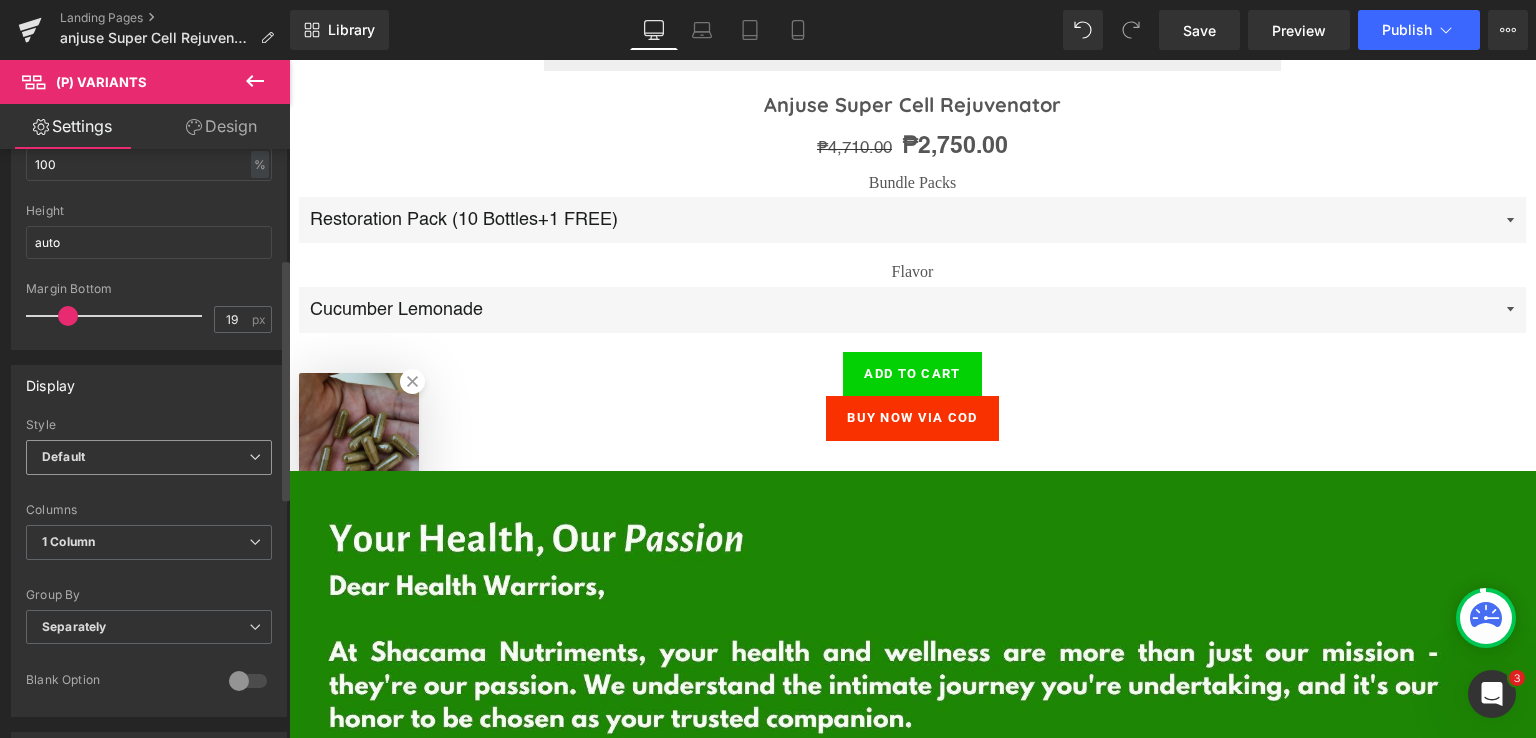 click on "Default
Default Inline" at bounding box center [149, 462] 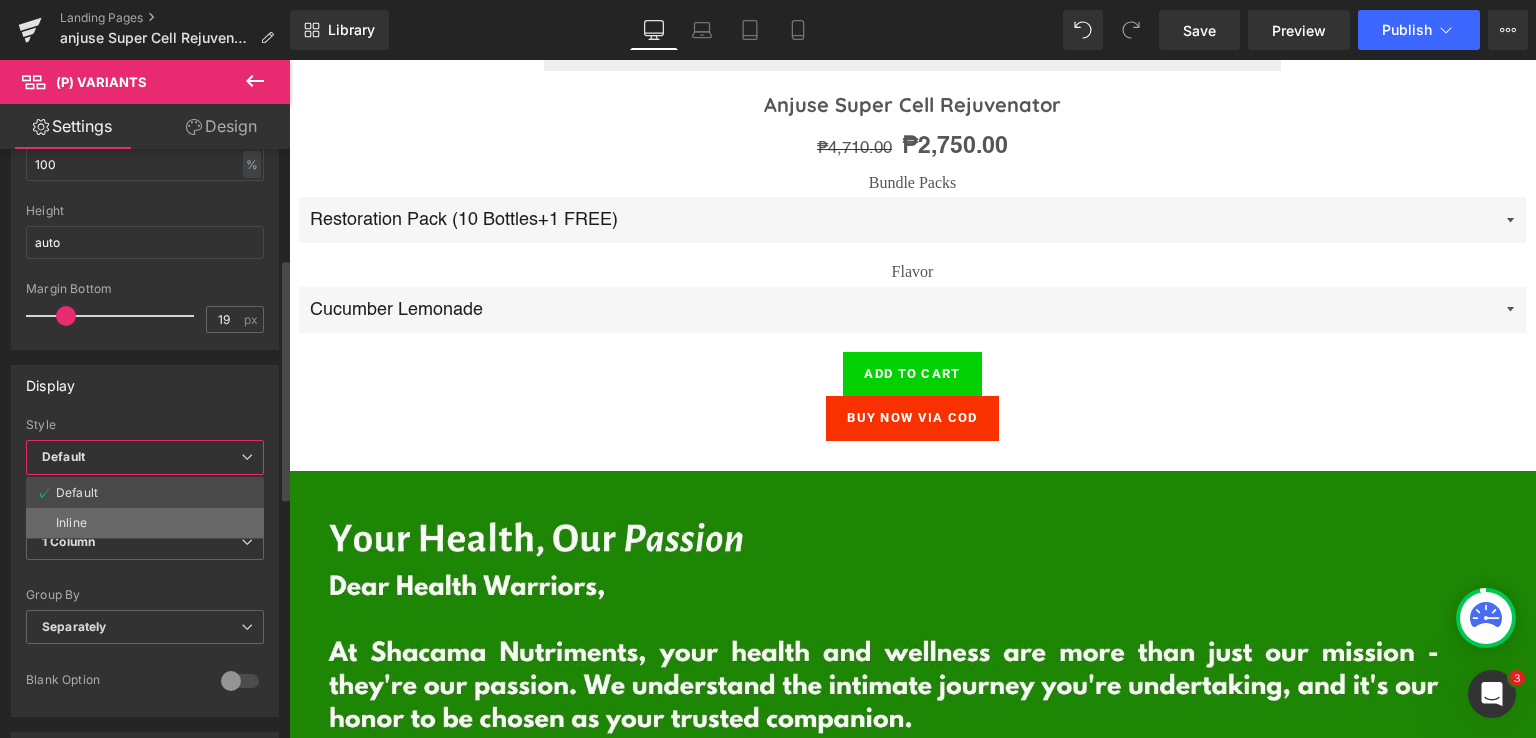 click on "Inline" at bounding box center [145, 523] 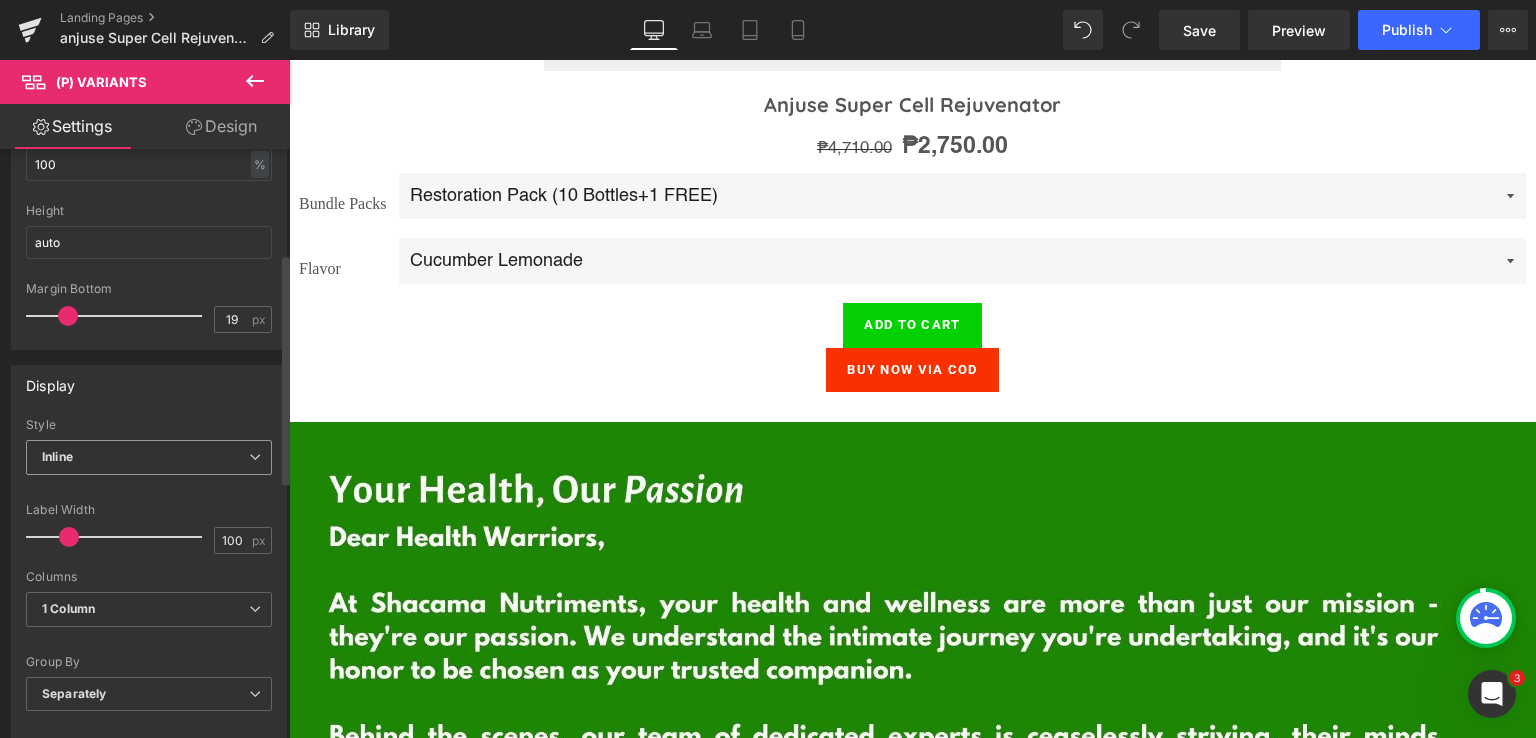 click on "Inline" at bounding box center [149, 457] 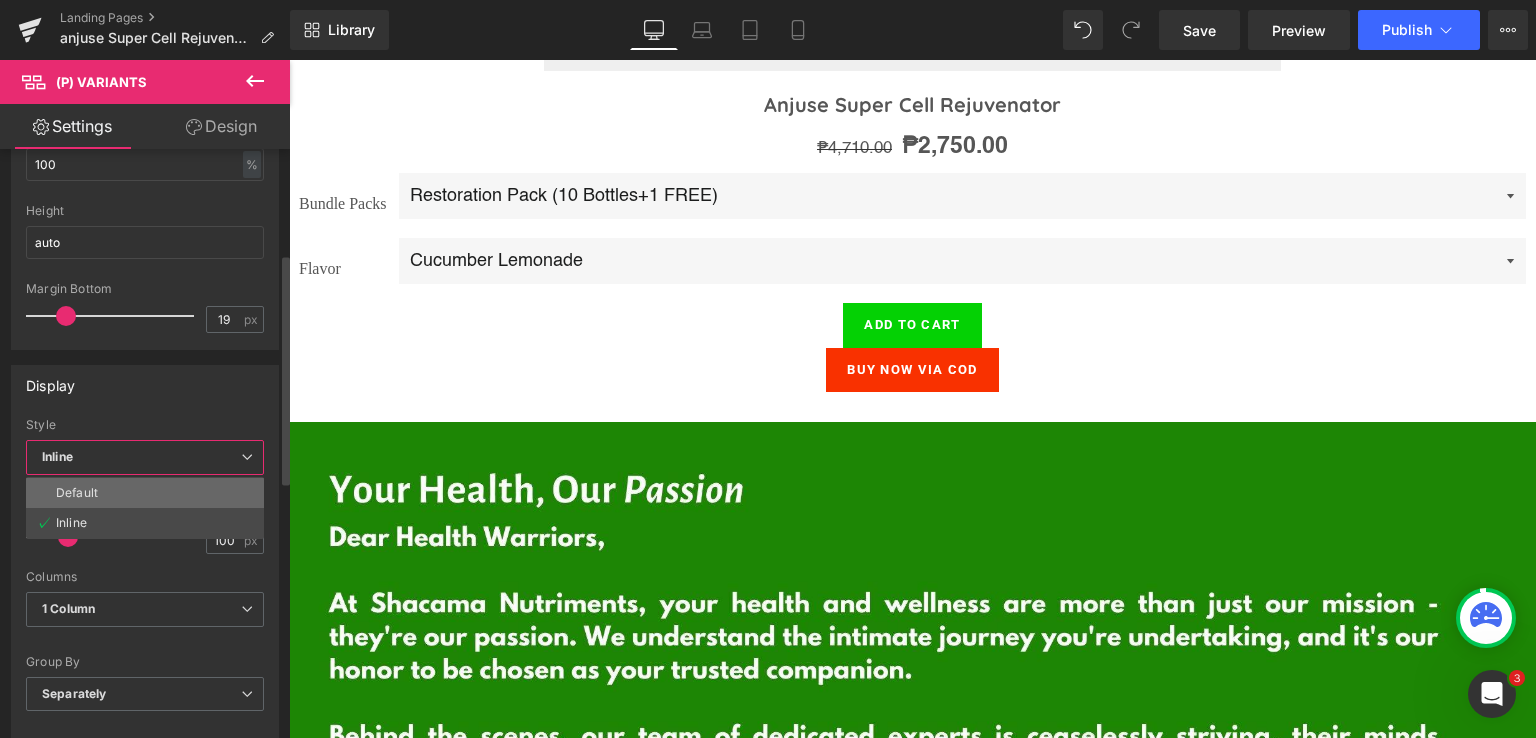 click on "Default" at bounding box center [145, 493] 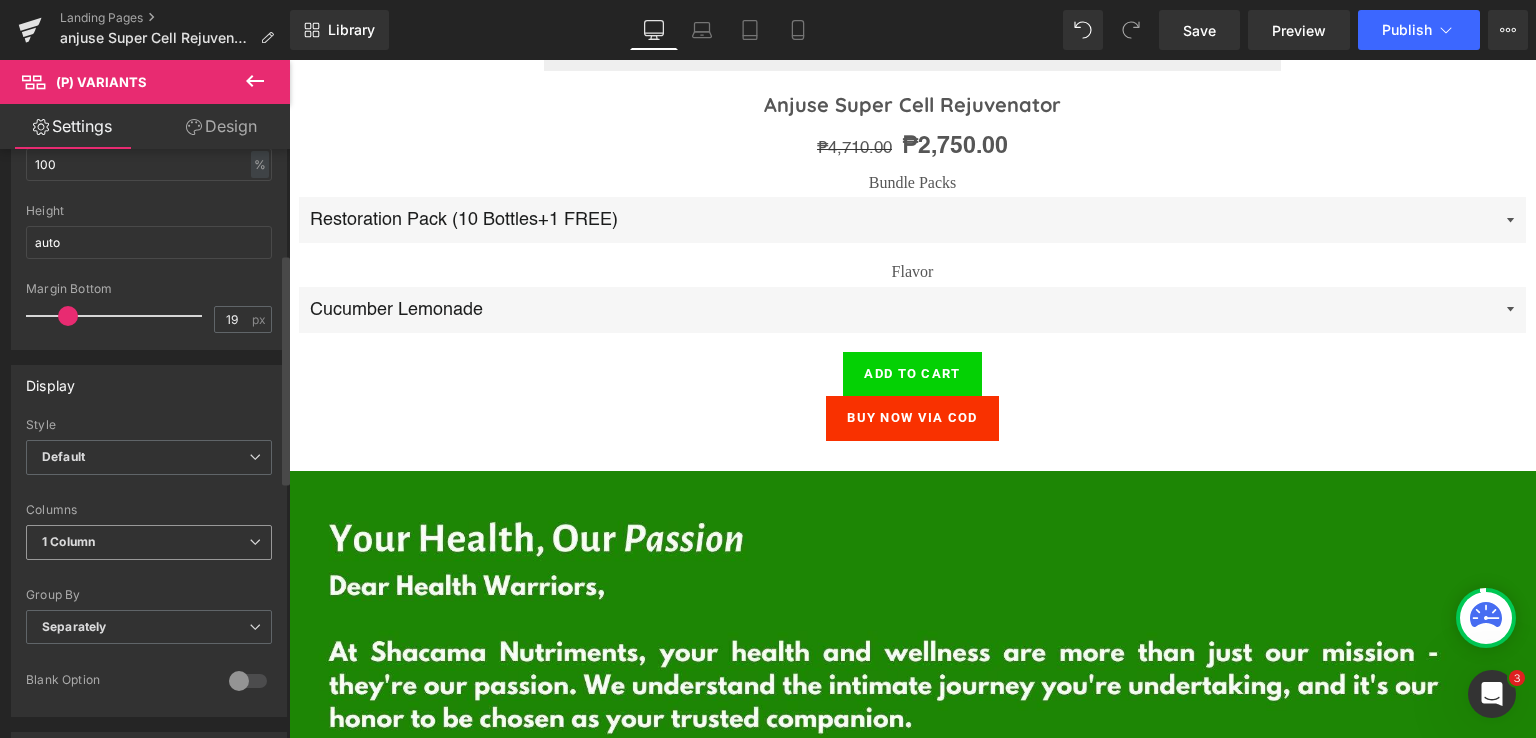 click on "1 Column" at bounding box center [149, 542] 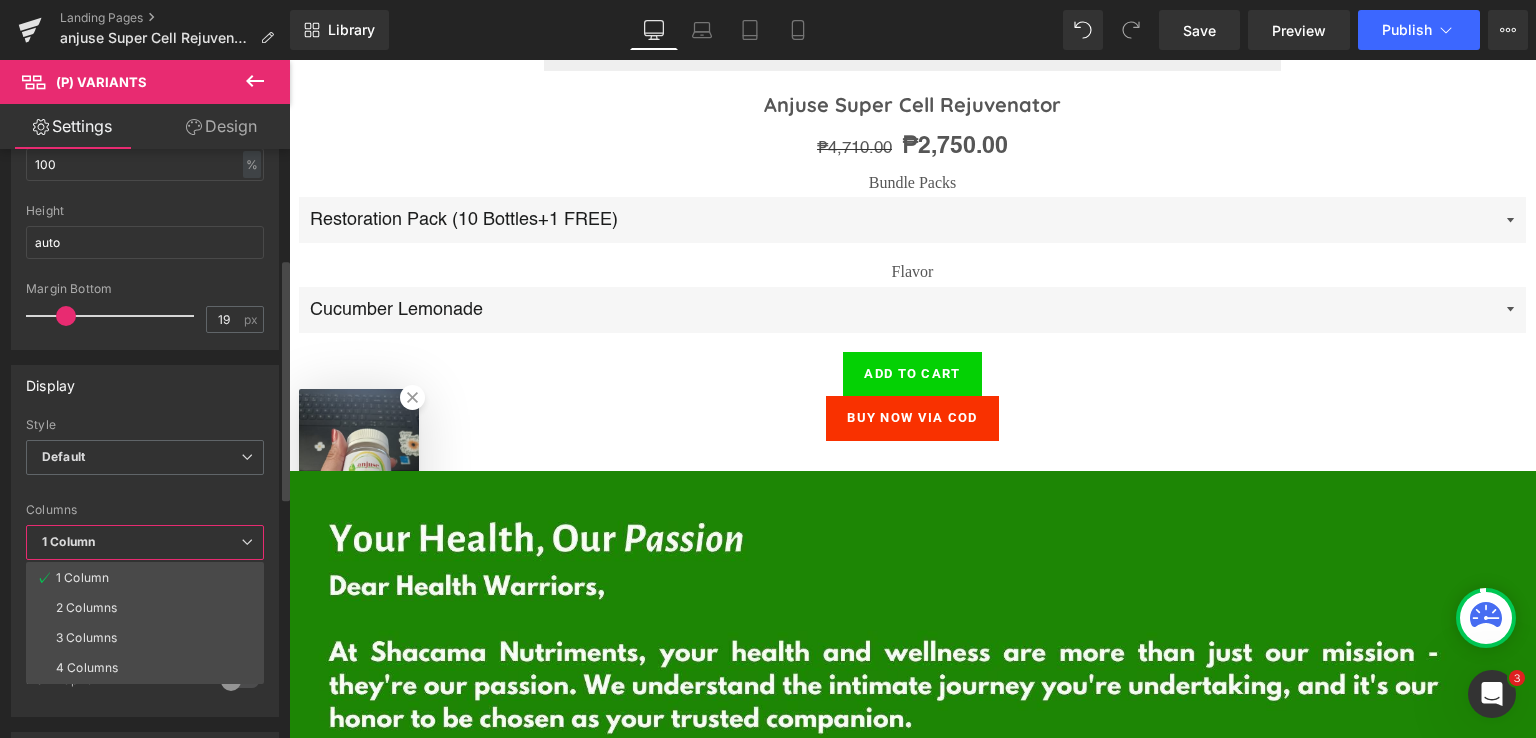 click on "1 Column" at bounding box center [145, 542] 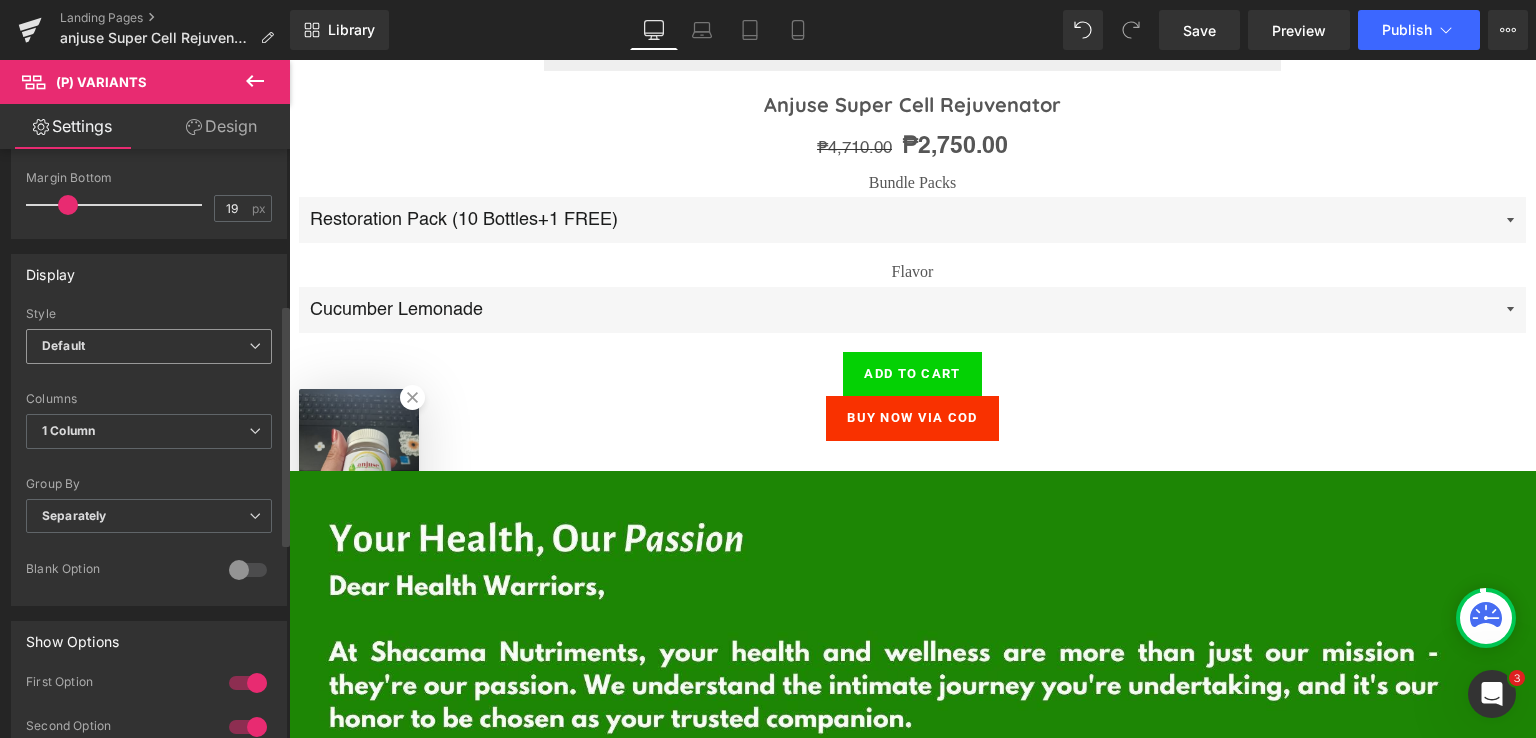 scroll, scrollTop: 400, scrollLeft: 0, axis: vertical 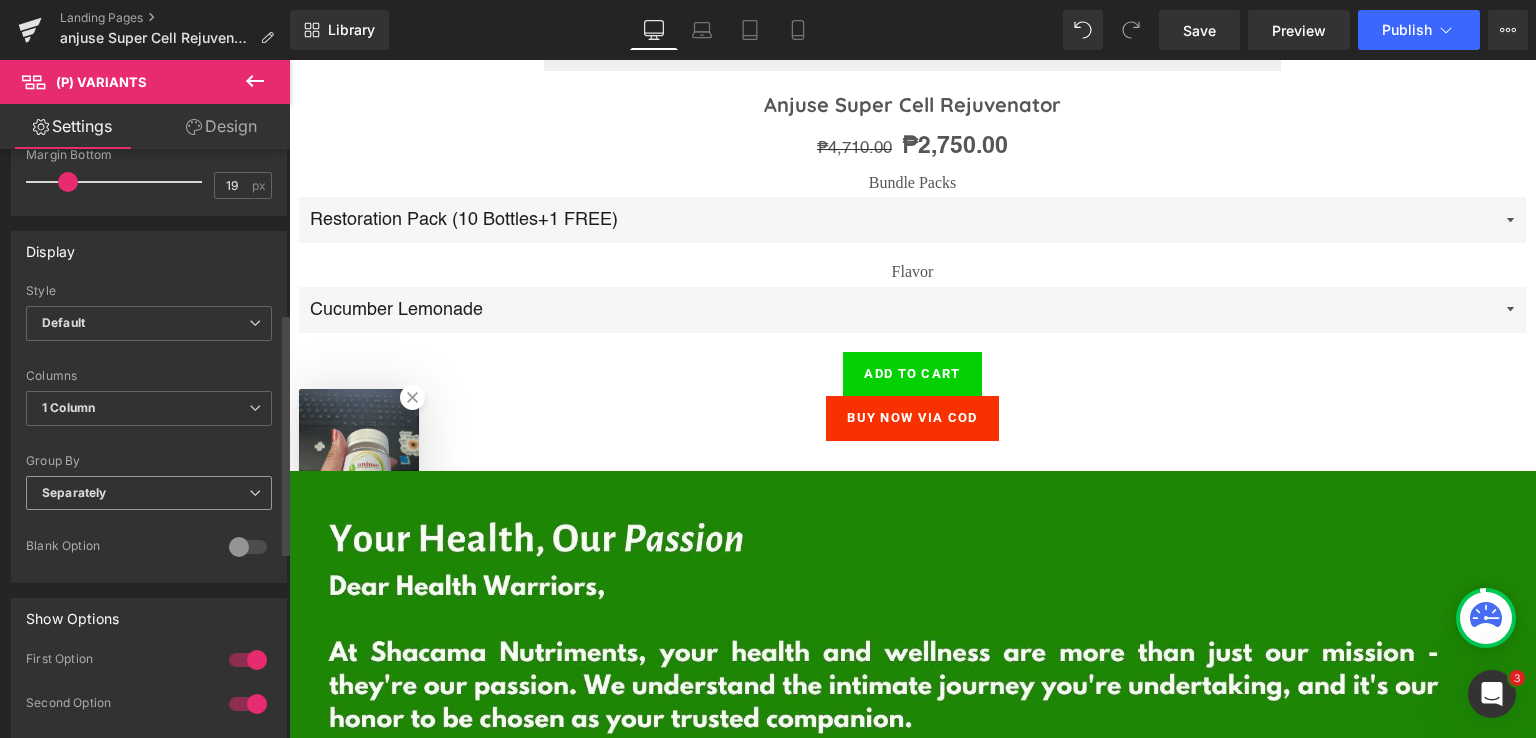 click on "Separately" at bounding box center [149, 493] 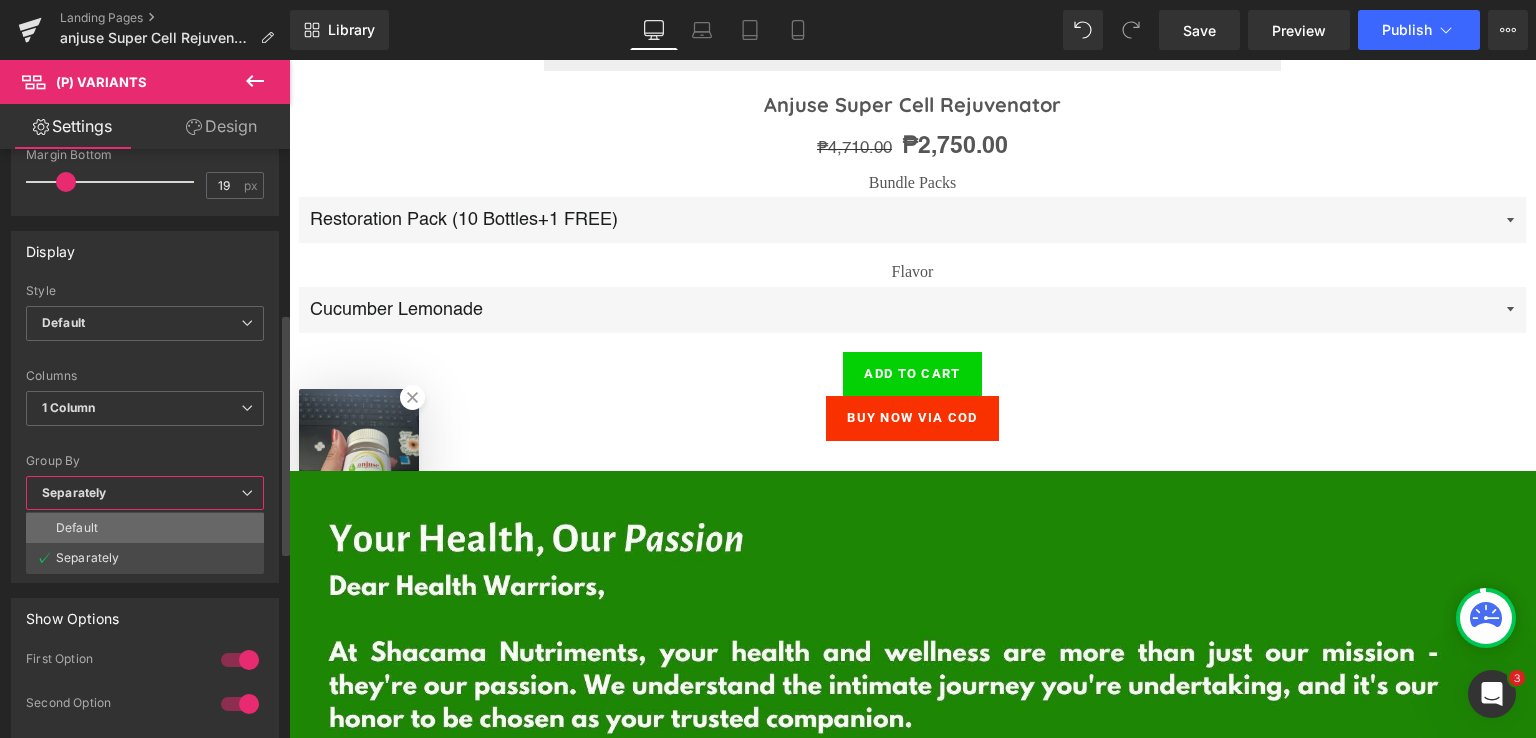 click on "Default" at bounding box center [145, 528] 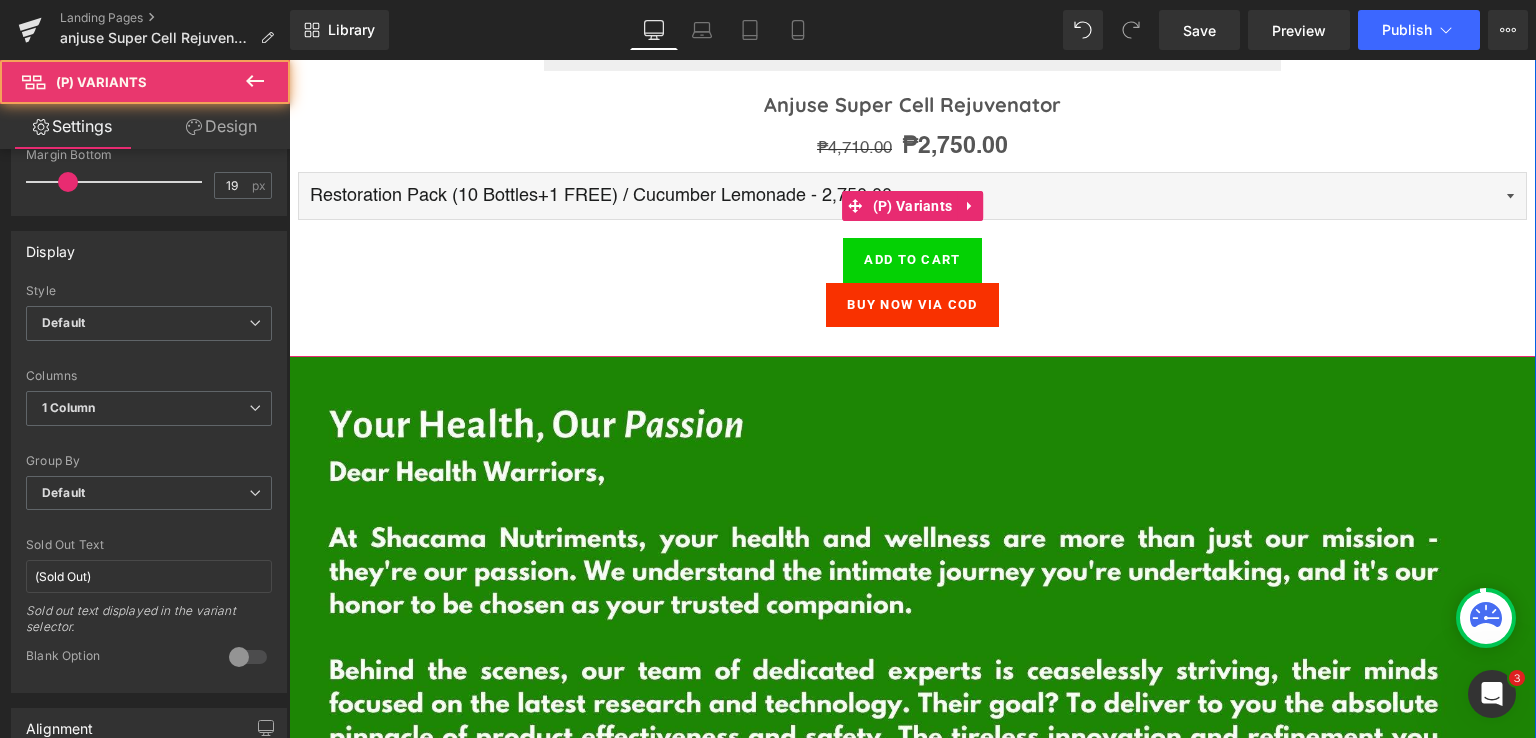 click on "Restoration Pack (10 Bottles+1 FREE) / Cucumber Lemonade - 2,750.00
Restoration Pack (10 Bottles+1 FREE) / Red Berries - 2,750.00
Detox Pack (5 Bottles+1 FREE) / Cucumber Lemonade - 1,650.00
Detox Pack (5 Bottles+1 FREE) / Red Berries - 1,650.00
Activators Pack (30 Bottles) / Cucumber Lemonade - 7,100.00
Activators Pack (30 Bottles) / Red Berries - 7,100.00
Dealers Pack (50 bottles) / Cucumber Lemonade - 11,000.00" at bounding box center (912, 196) 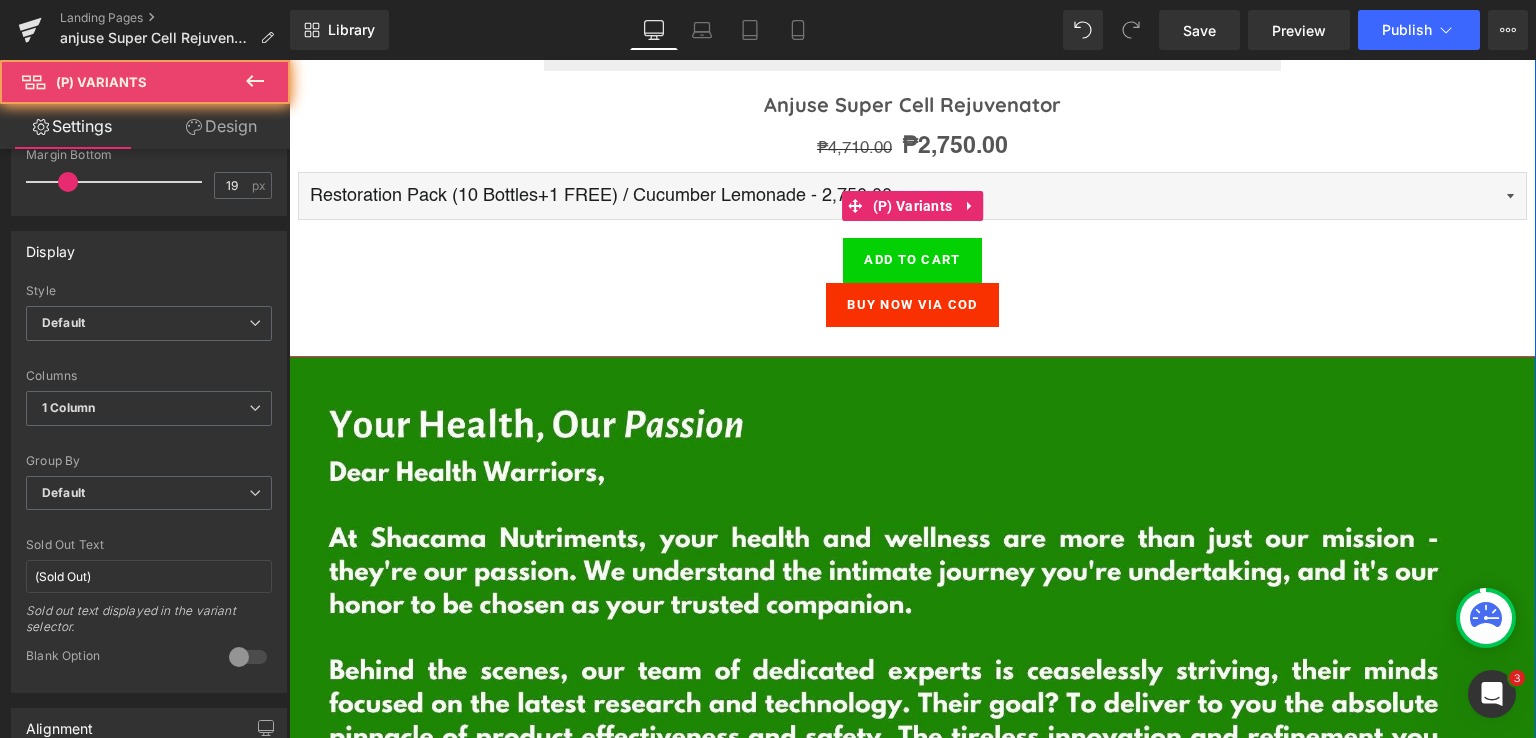 click on "Restoration Pack (10 Bottles+1 FREE) / Cucumber Lemonade - 2,750.00
Restoration Pack (10 Bottles+1 FREE) / Red Berries - 2,750.00
Detox Pack (5 Bottles+1 FREE) / Cucumber Lemonade - 1,650.00
Detox Pack (5 Bottles+1 FREE) / Red Berries - 1,650.00
Activators Pack (30 Bottles) / Cucumber Lemonade - 7,100.00
Activators Pack (30 Bottles) / Red Berries - 7,100.00
Dealers Pack (50 bottles) / Cucumber Lemonade - 11,000.00" at bounding box center (912, 196) 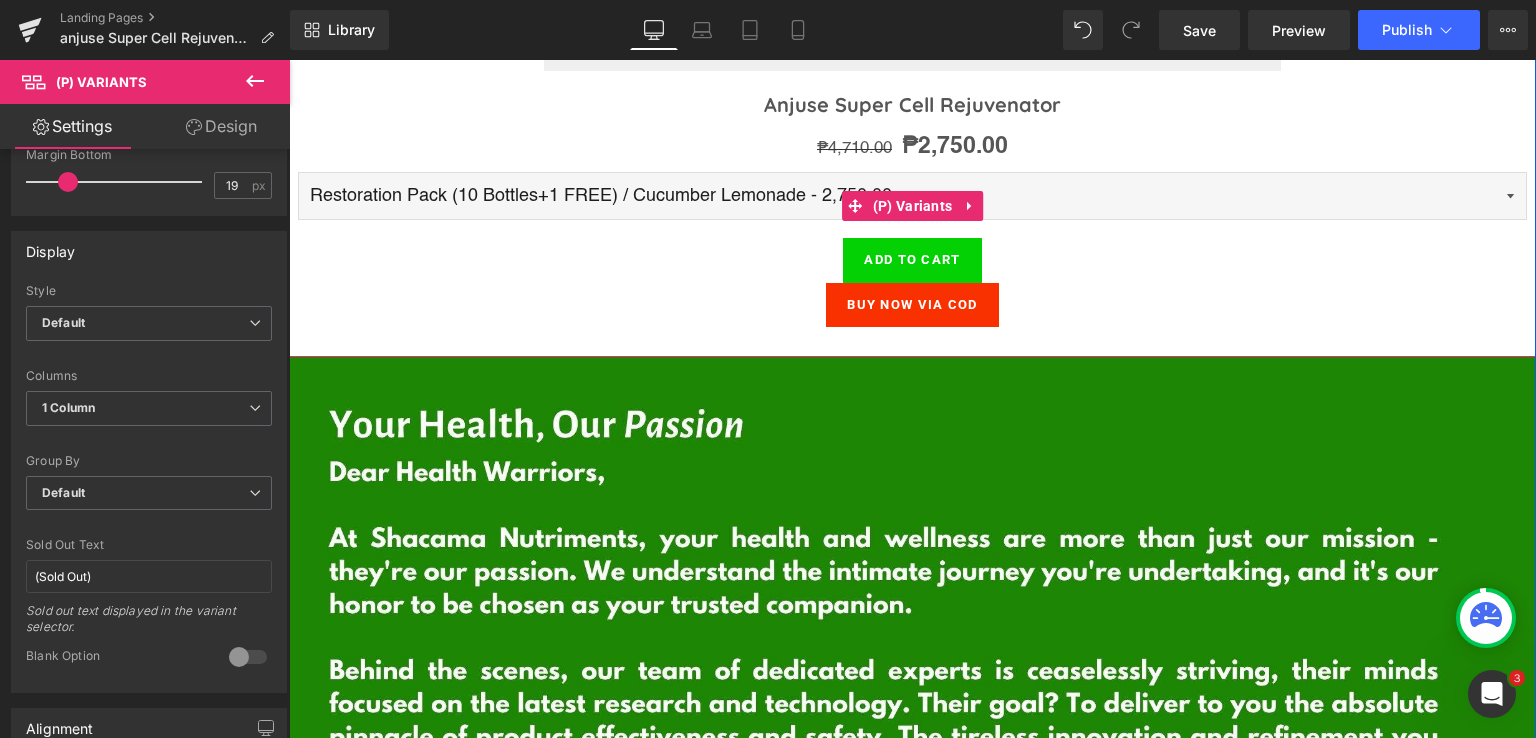 click on "Restoration Pack (10 Bottles+1 FREE) / Cucumber Lemonade - 2,750.00
Restoration Pack (10 Bottles+1 FREE) / Red Berries - 2,750.00
Detox Pack (5 Bottles+1 FREE) / Cucumber Lemonade - 1,650.00
Detox Pack (5 Bottles+1 FREE) / Red Berries - 1,650.00
Activators Pack (30 Bottles) / Cucumber Lemonade - 7,100.00
Activators Pack (30 Bottles) / Red Berries - 7,100.00
Dealers Pack (50 bottles) / Cucumber Lemonade - 11,000.00" at bounding box center [912, 196] 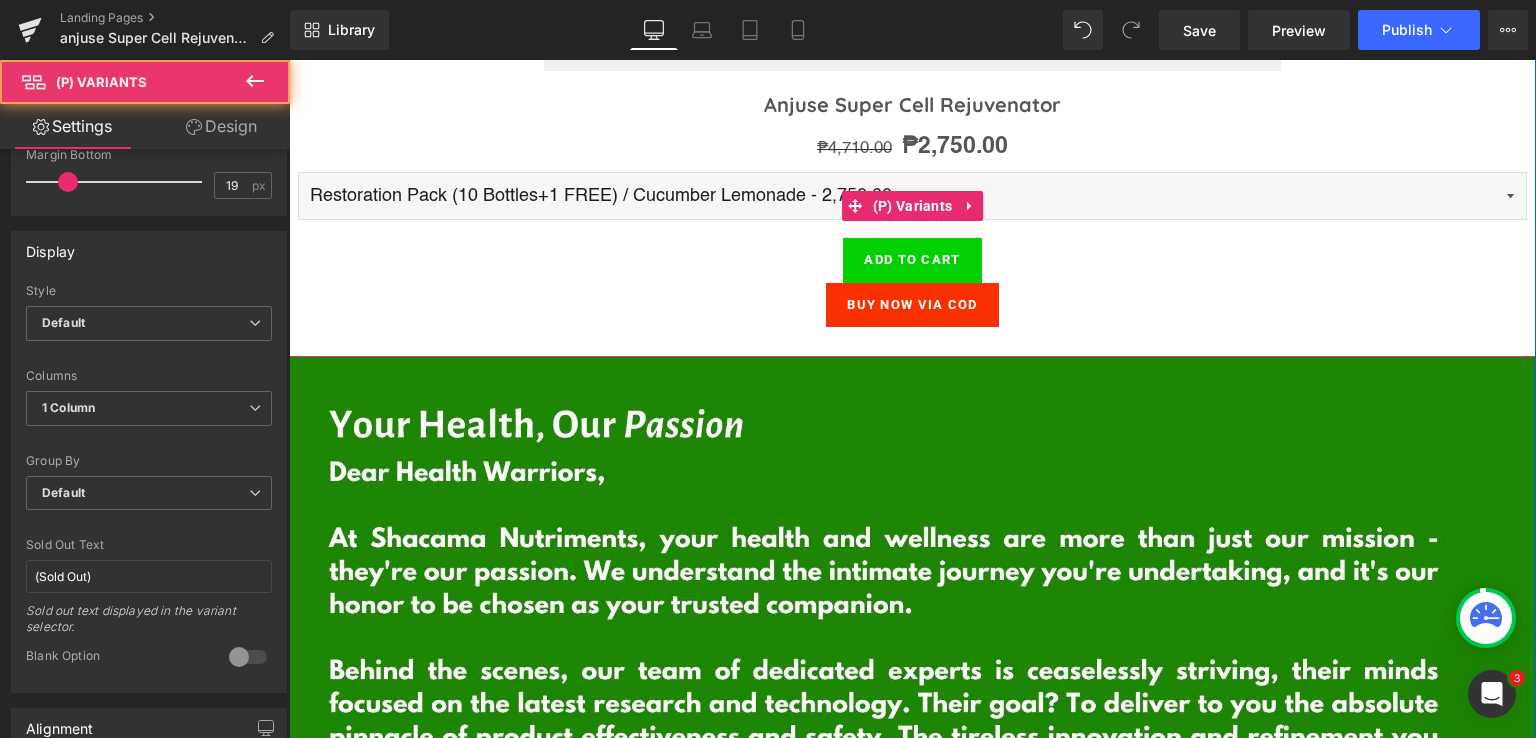 click on "Restoration Pack (10 Bottles+1 FREE) / Cucumber Lemonade - 2,750.00
Restoration Pack (10 Bottles+1 FREE) / Red Berries - 2,750.00
Detox Pack (5 Bottles+1 FREE) / Cucumber Lemonade - 1,650.00
Detox Pack (5 Bottles+1 FREE) / Red Berries - 1,650.00
Activators Pack (30 Bottles) / Cucumber Lemonade - 7,100.00
Activators Pack (30 Bottles) / Red Berries - 7,100.00
Dealers Pack (50 bottles) / Cucumber Lemonade - 11,000.00" at bounding box center (912, 196) 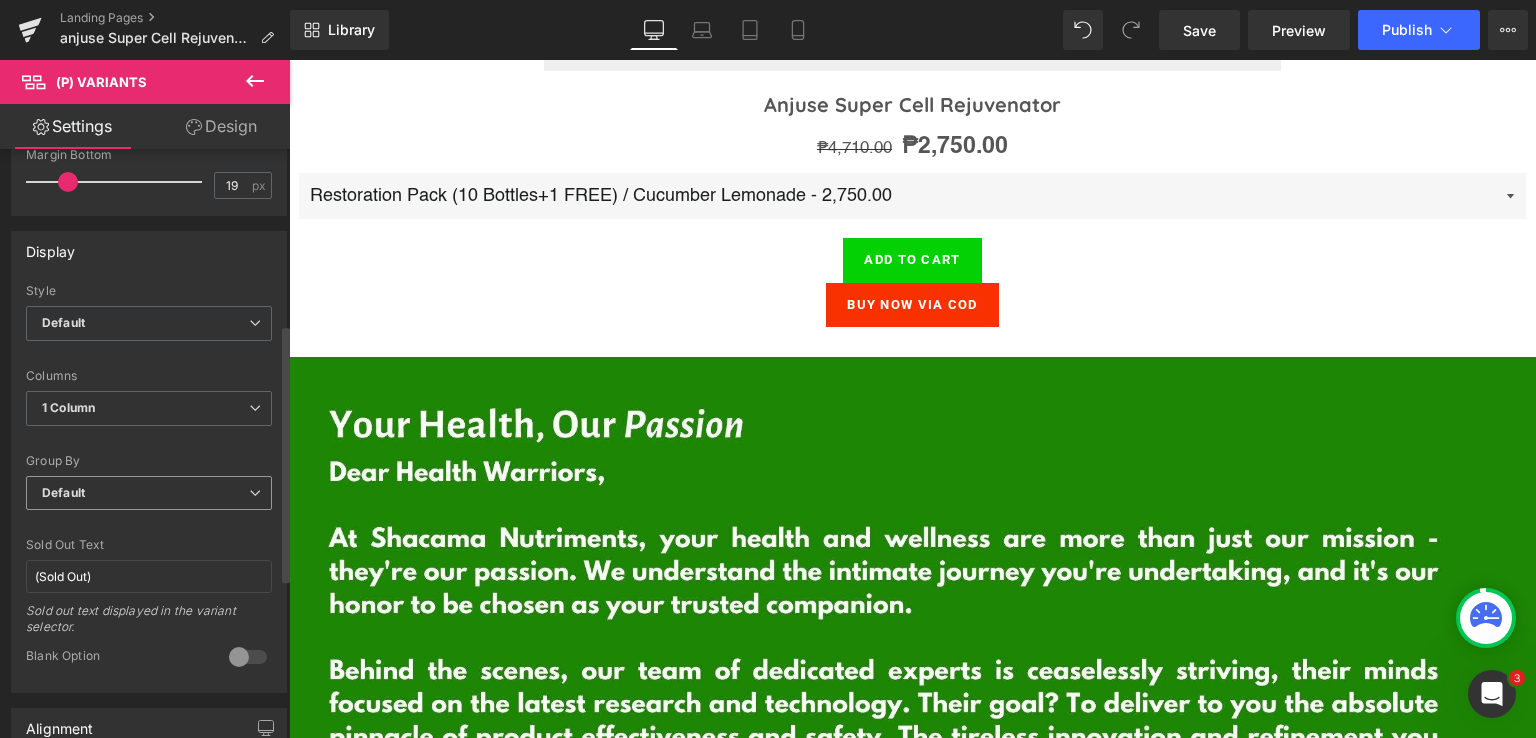 click on "Default" at bounding box center (149, 493) 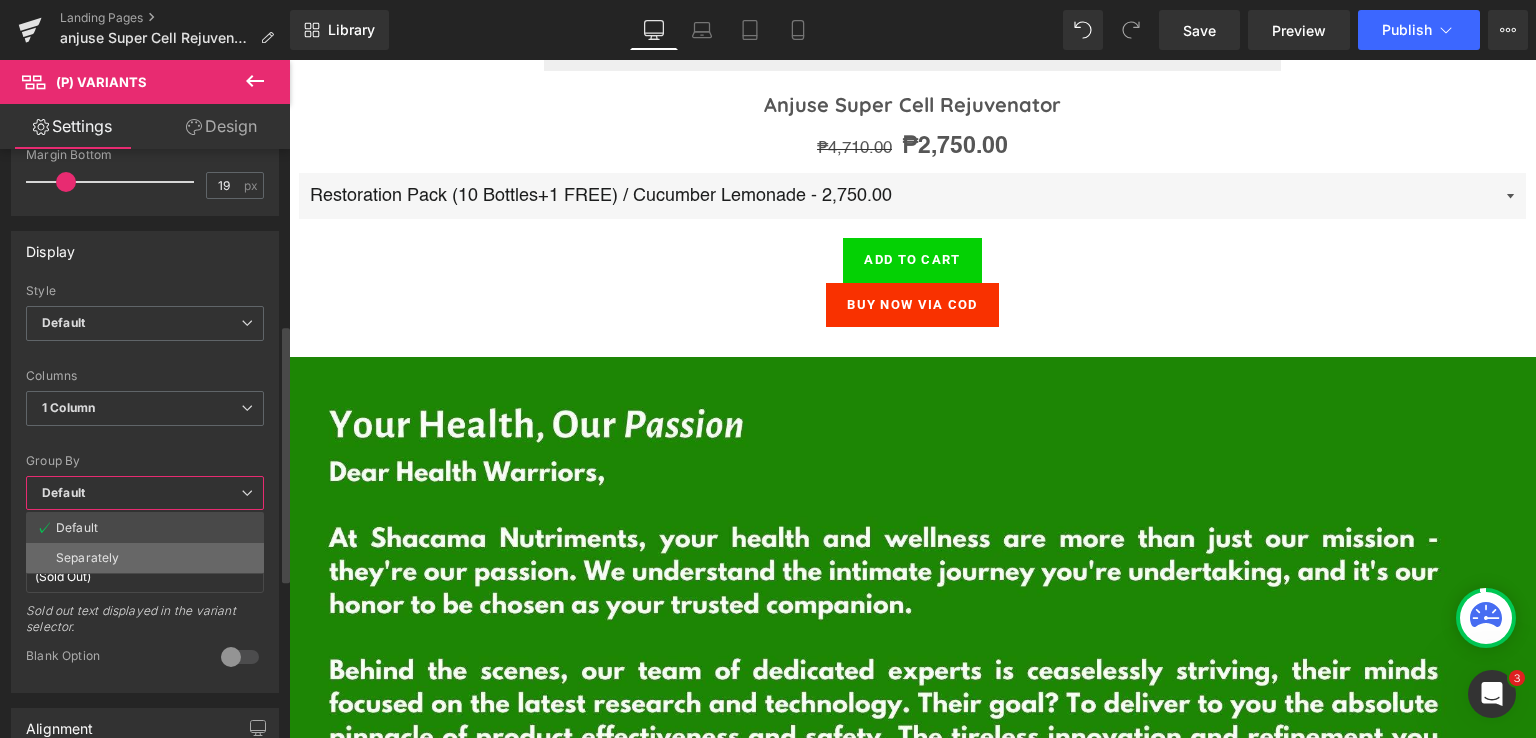 click on "Separately" at bounding box center [87, 558] 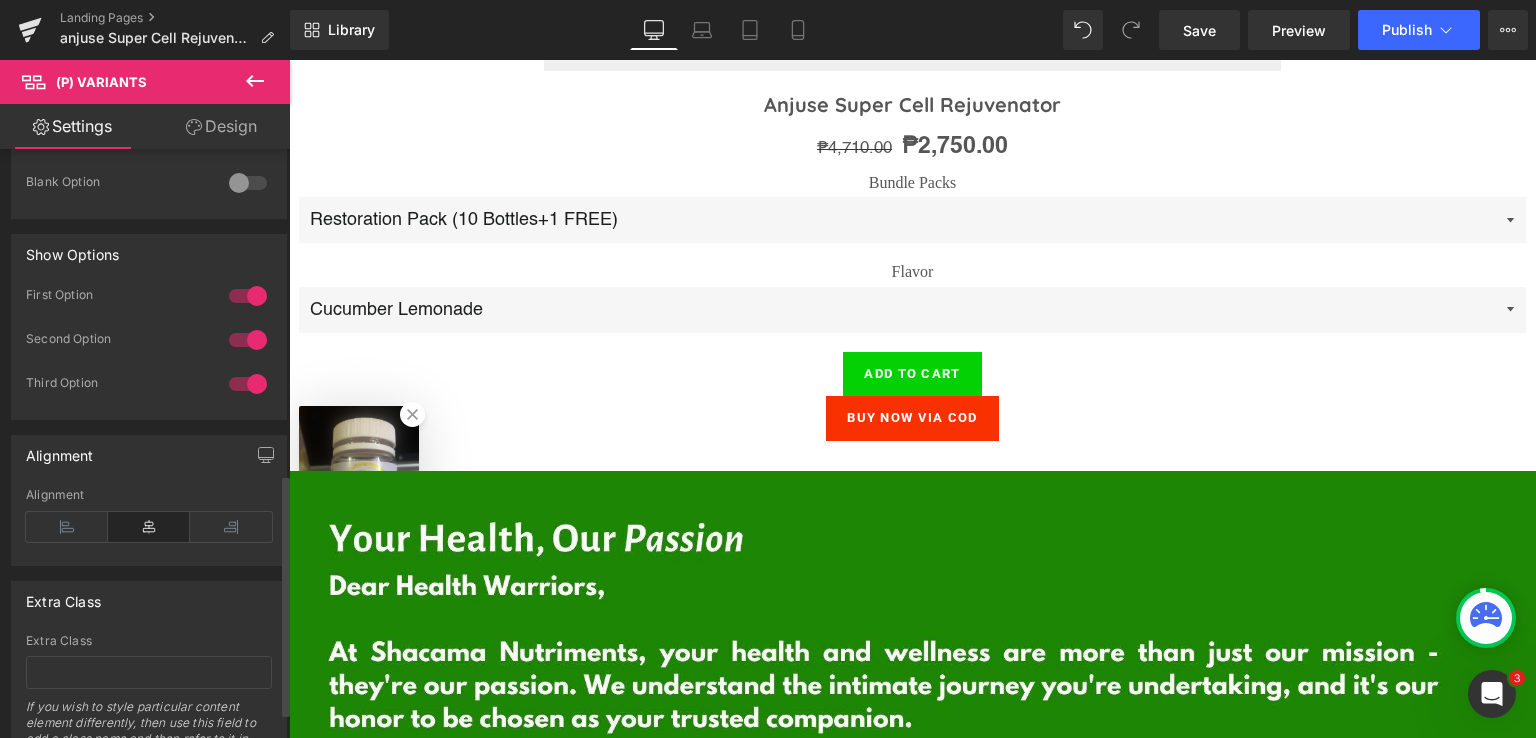 scroll, scrollTop: 800, scrollLeft: 0, axis: vertical 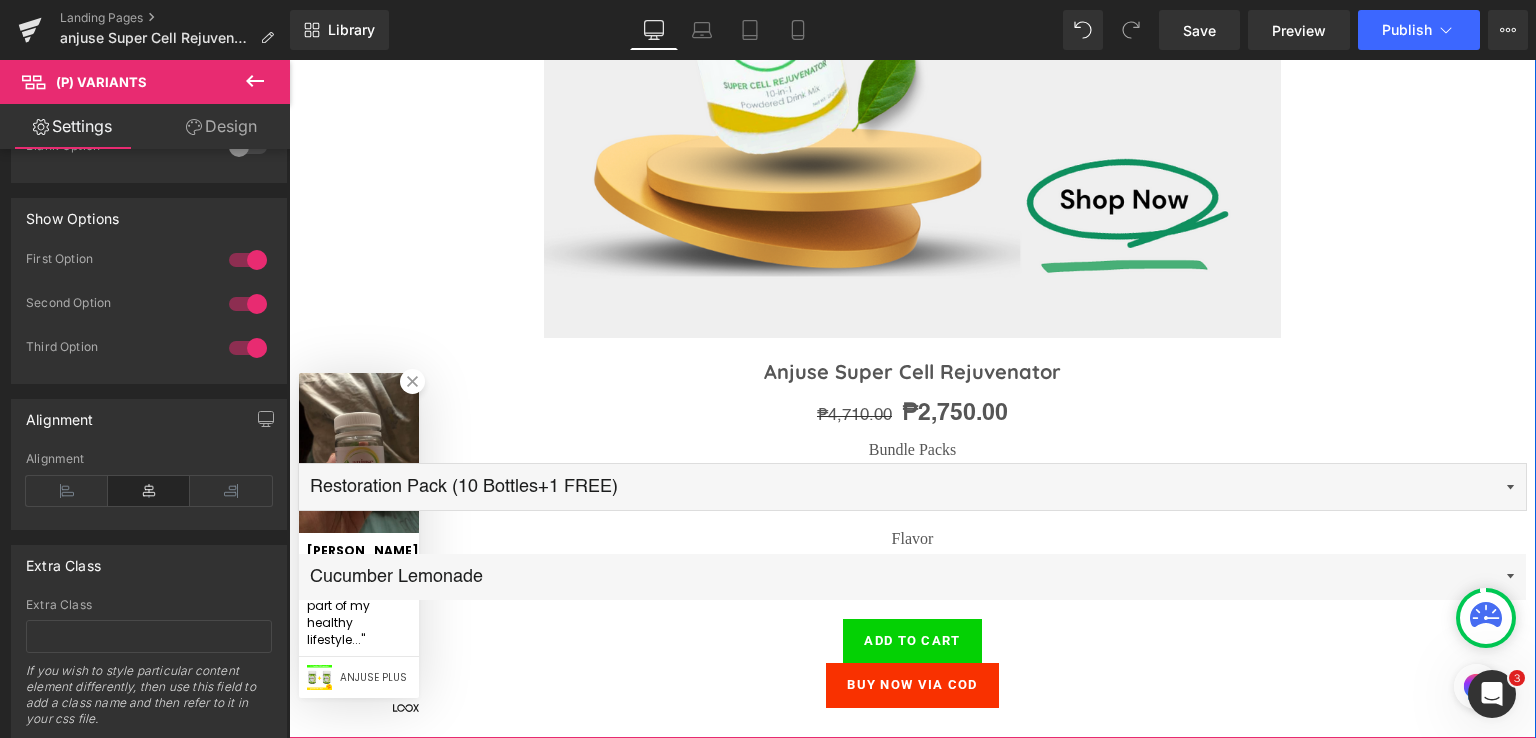 click on "Restoration Pack (10 Bottles+1 FREE)
Detox Pack (5 Bottles+1 FREE)
Activators Pack (30 Bottles)
Dealers Pack (50 bottles)
Distributors Pack (100 bottles)
Starter Pack (3 Bottles)" at bounding box center (912, 487) 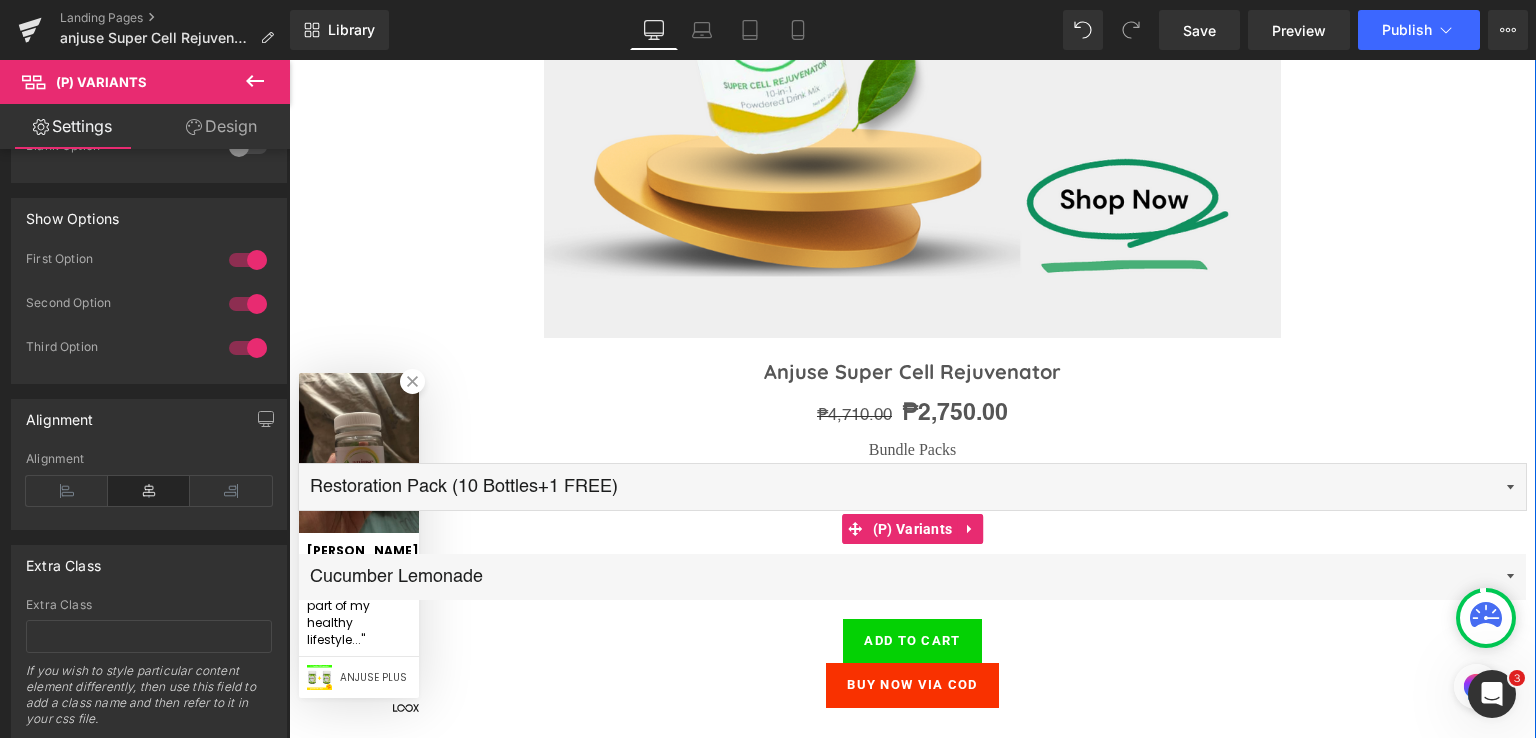 select on "Detox Pack (5 Bottles+1 FREE)" 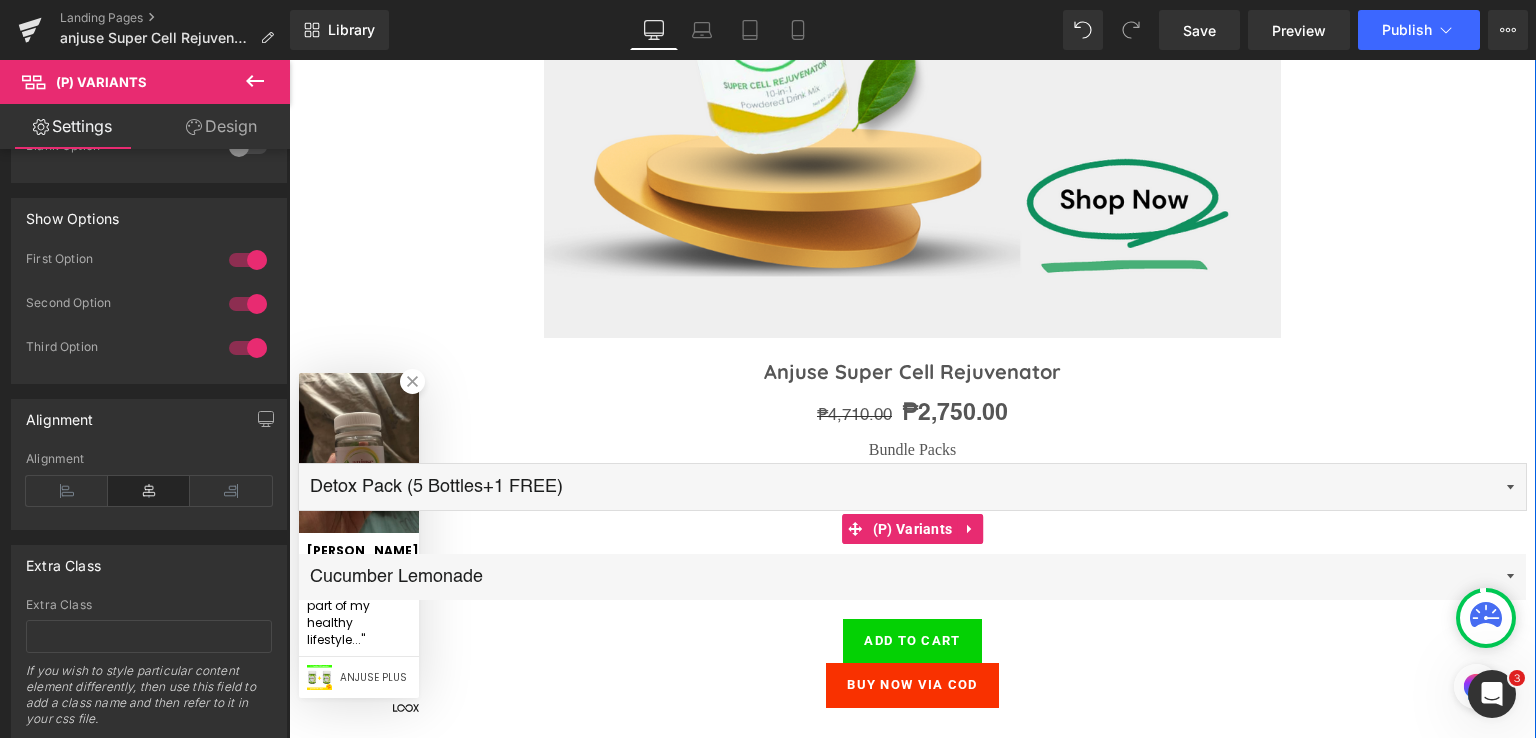 click on "Restoration Pack (10 Bottles+1 FREE)
Detox Pack (5 Bottles+1 FREE)
Activators Pack (30 Bottles)
Dealers Pack (50 bottles)
Distributors Pack (100 bottles)
Starter Pack (3 Bottles)" at bounding box center (912, 487) 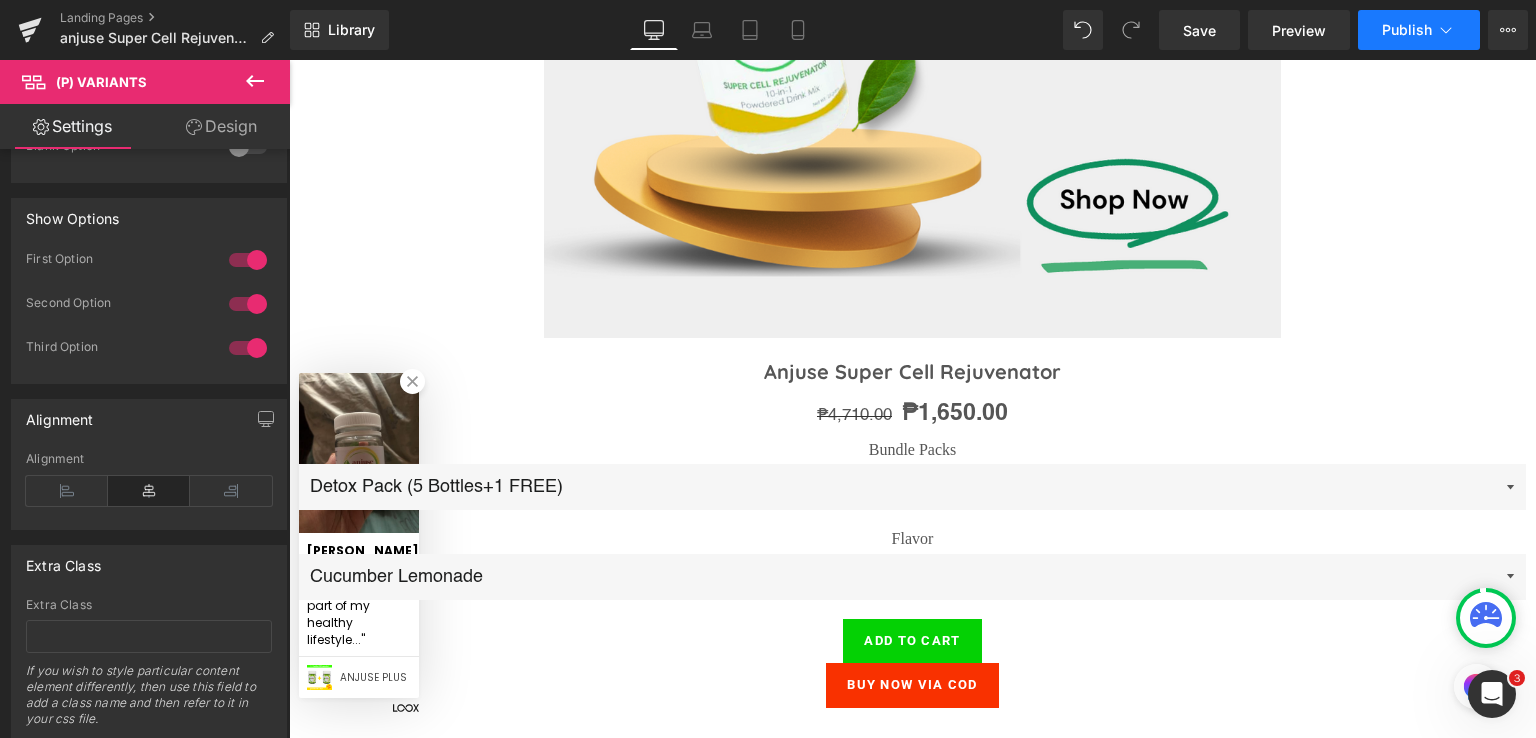 click on "Publish" at bounding box center (1407, 30) 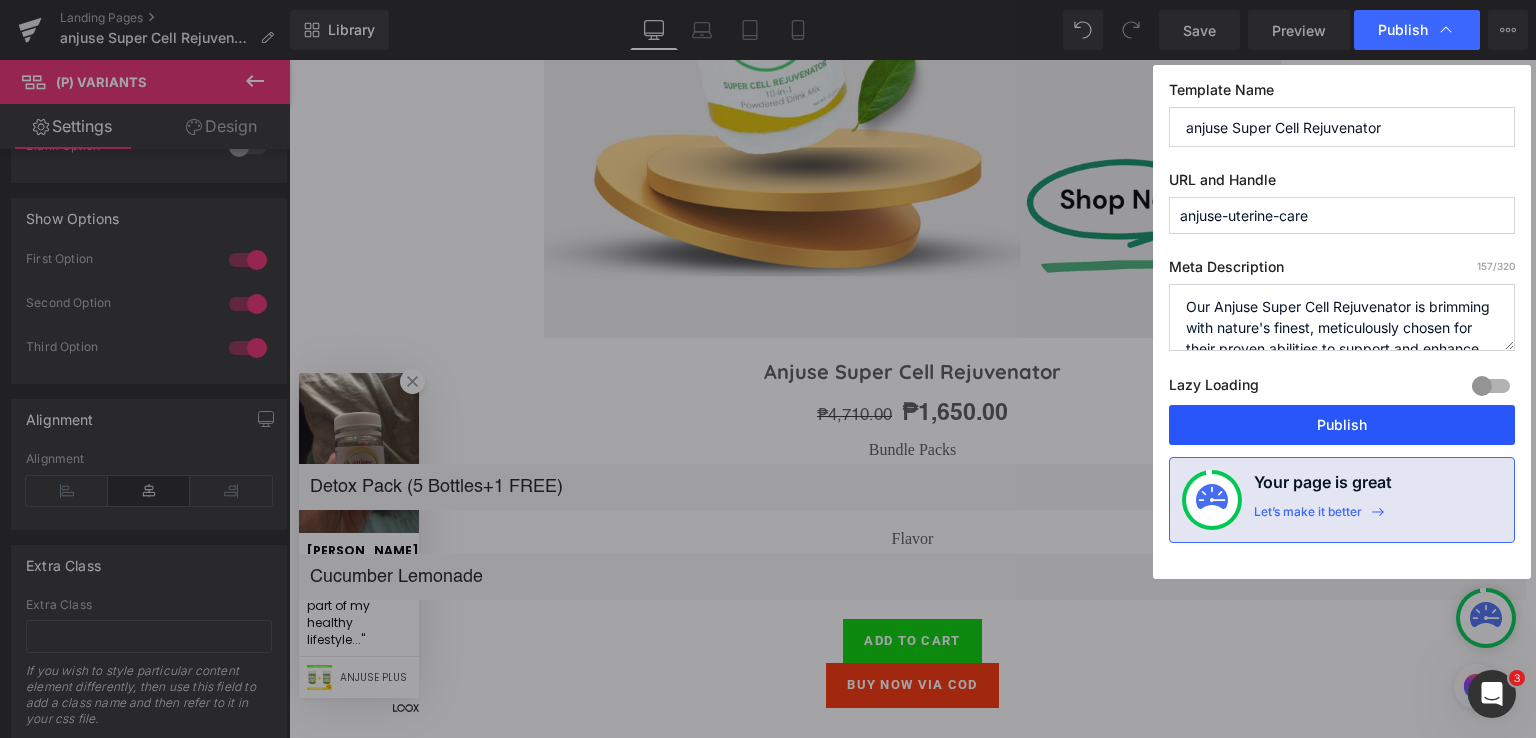 click on "Publish" at bounding box center (1342, 425) 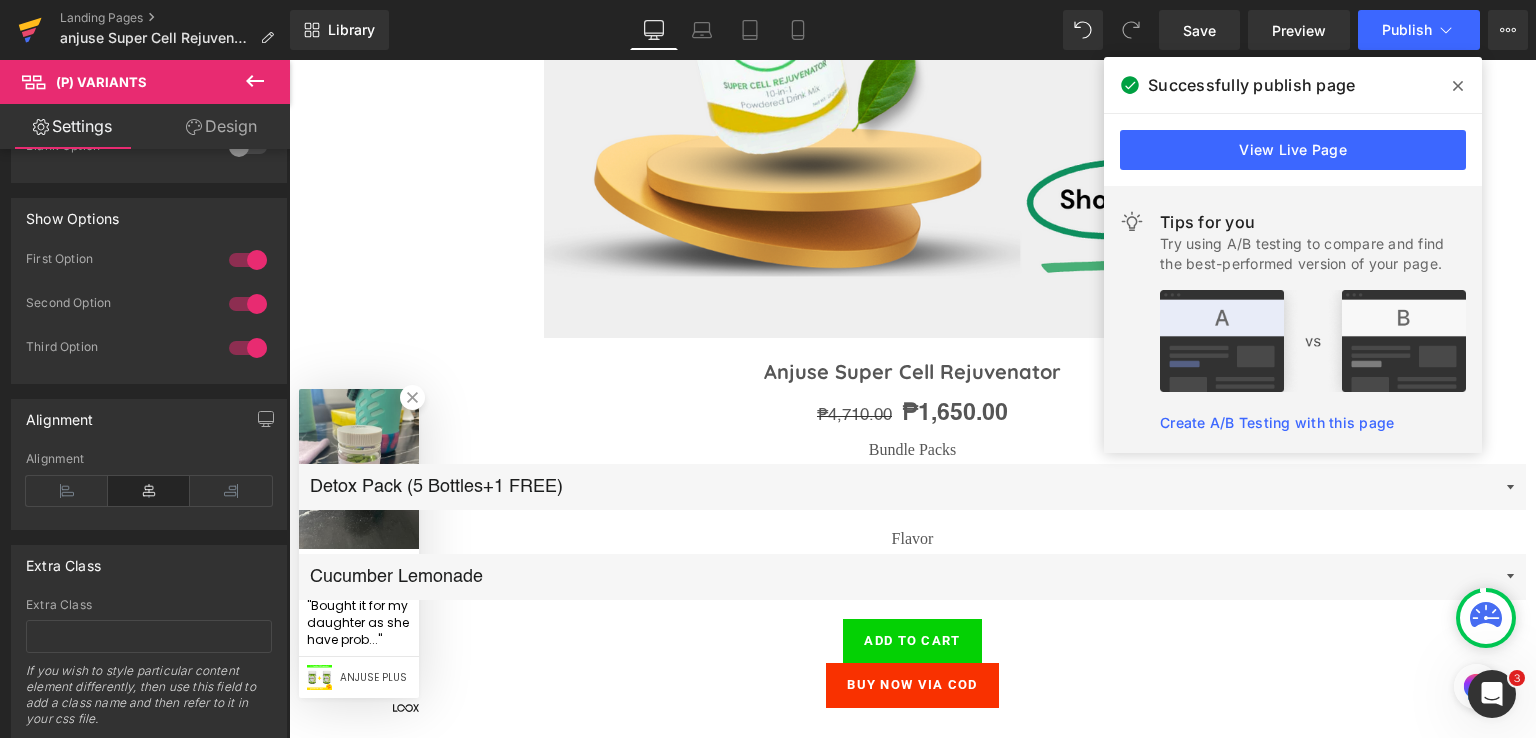 click 